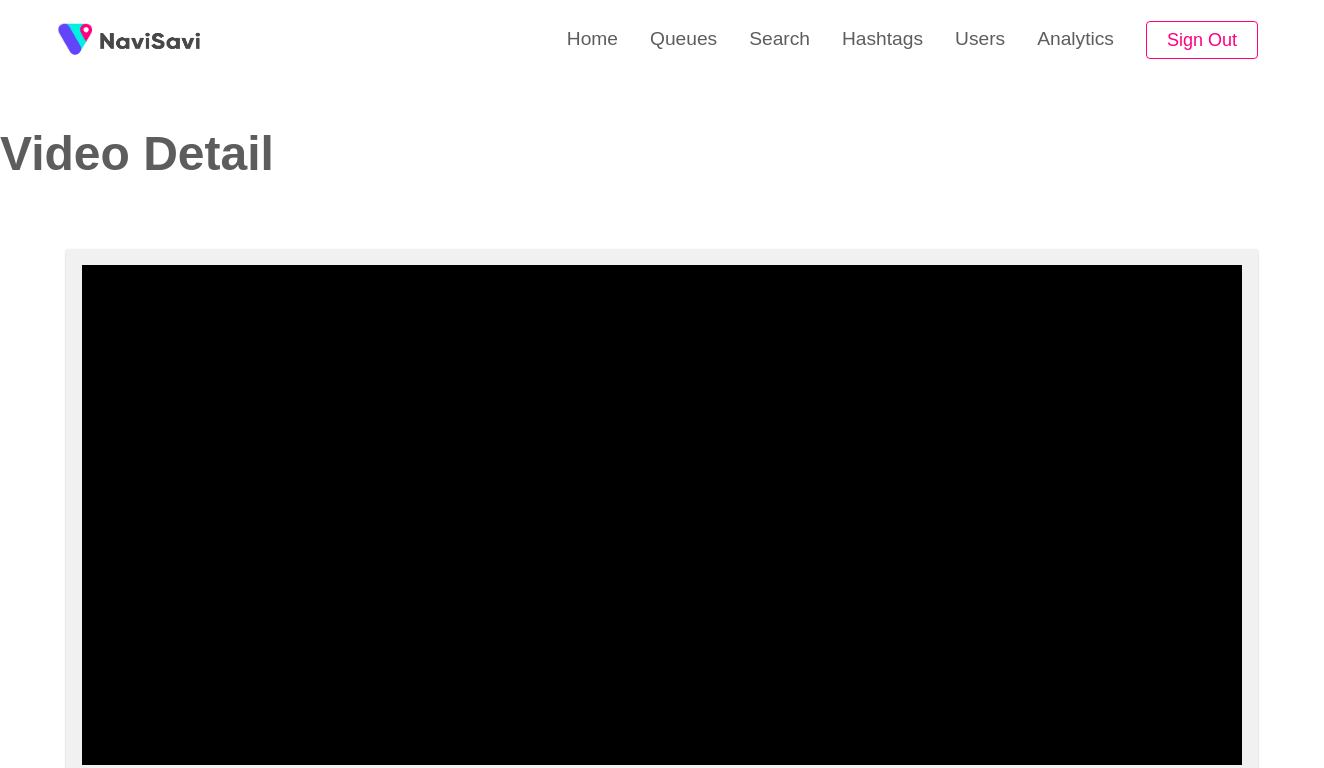 select on "**" 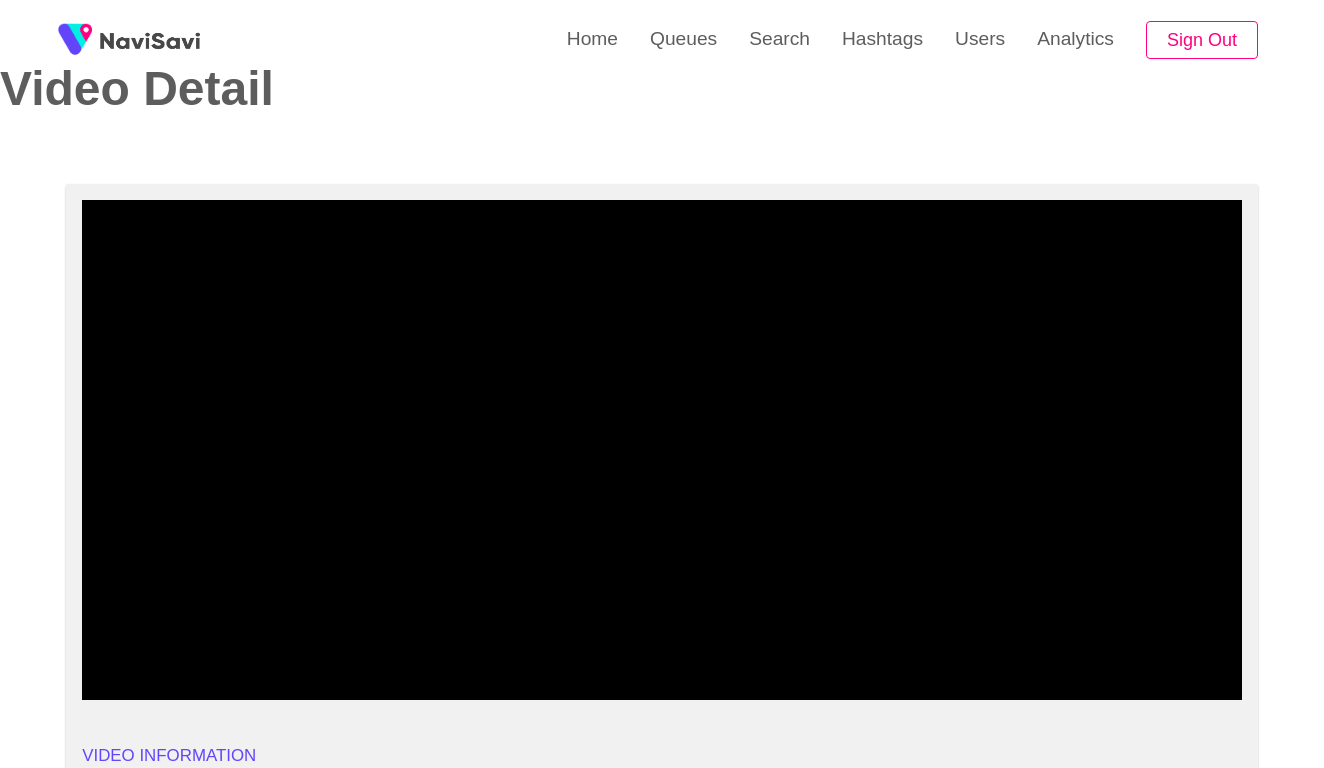 click at bounding box center (662, 450) 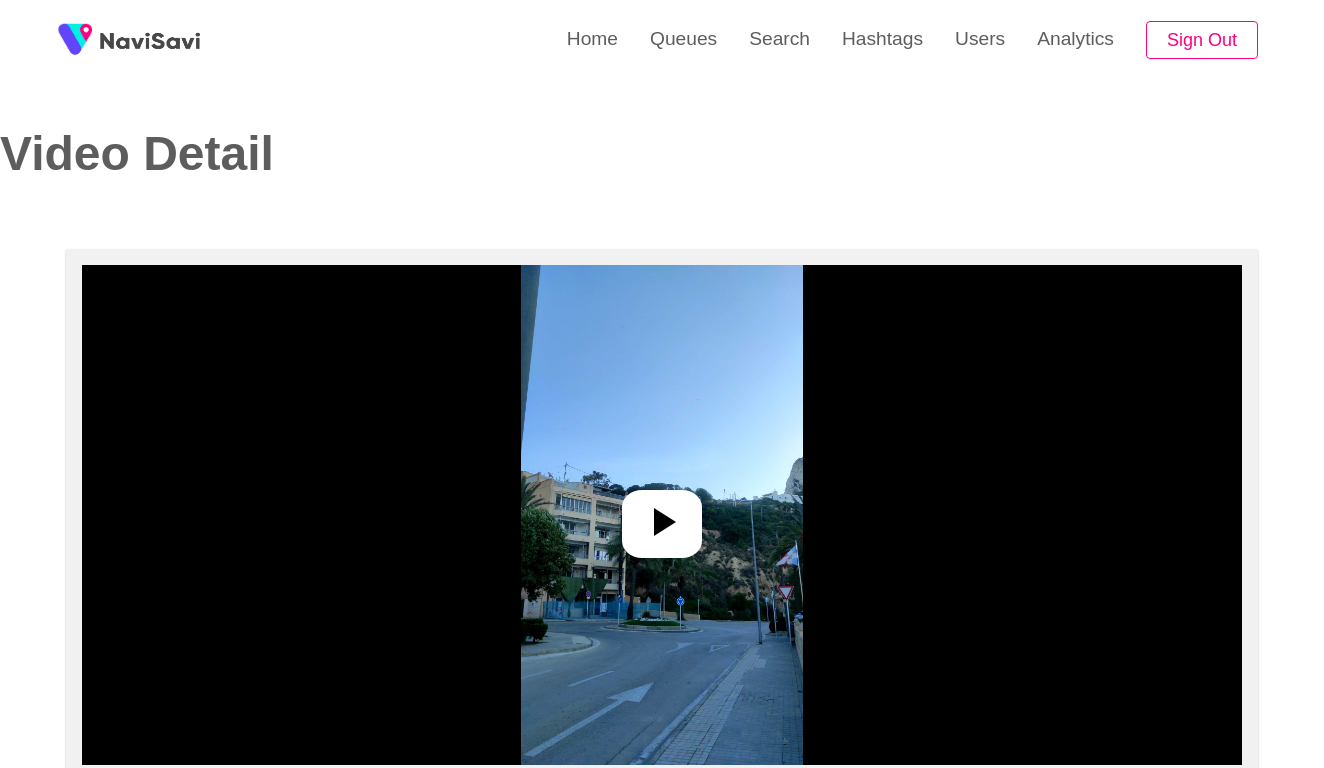 select on "**" 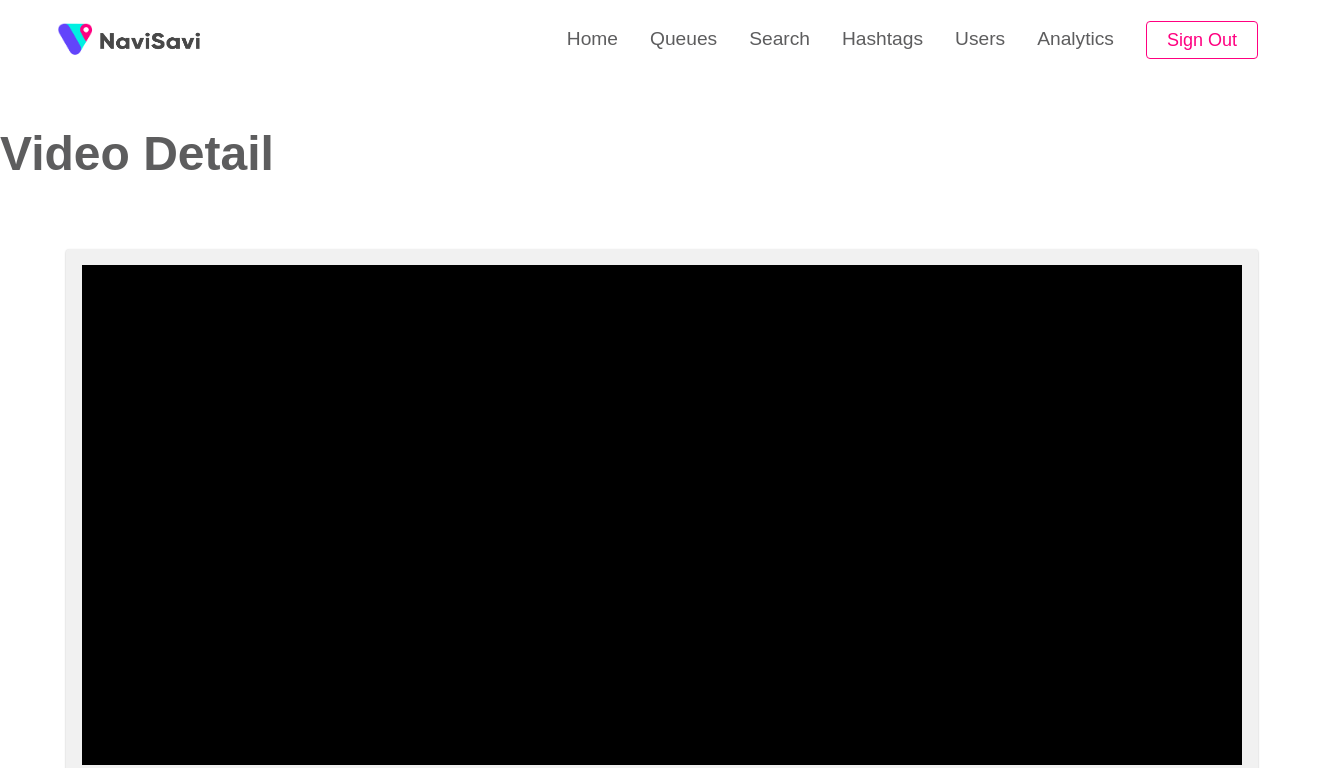 select on "**********" 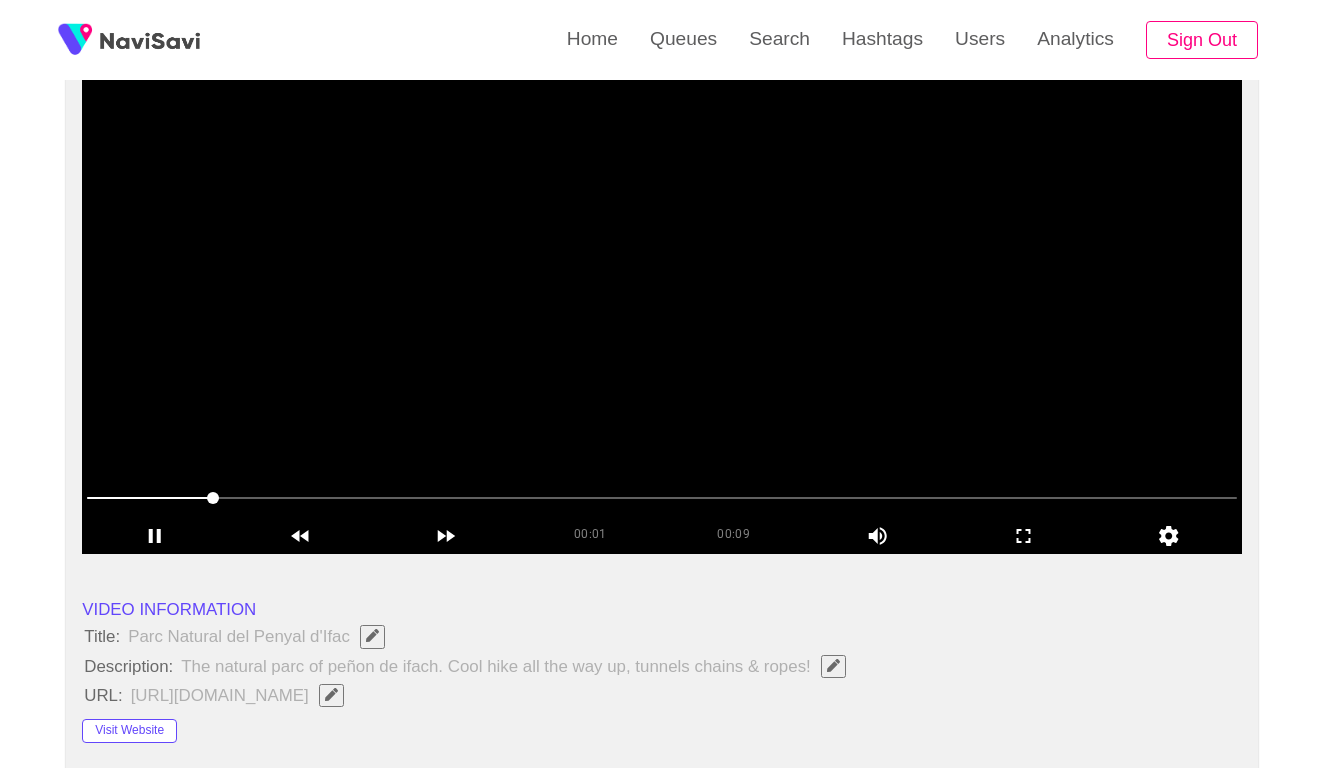 scroll, scrollTop: 208, scrollLeft: 0, axis: vertical 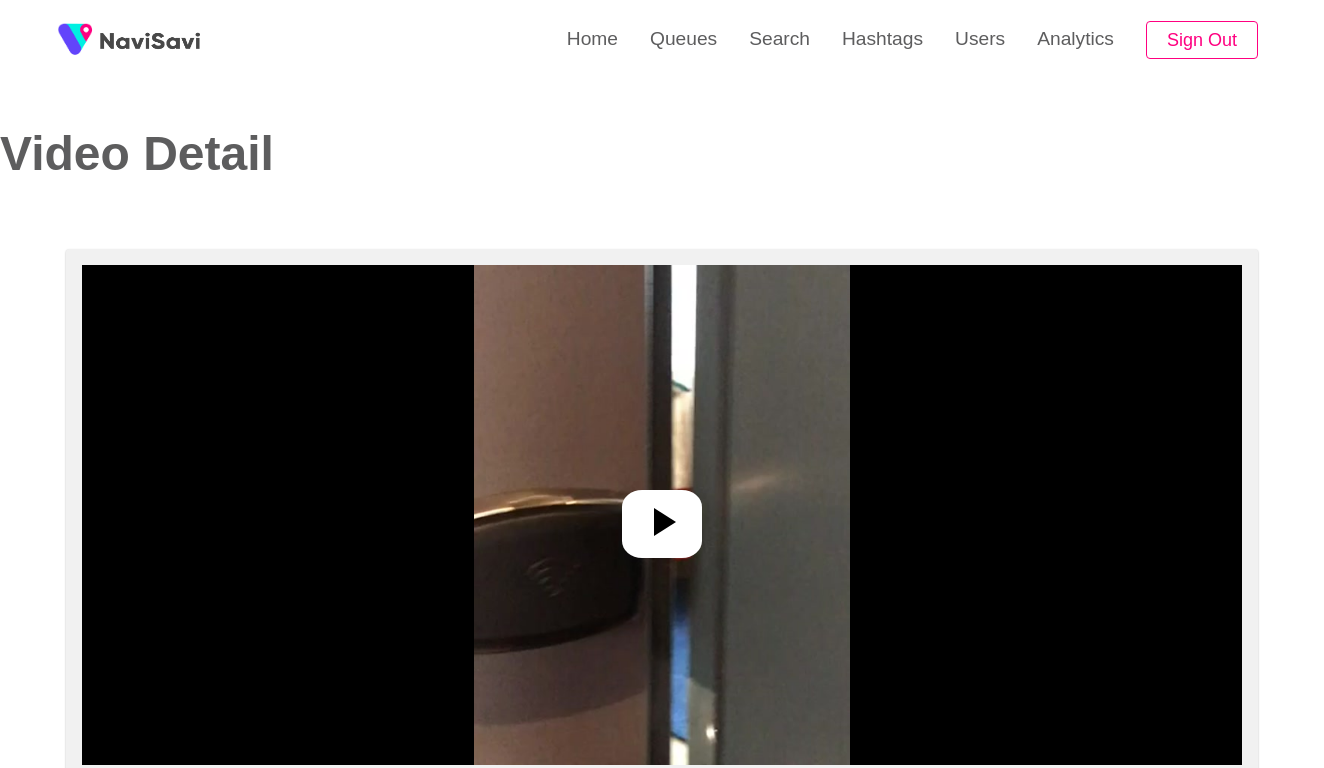 select on "**********" 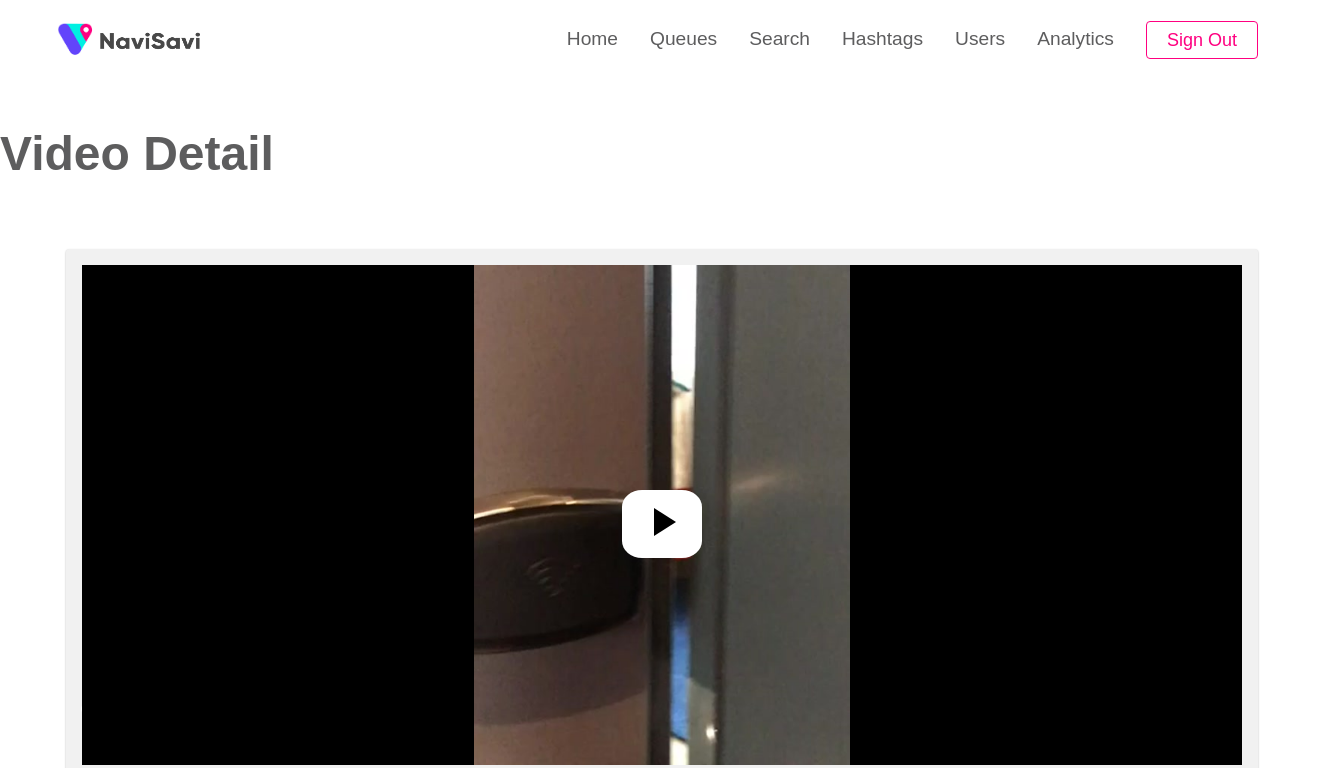 scroll, scrollTop: 0, scrollLeft: 0, axis: both 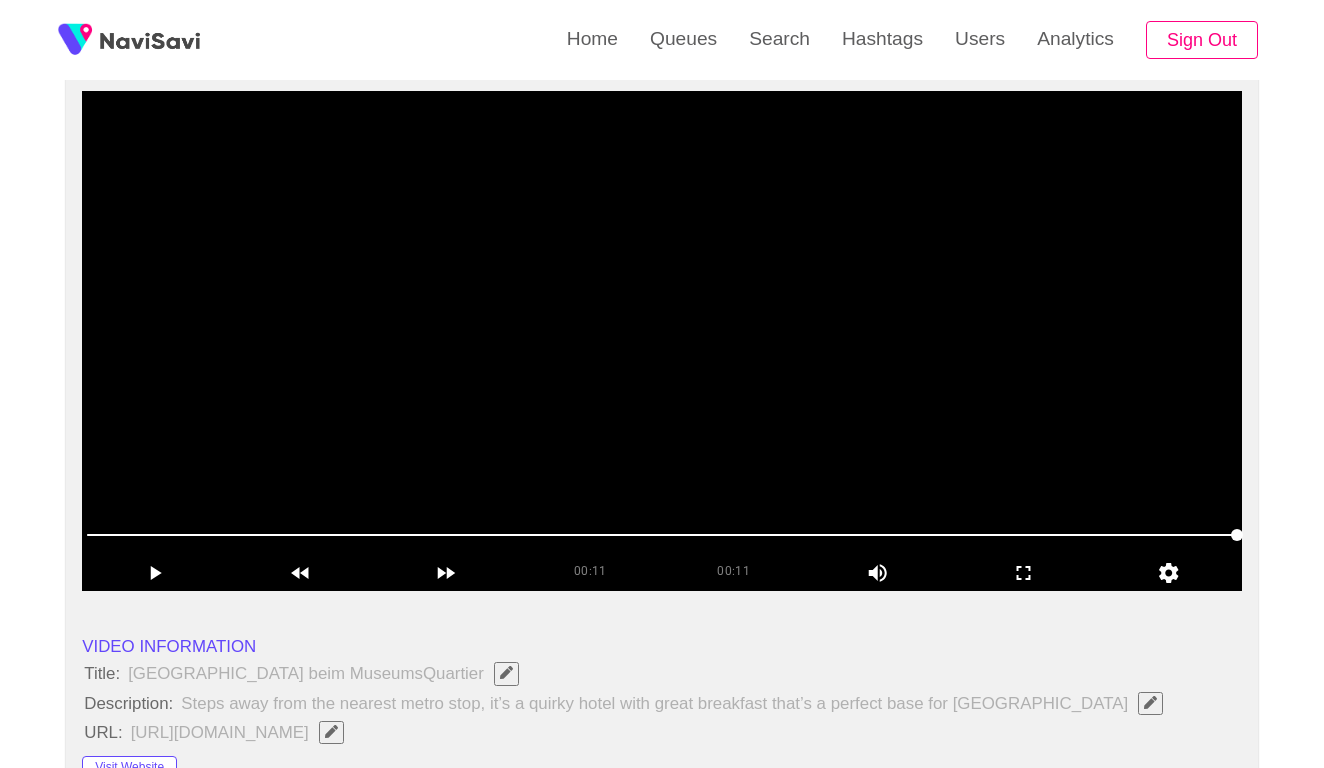 click at bounding box center (662, 341) 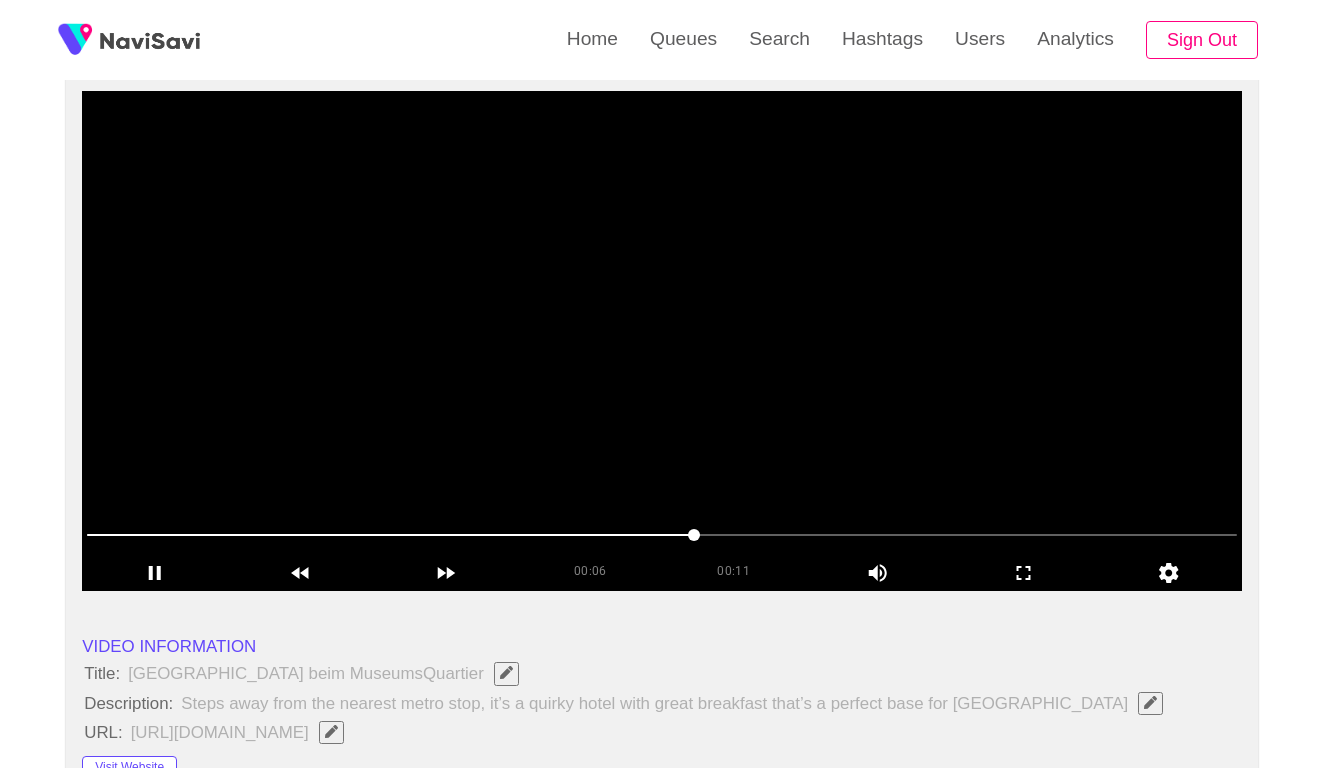 click at bounding box center (662, 341) 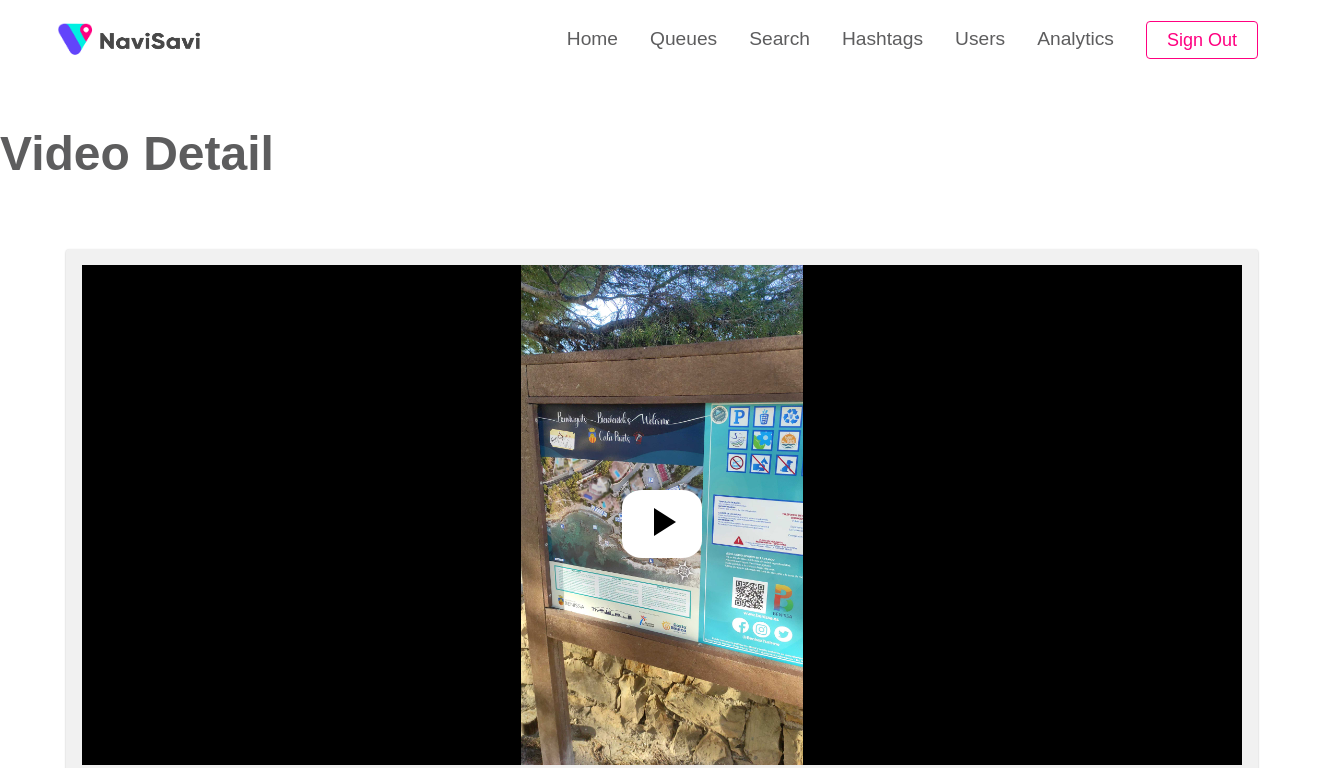 select on "**" 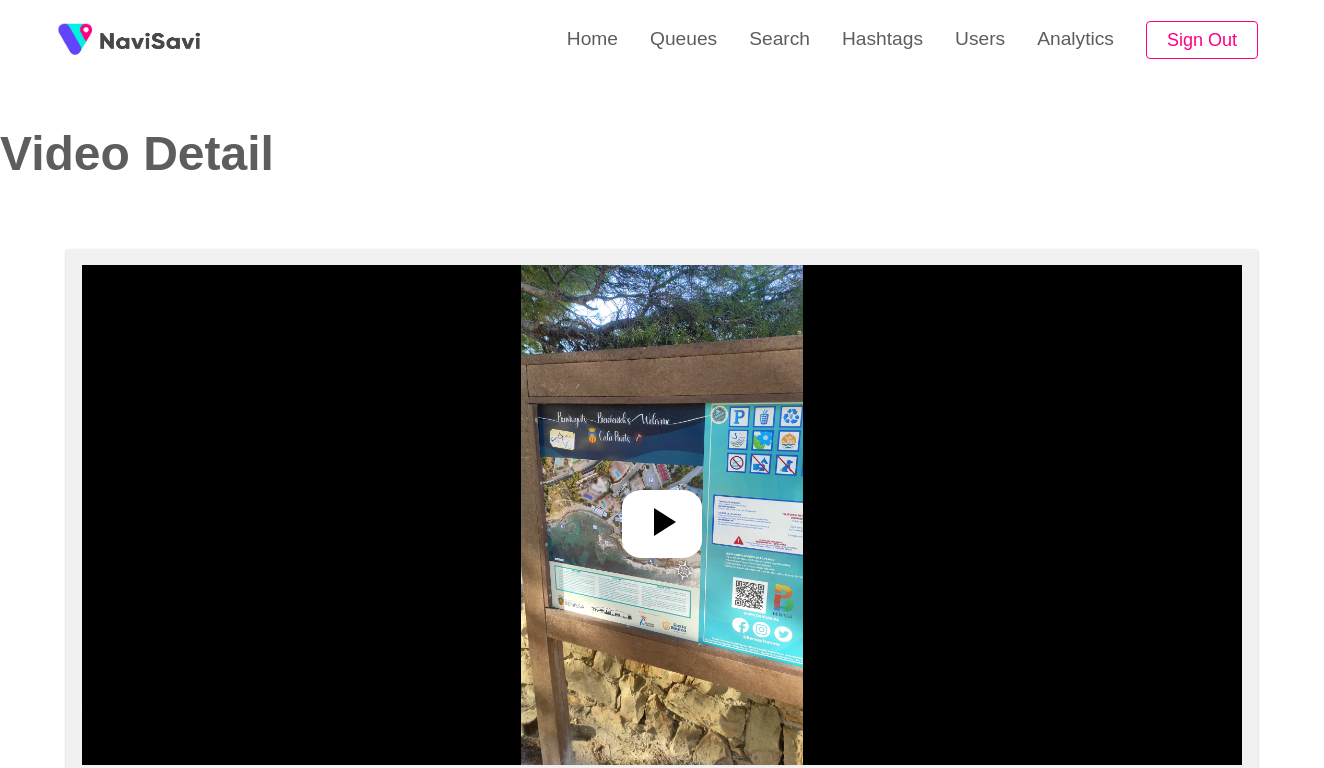 scroll, scrollTop: 0, scrollLeft: 0, axis: both 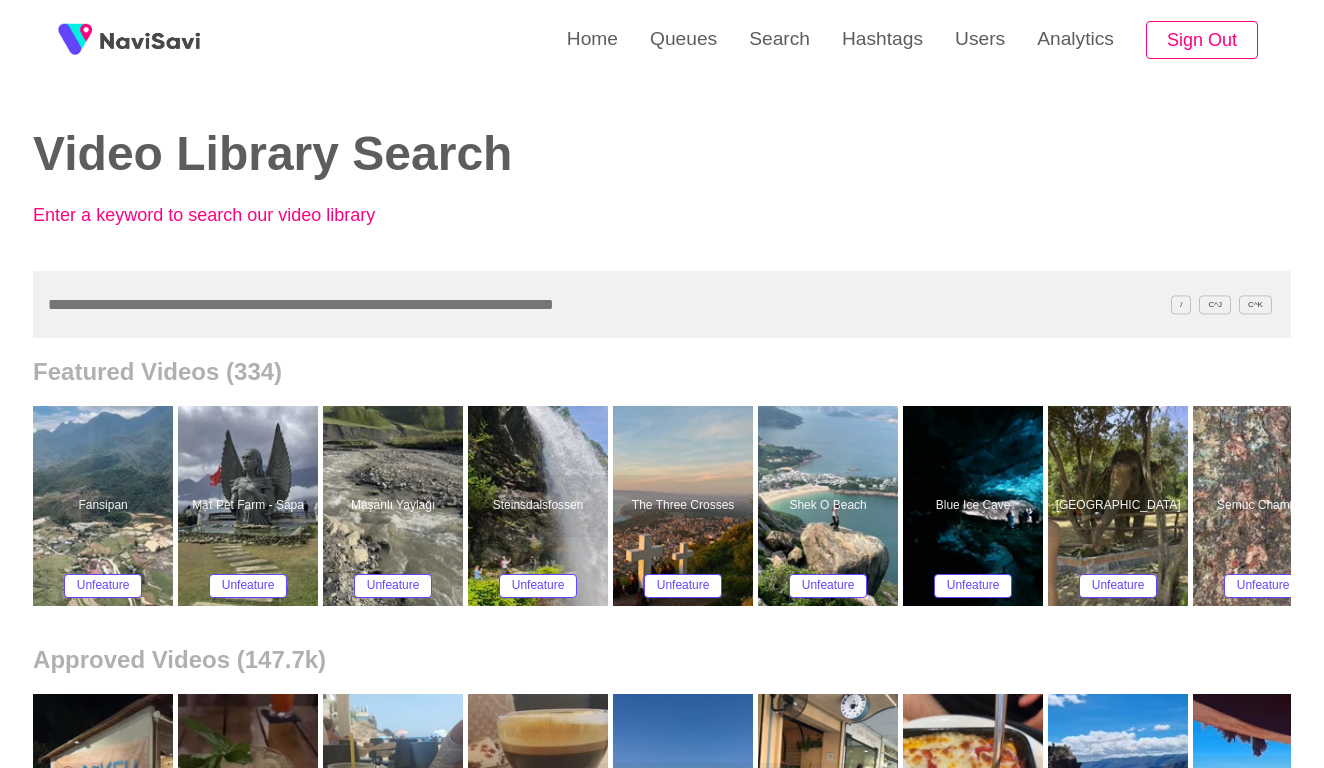 click at bounding box center (662, 304) 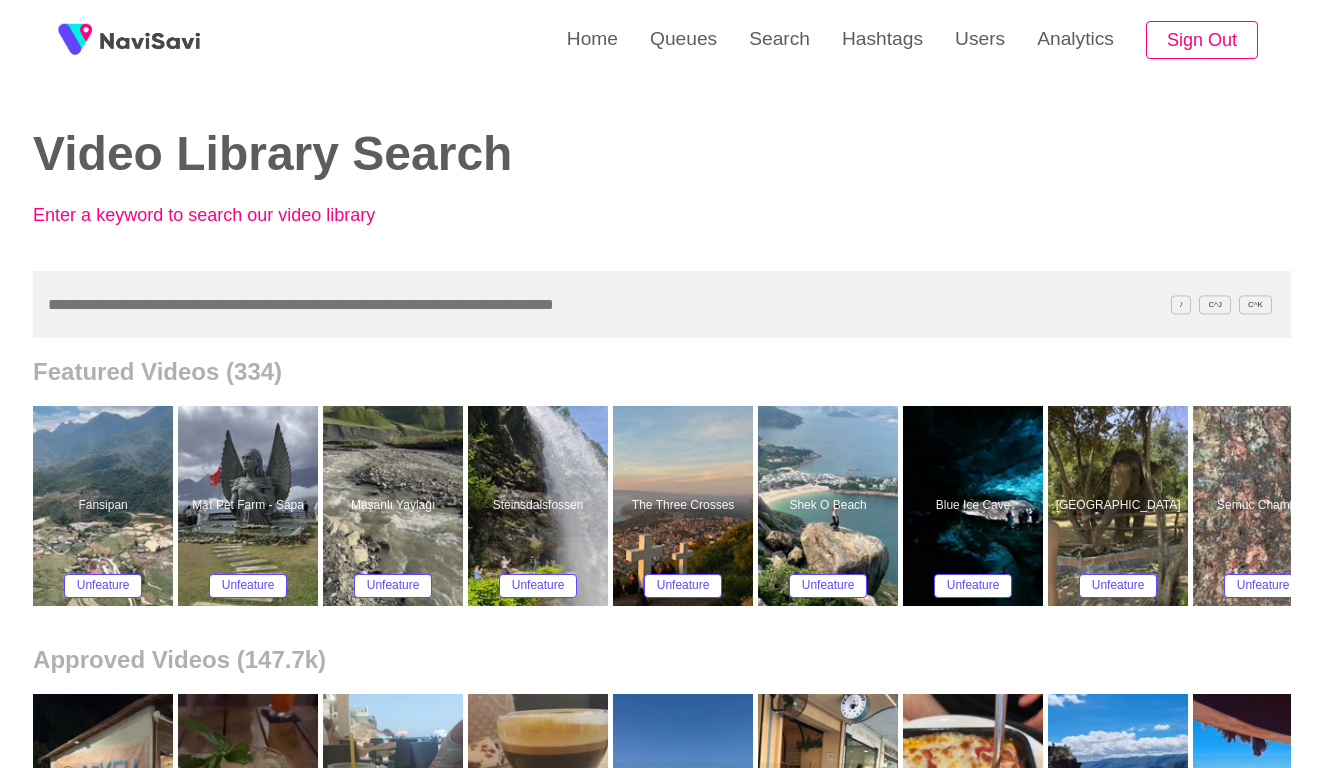 paste on "**********" 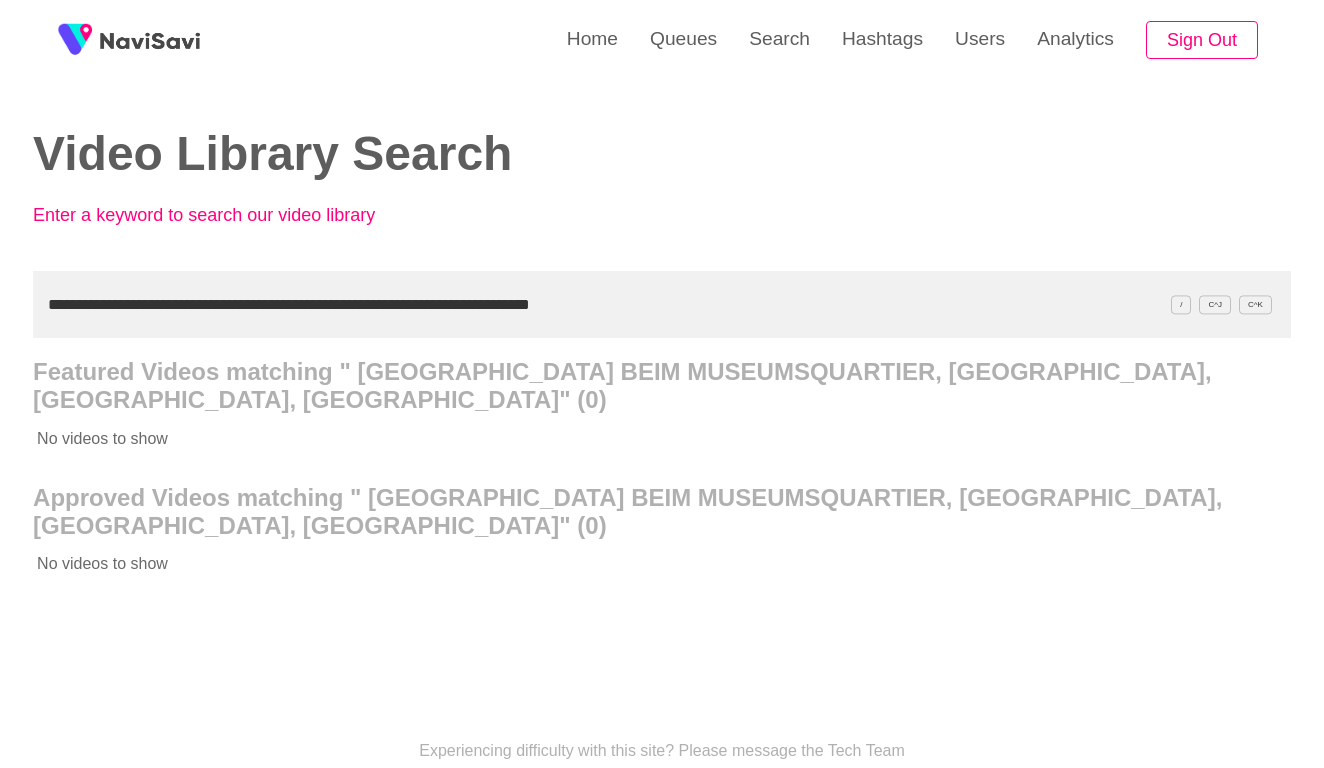 drag, startPoint x: 134, startPoint y: 306, endPoint x: -16, endPoint y: 320, distance: 150.65192 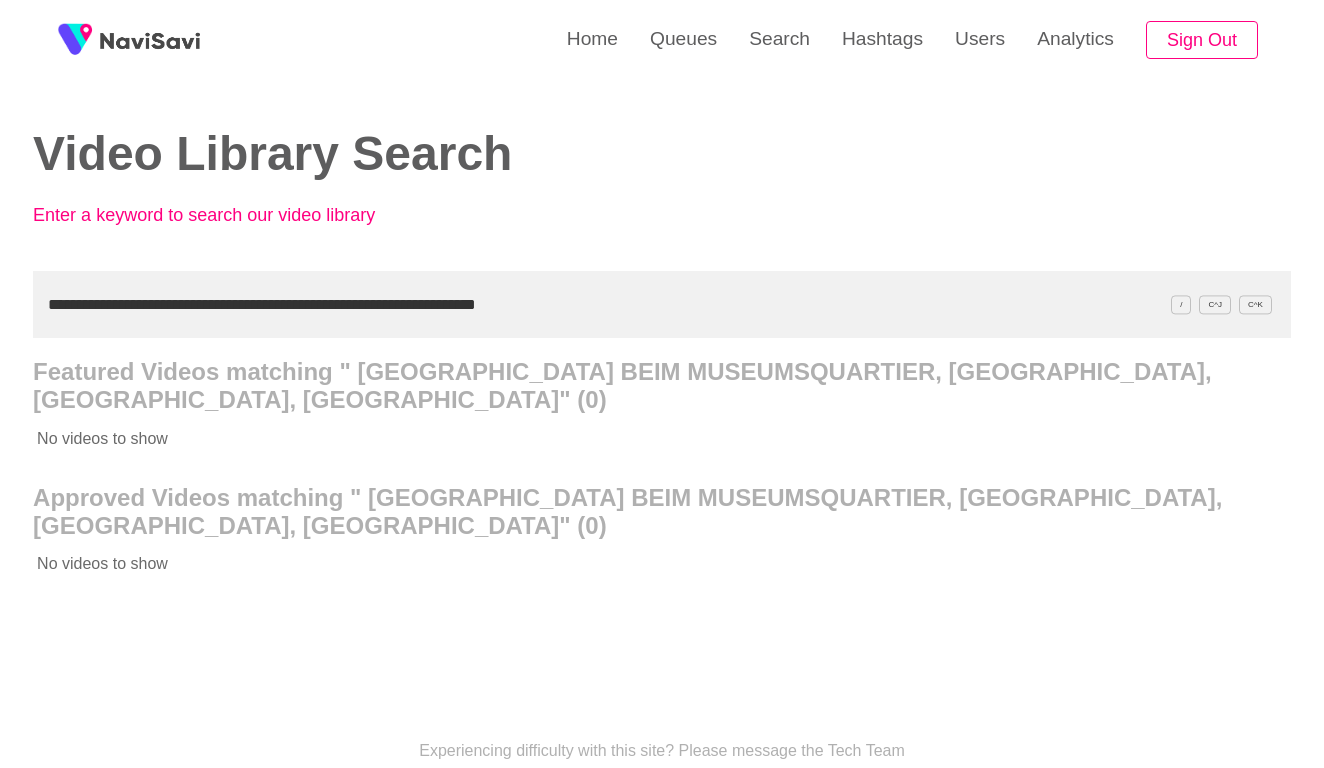 drag, startPoint x: 358, startPoint y: 305, endPoint x: 750, endPoint y: 313, distance: 392.08163 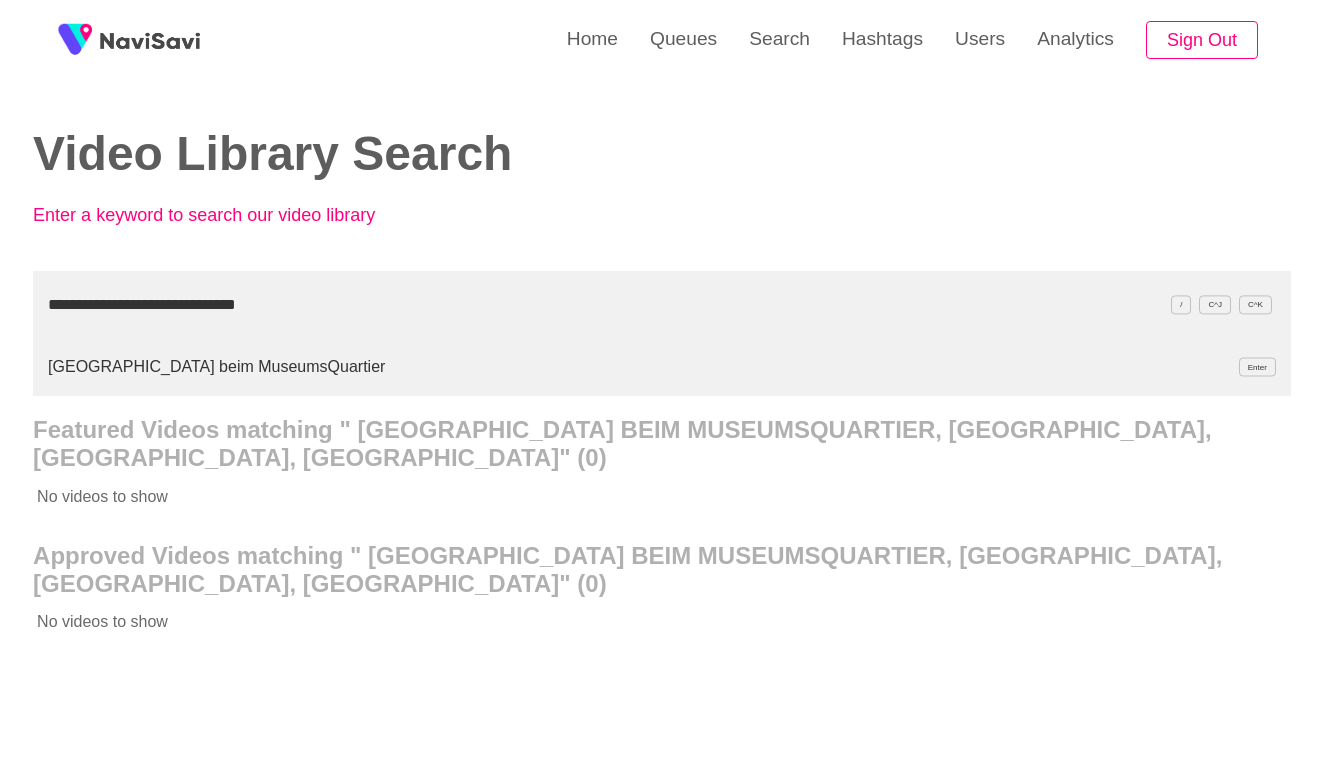 click on "25hours Hotel Wien beim MuseumsQuartier Enter" at bounding box center (662, 367) 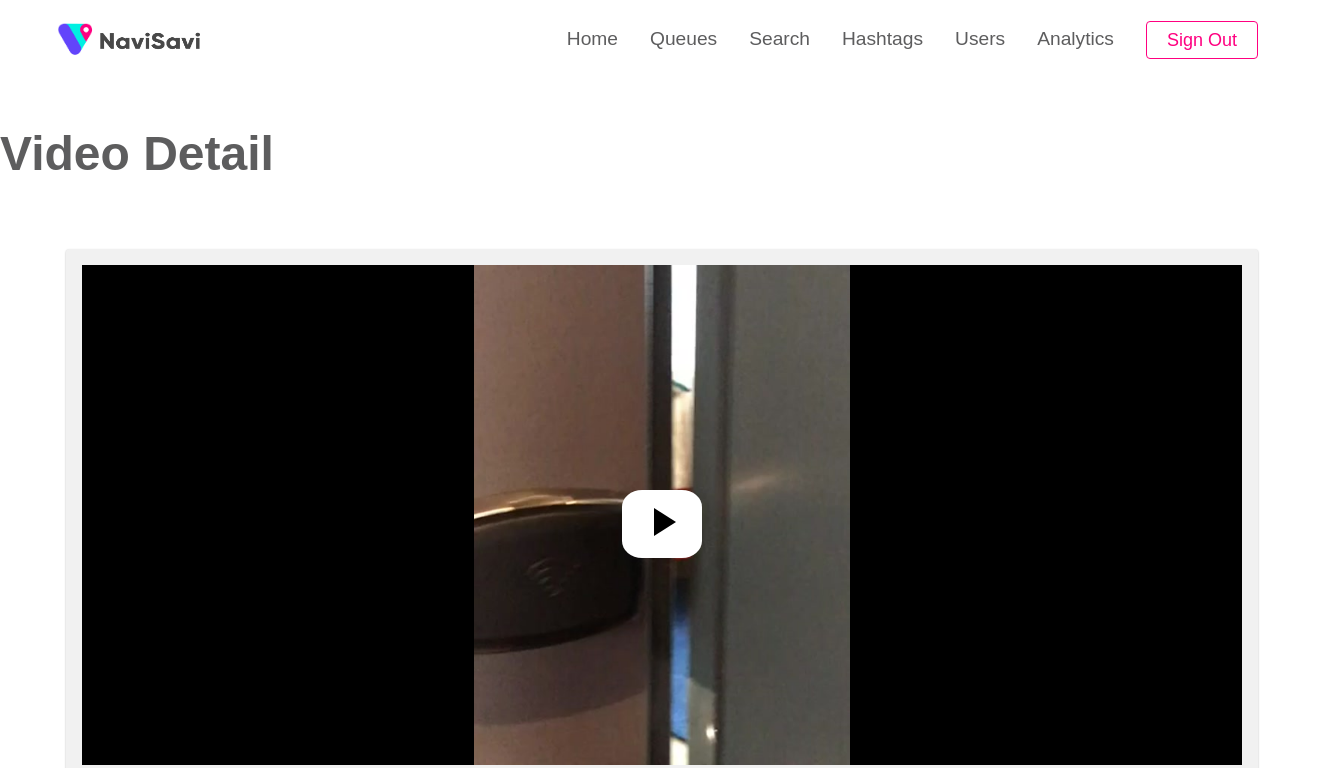 select on "**" 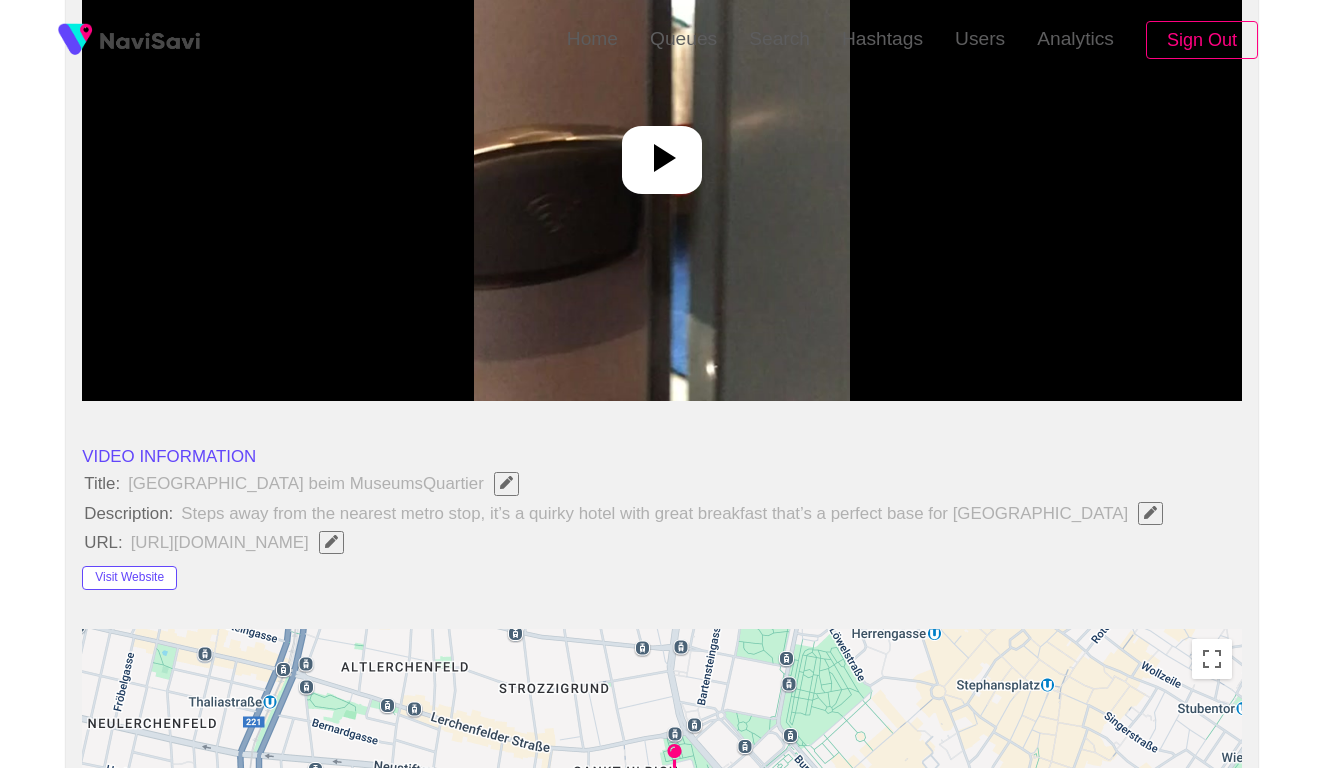 select on "**********" 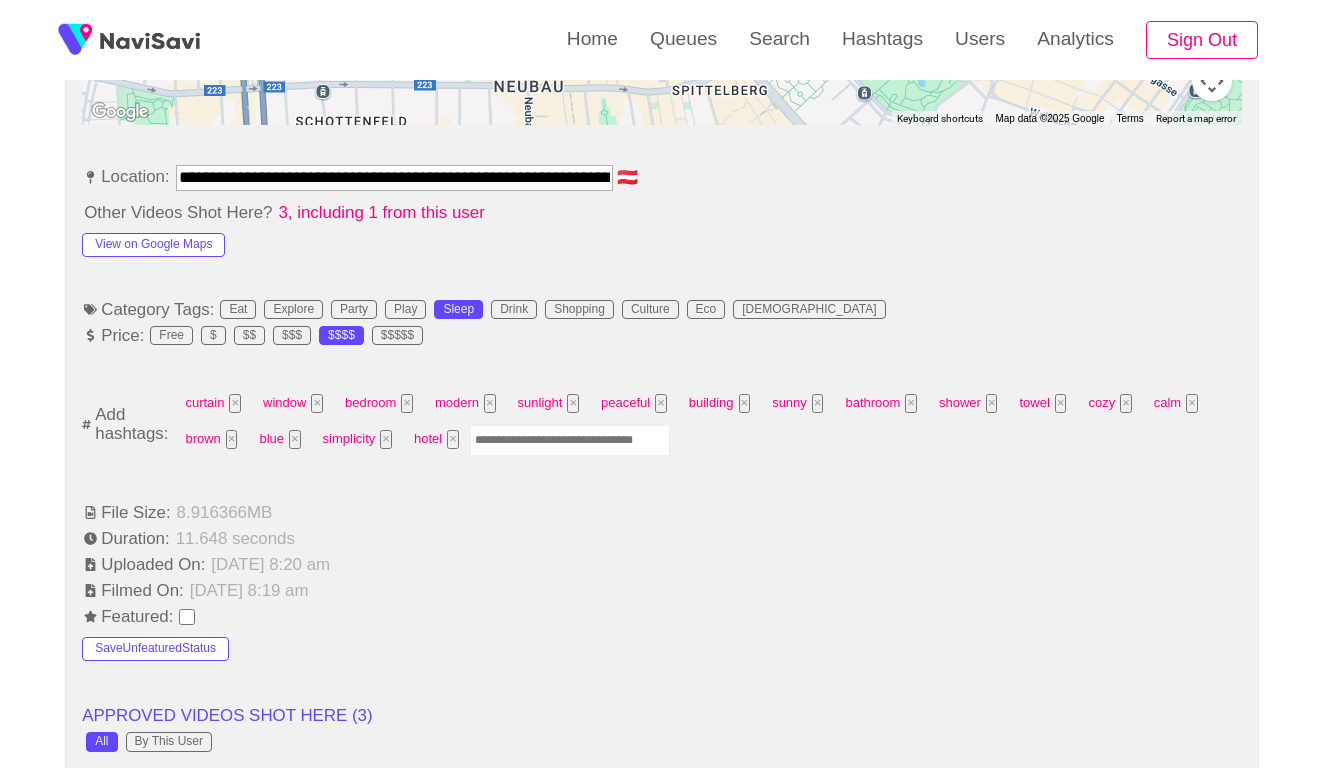 scroll, scrollTop: 1268, scrollLeft: 0, axis: vertical 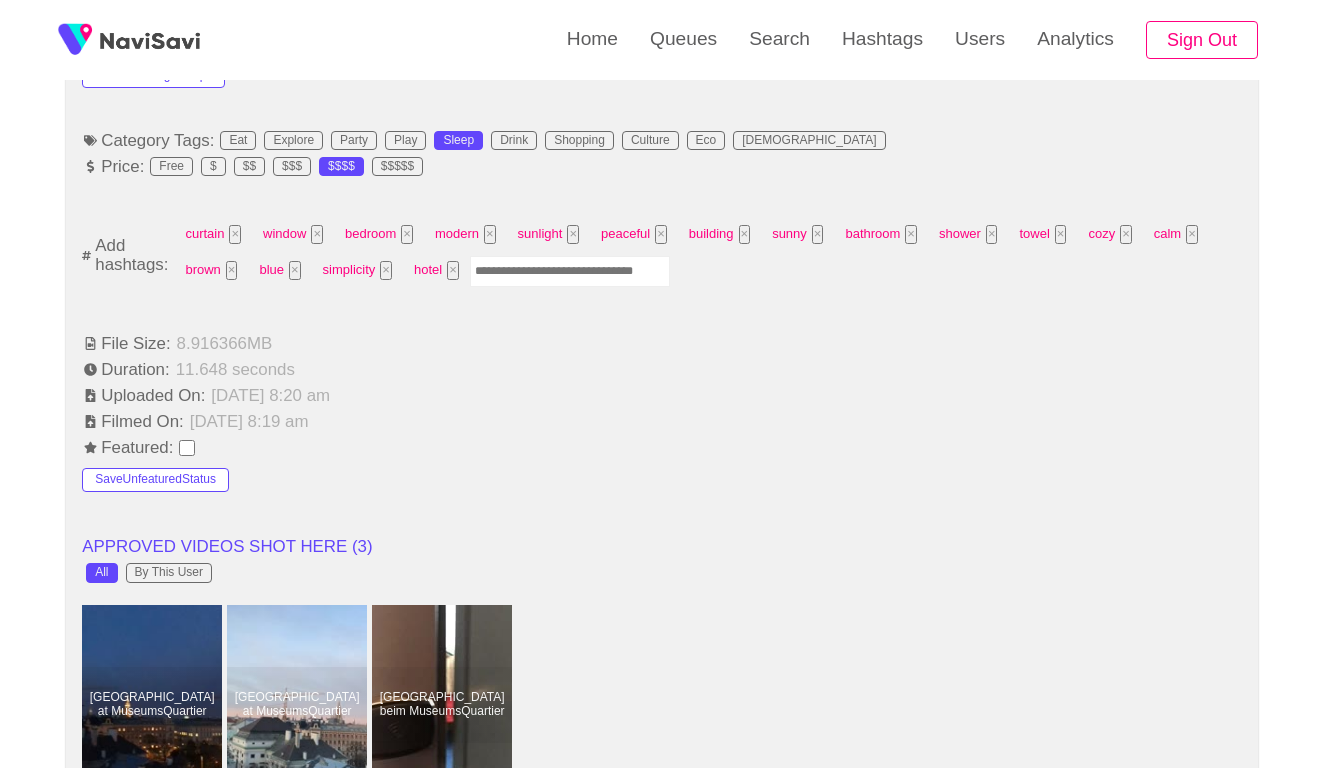 click at bounding box center (570, 271) 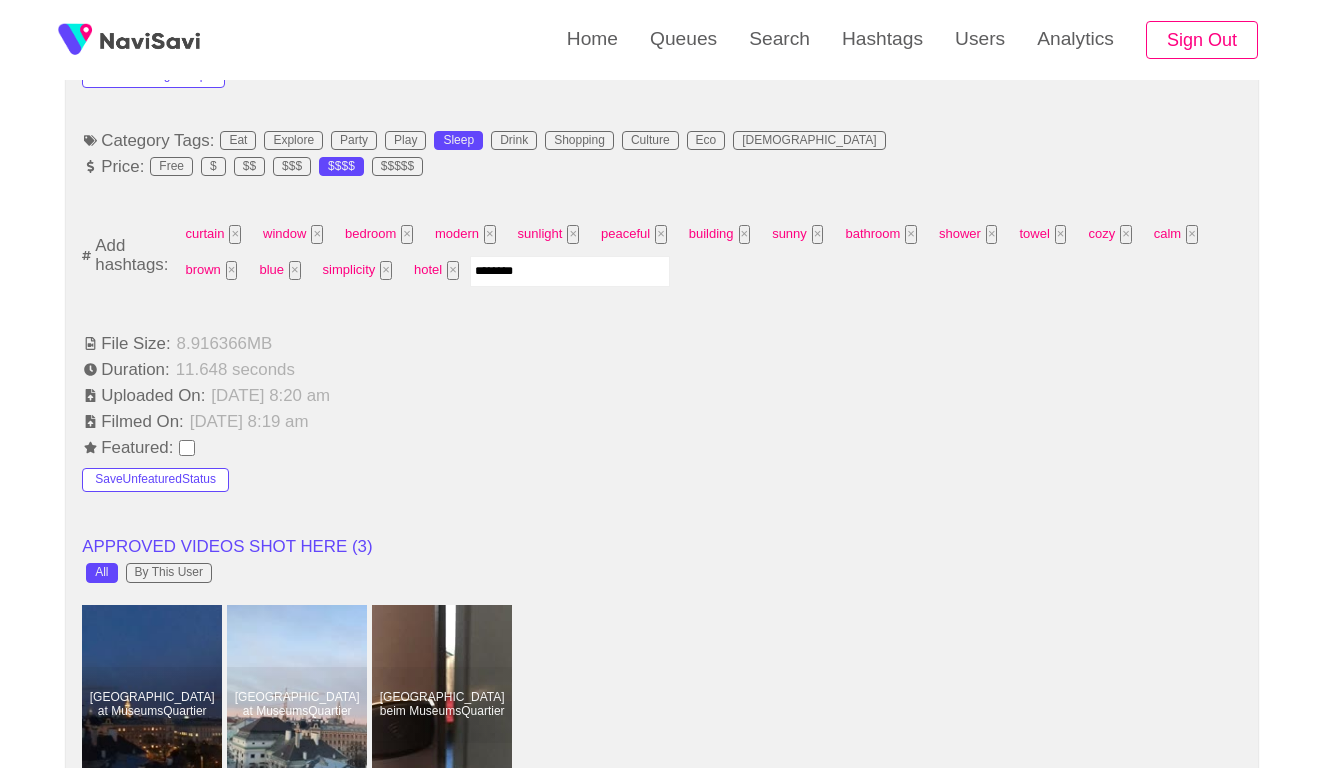 type on "*********" 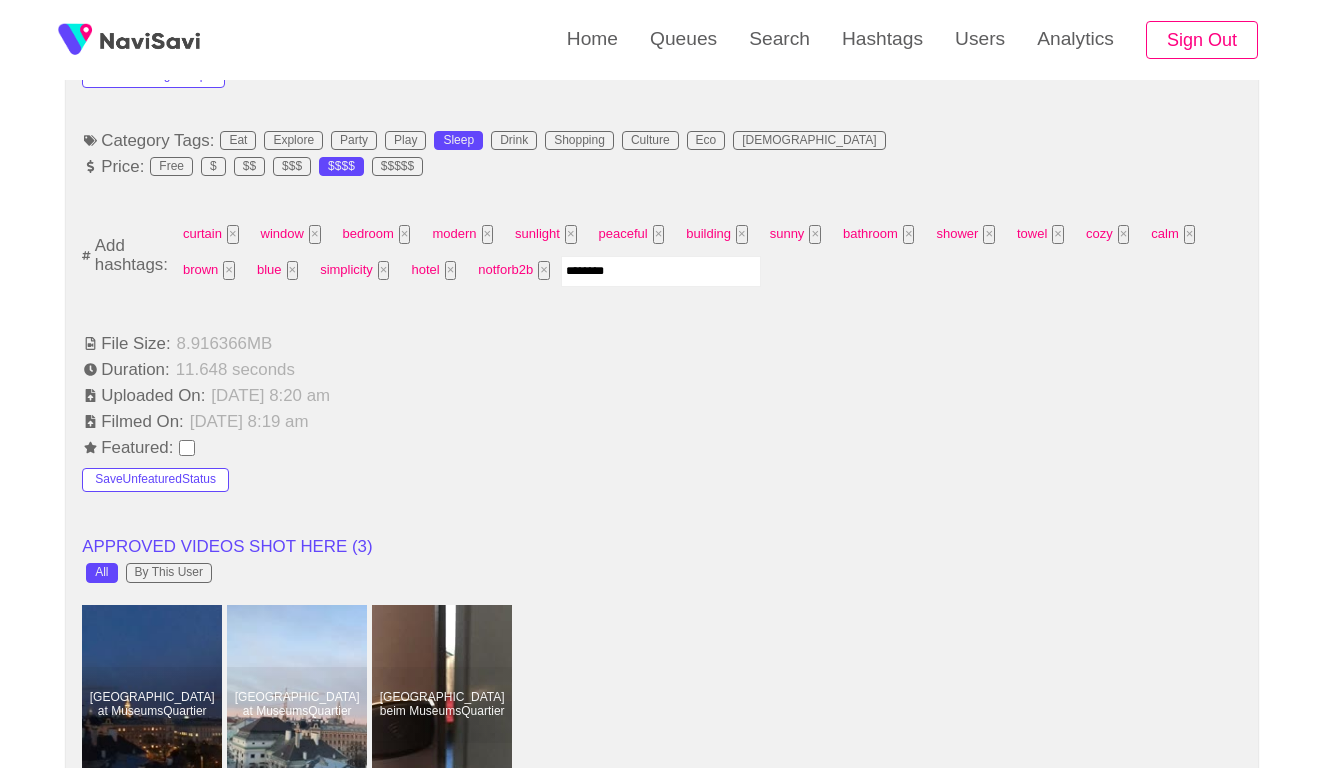 type on "*********" 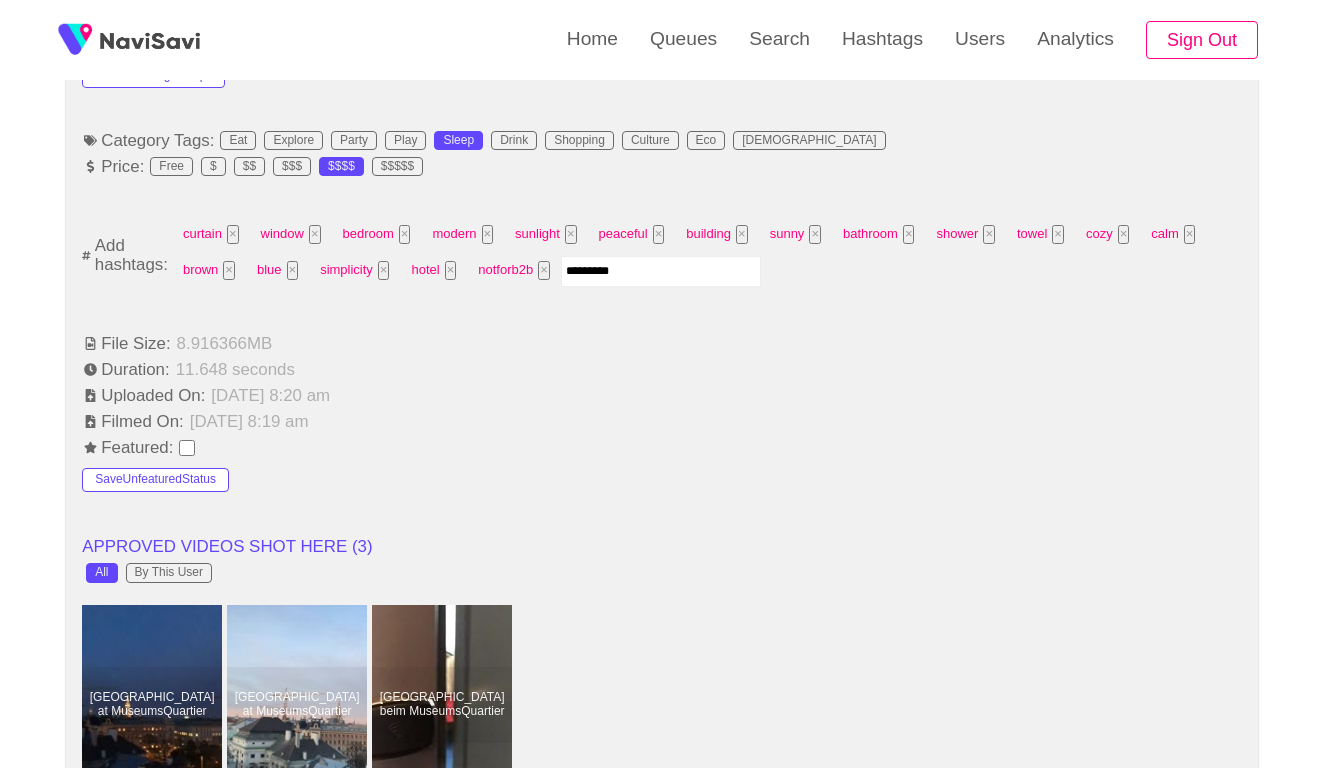 type 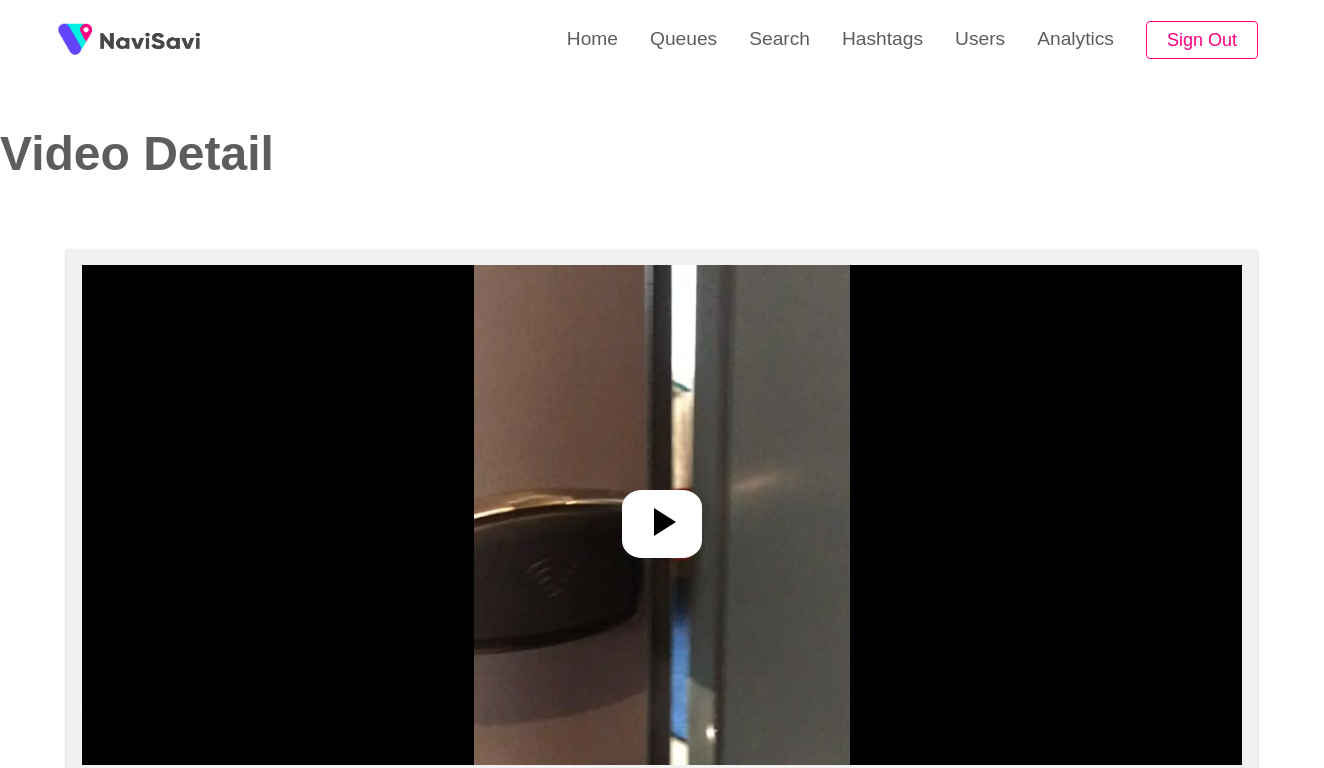 scroll, scrollTop: 0, scrollLeft: 0, axis: both 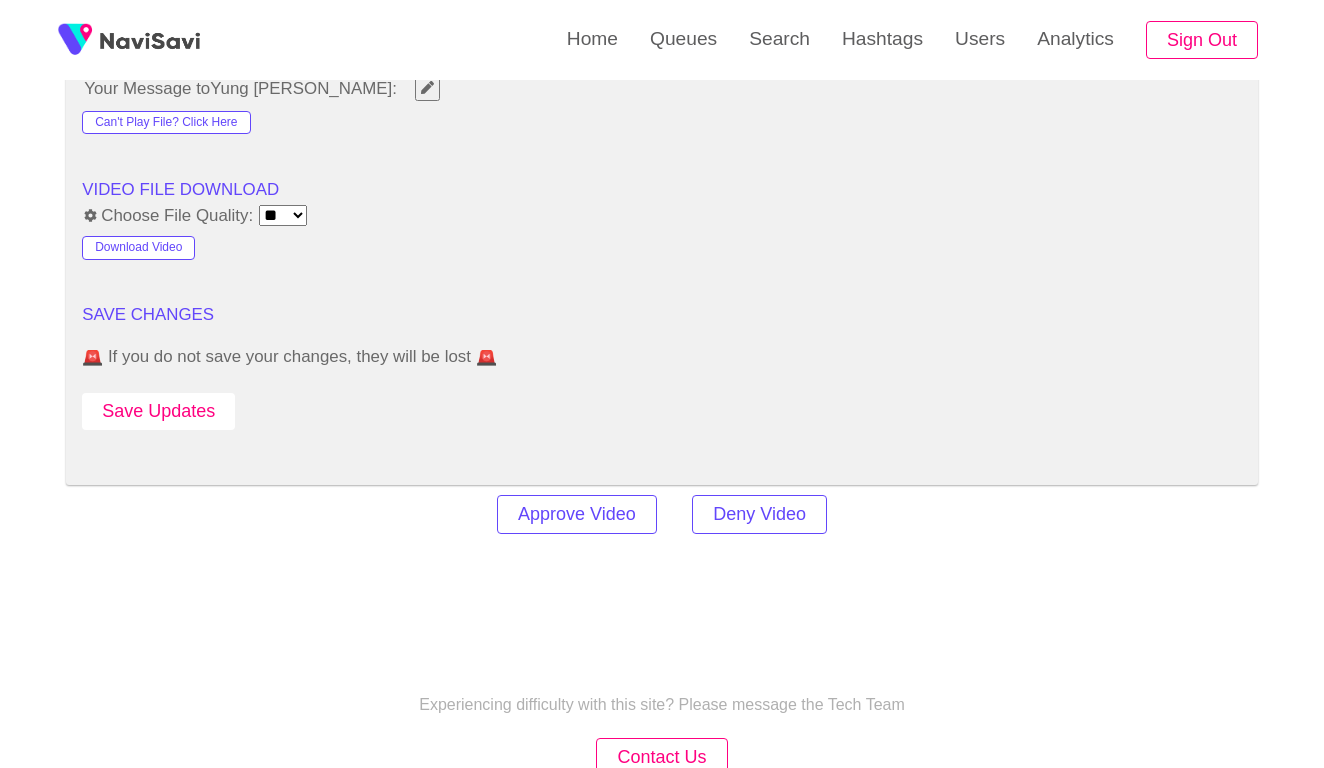 click on "Save Updates" at bounding box center (158, 411) 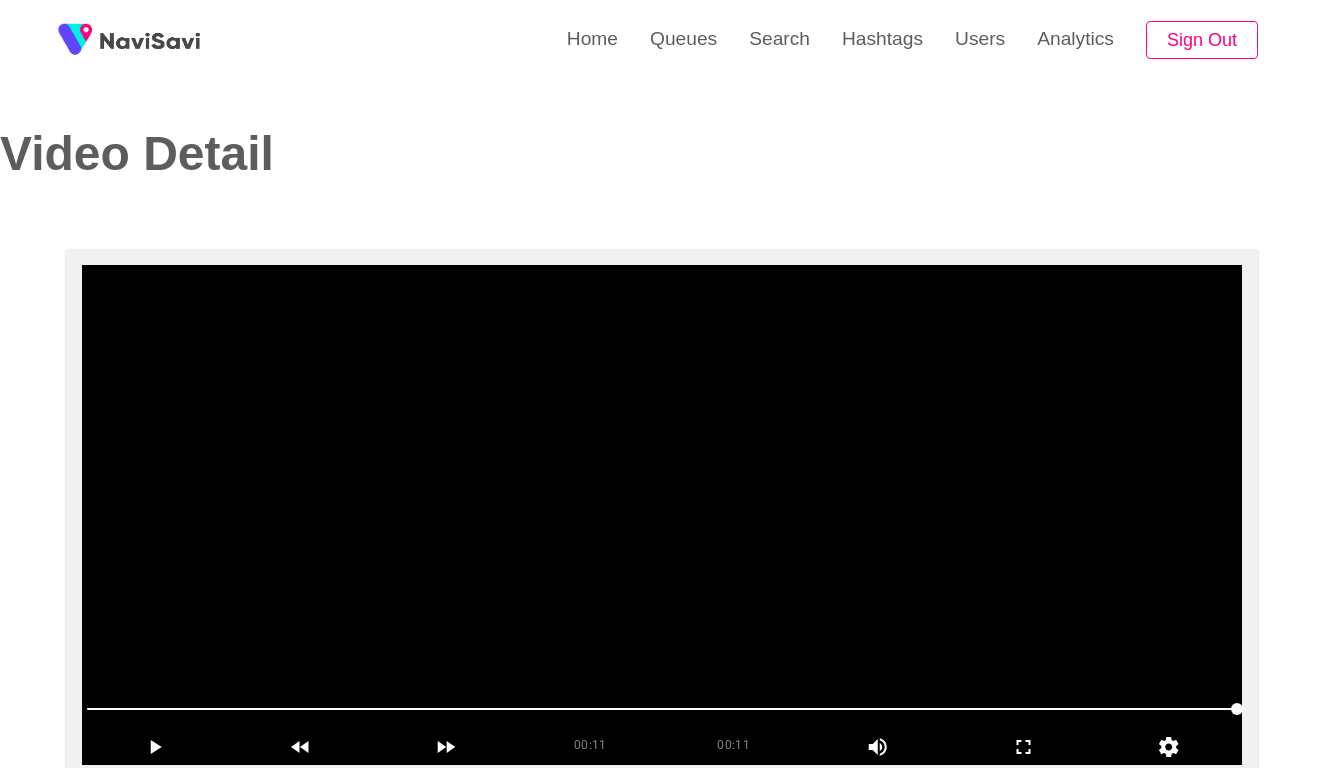 scroll, scrollTop: 0, scrollLeft: 0, axis: both 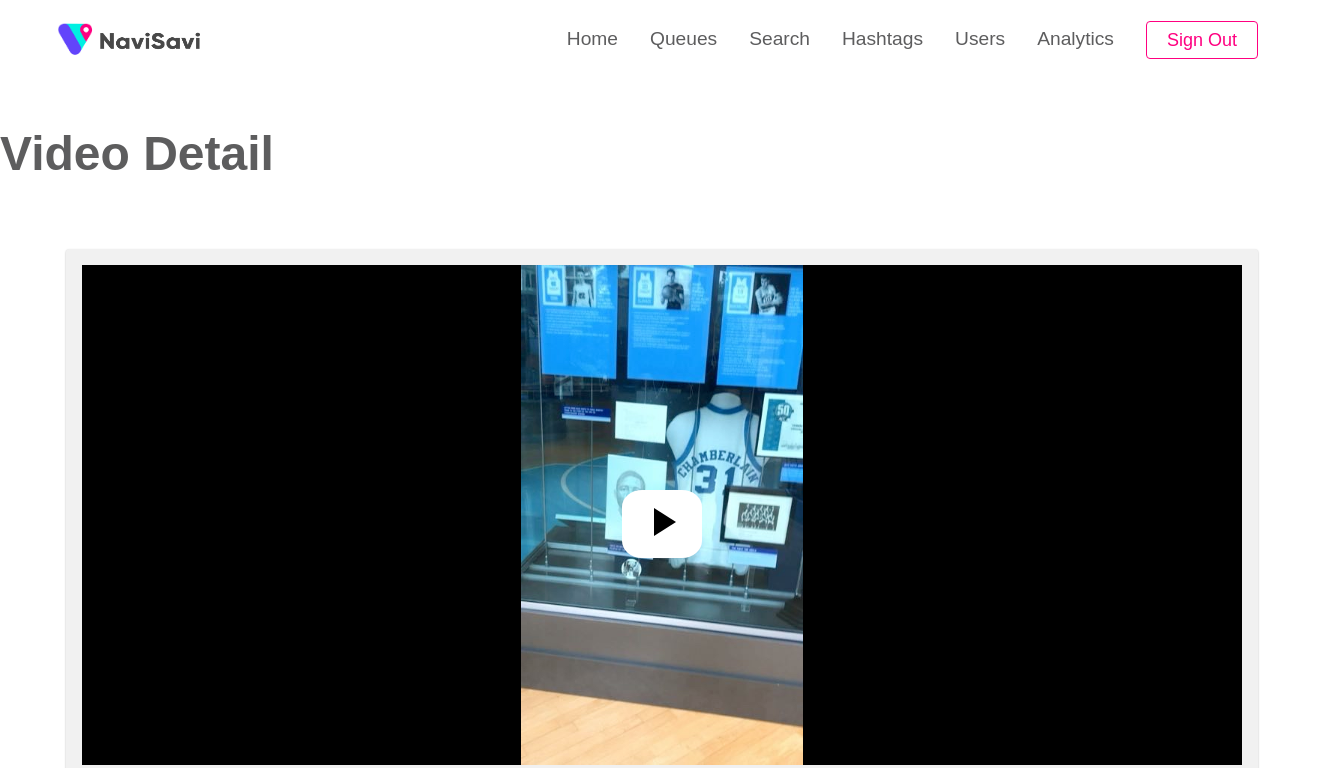 select on "**********" 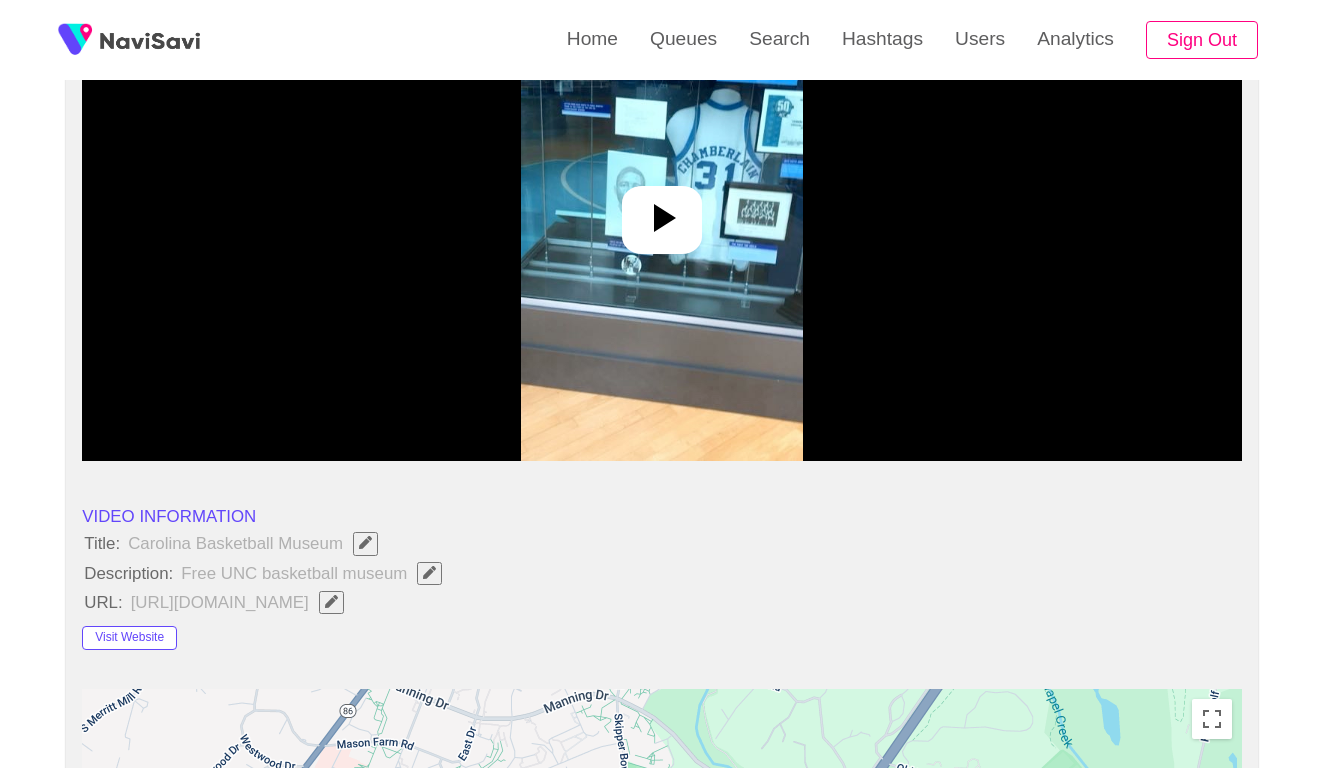 scroll, scrollTop: 115, scrollLeft: 0, axis: vertical 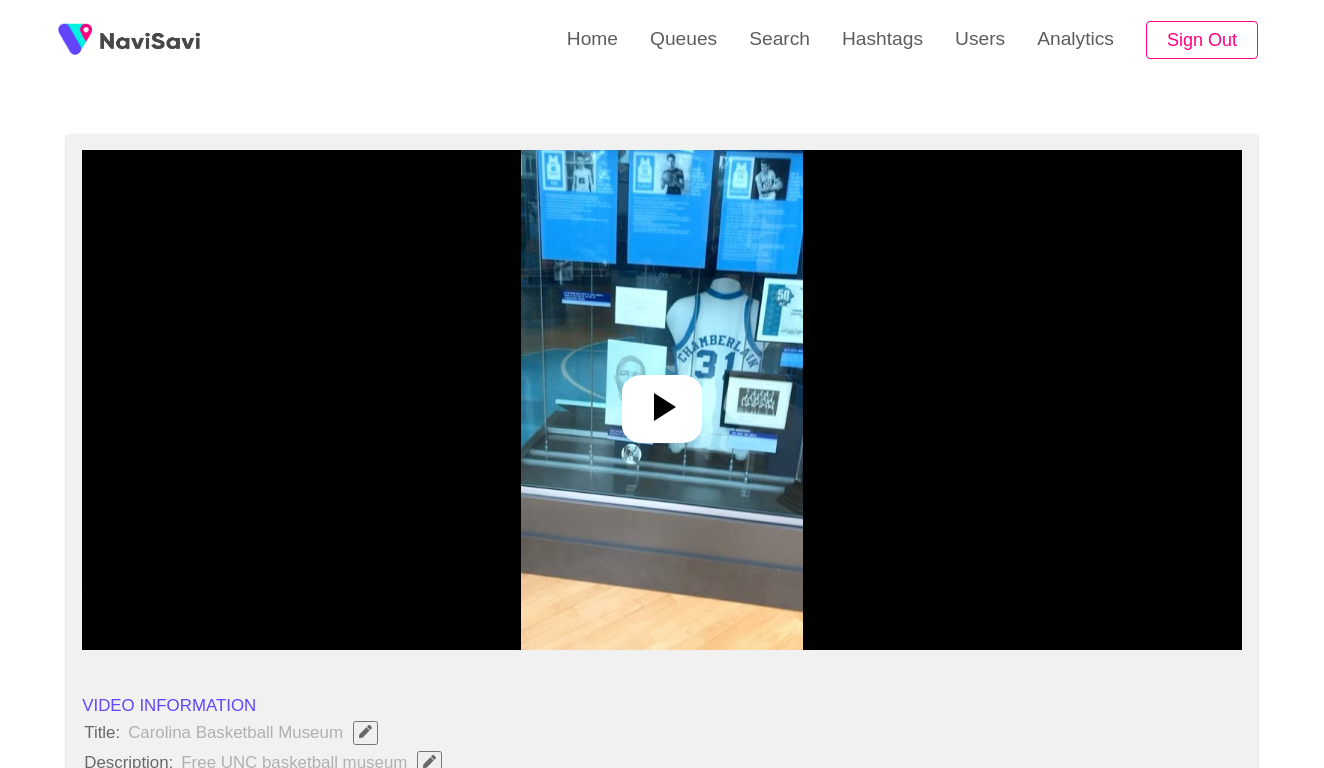 click at bounding box center (661, 400) 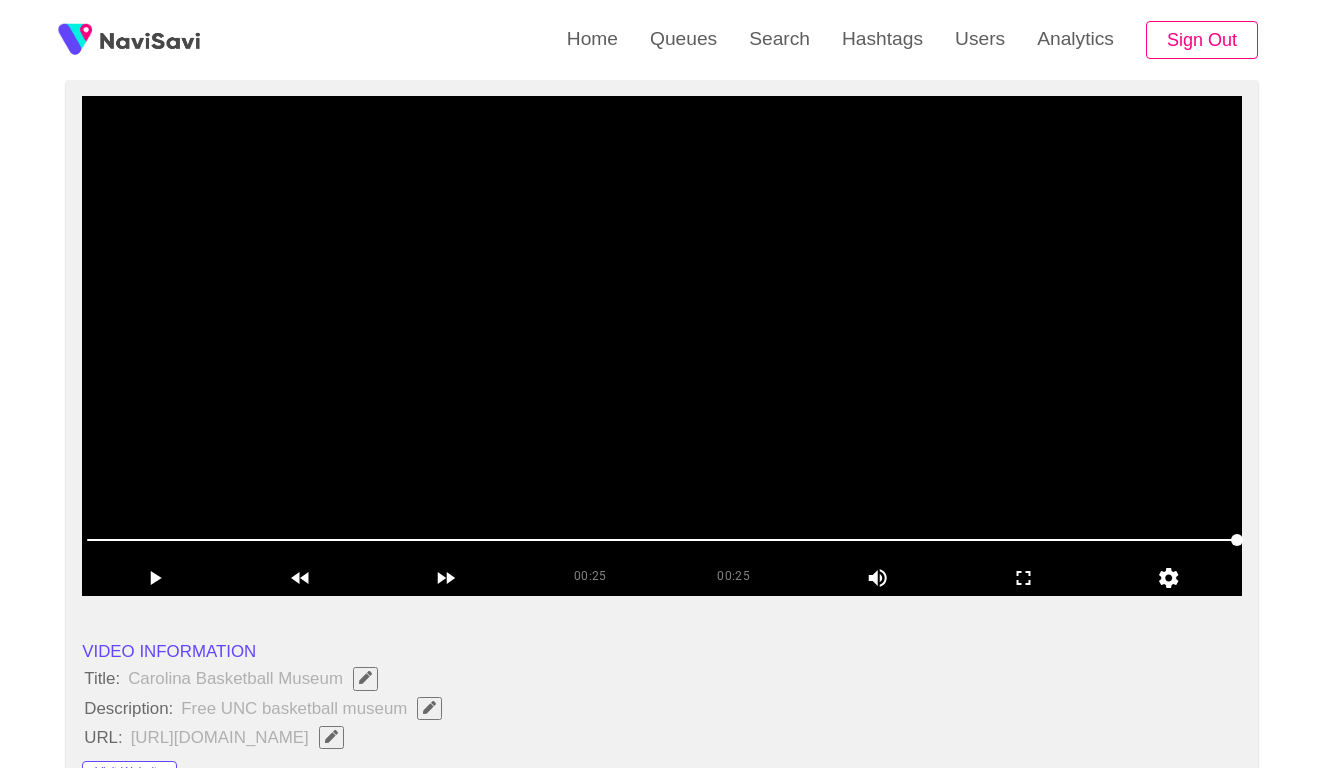 scroll, scrollTop: 146, scrollLeft: 0, axis: vertical 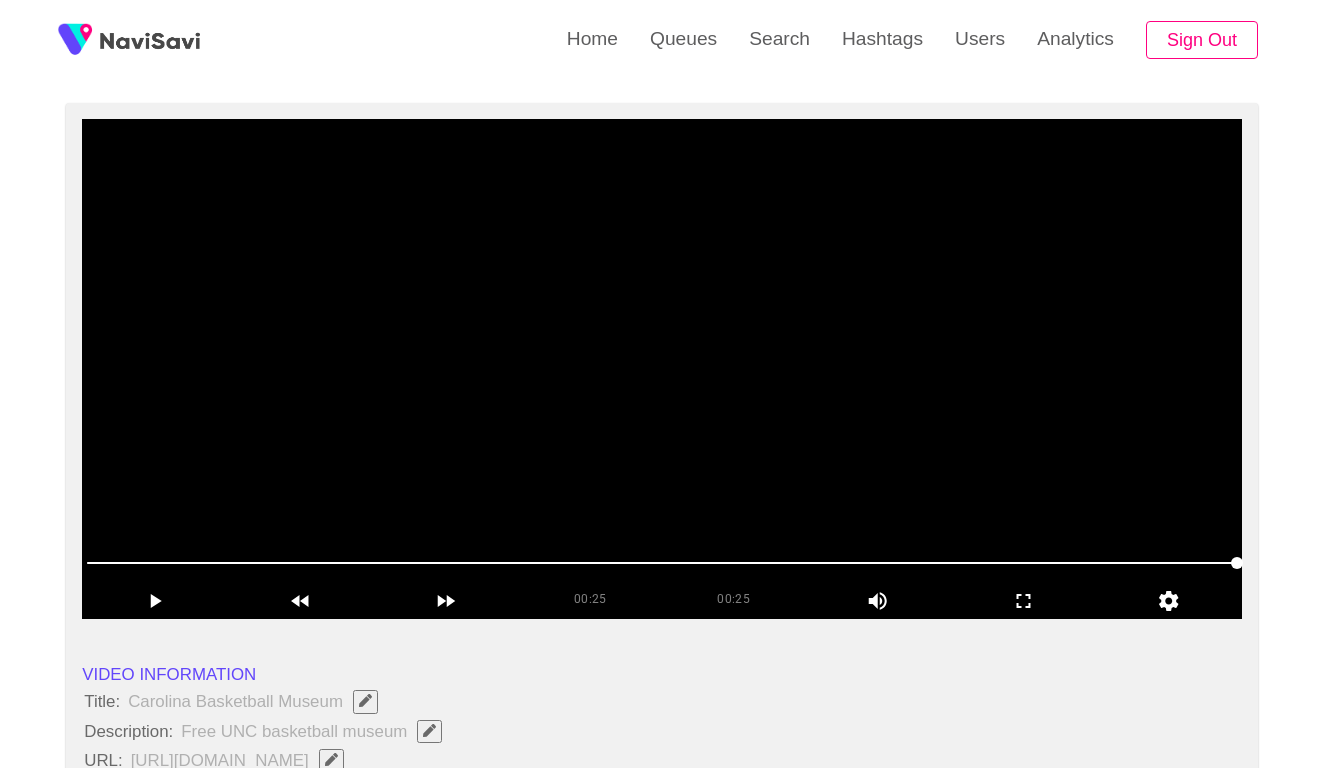 click at bounding box center [662, 563] 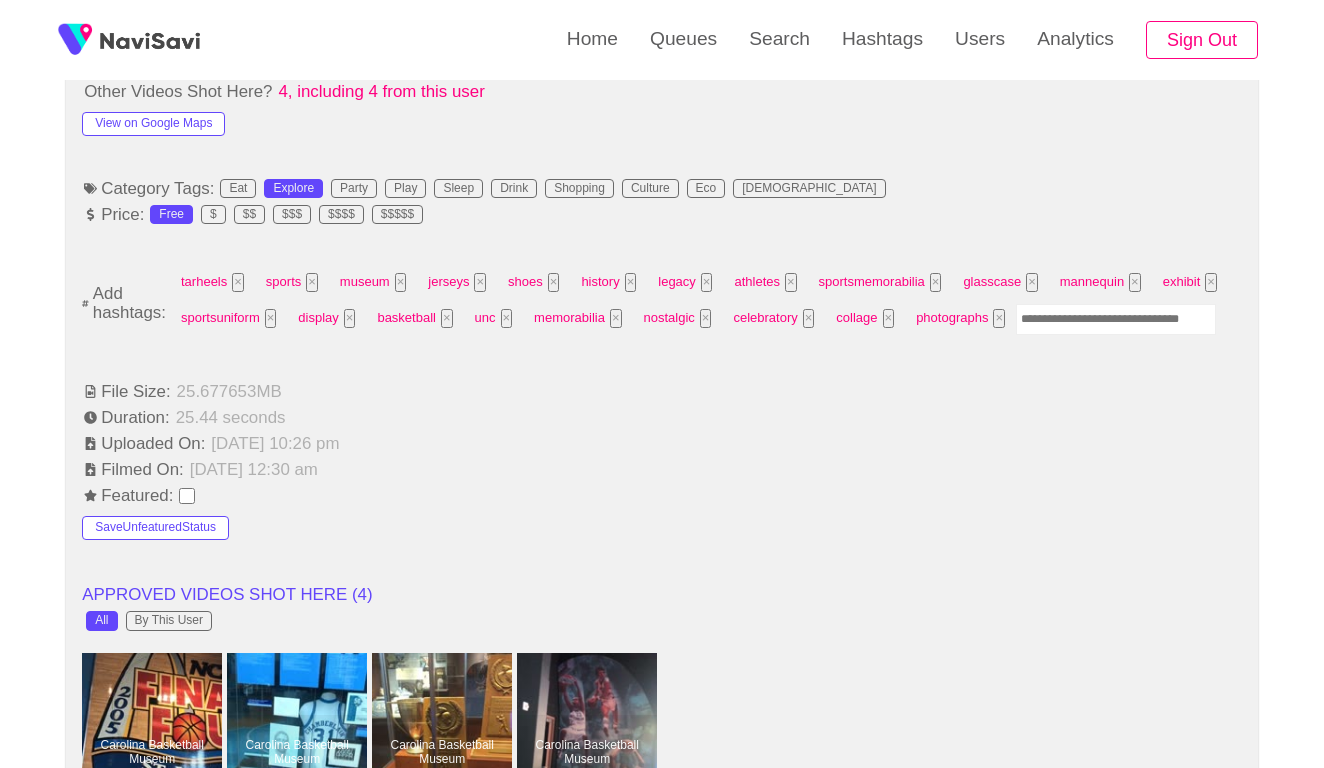 scroll, scrollTop: 1219, scrollLeft: 0, axis: vertical 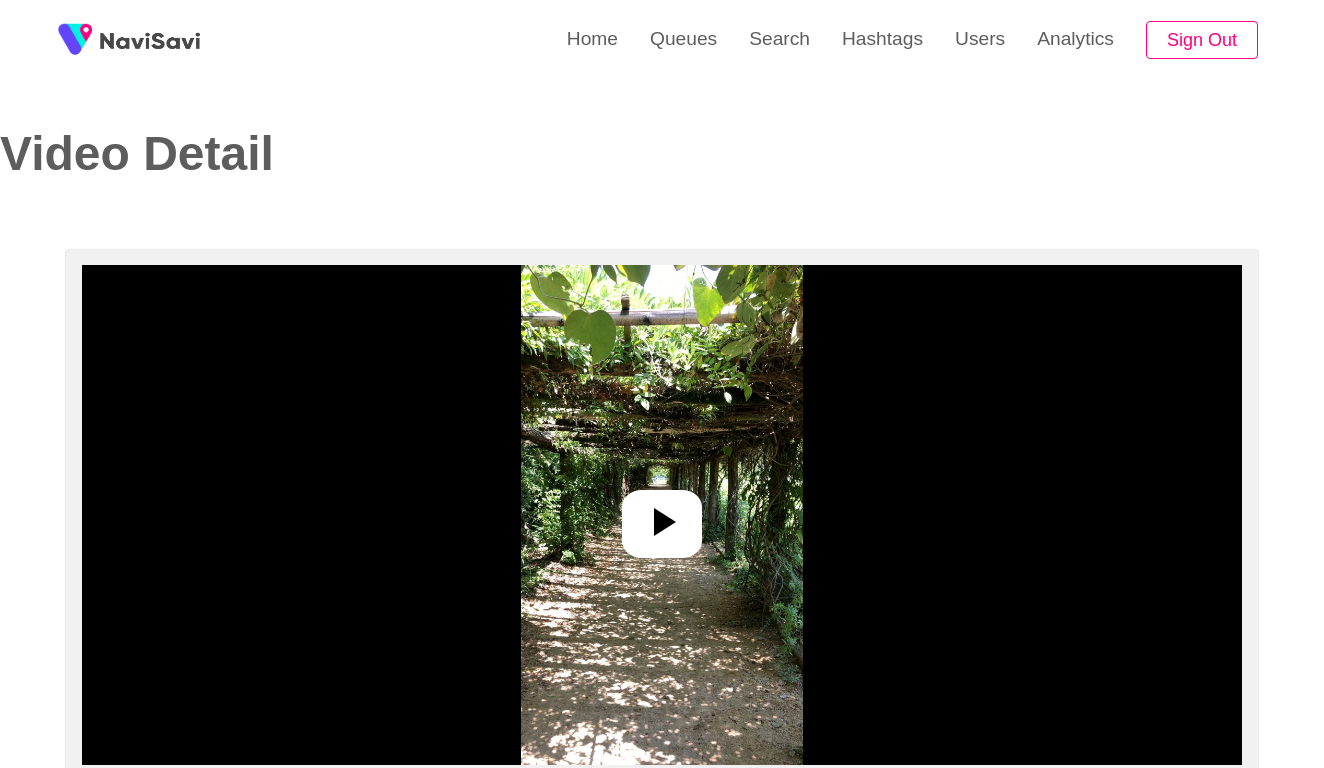 select on "**********" 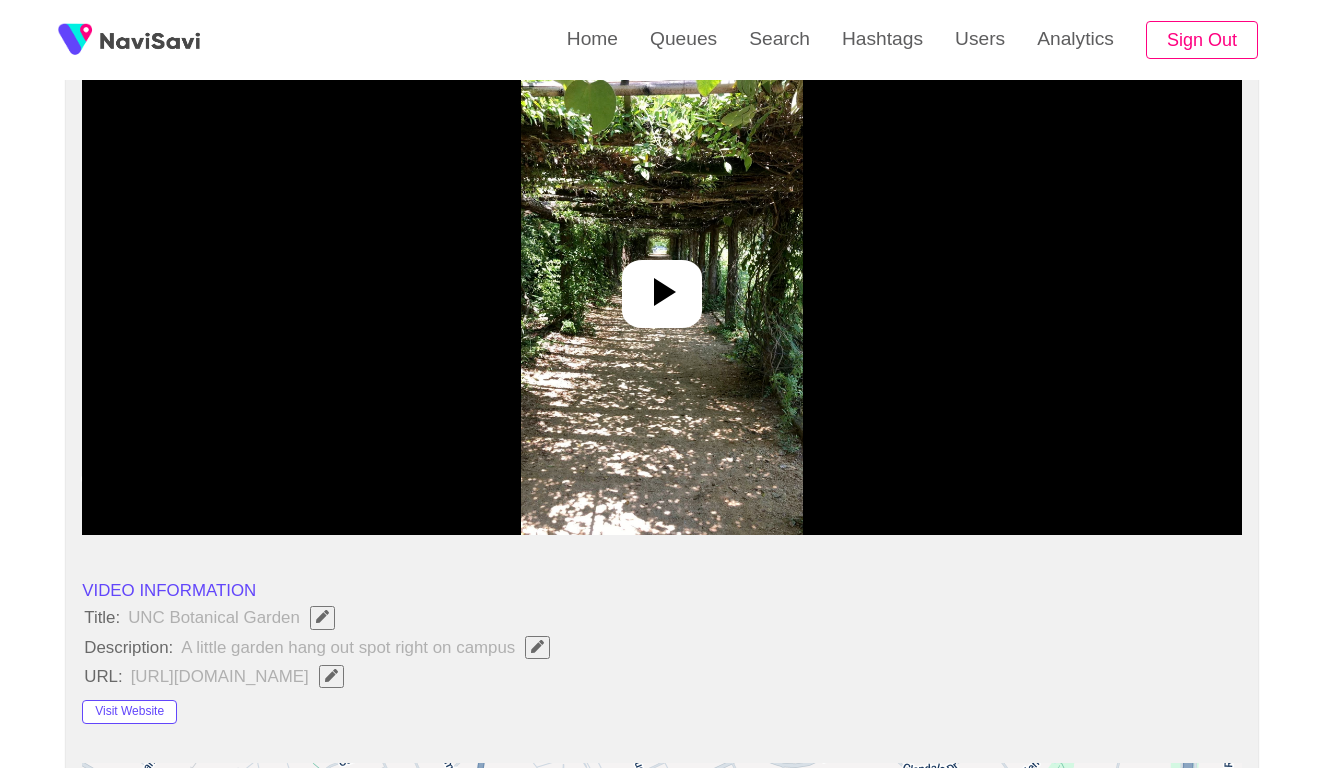 scroll, scrollTop: 256, scrollLeft: 0, axis: vertical 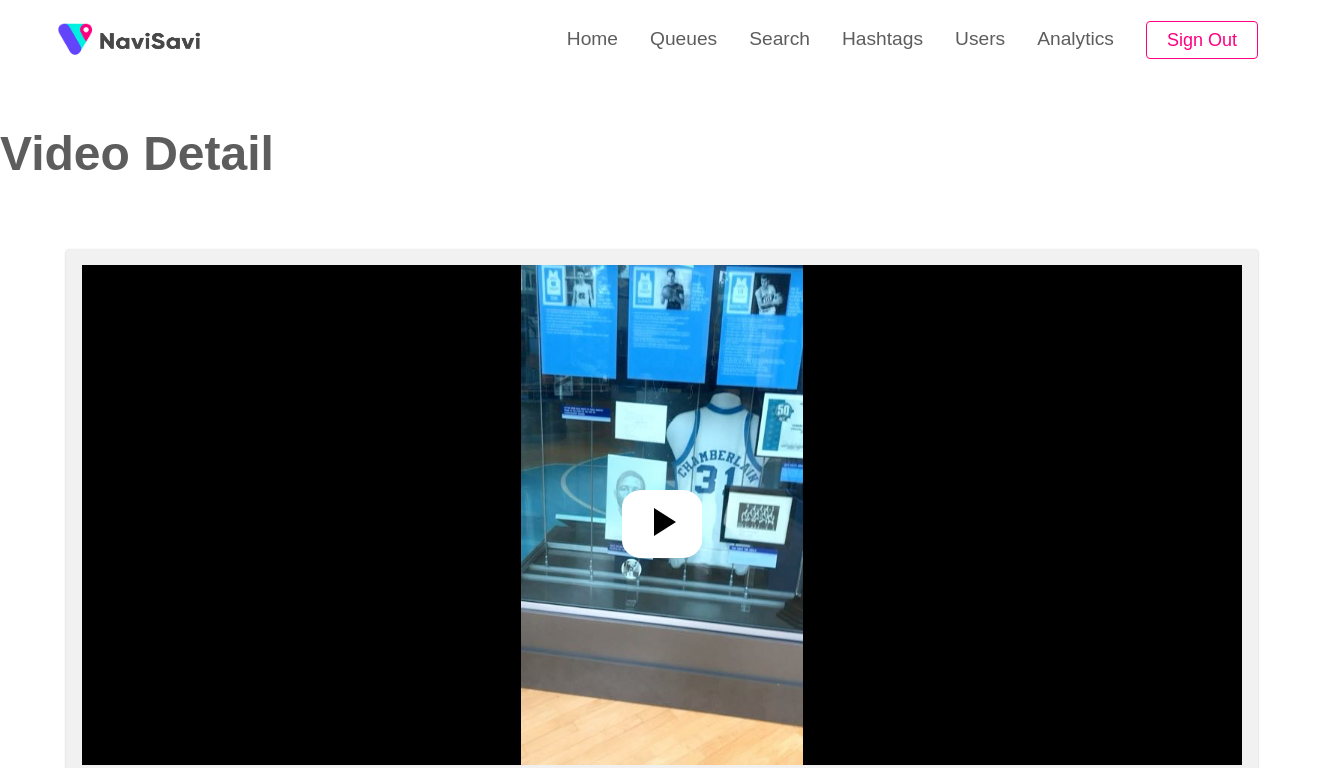 select on "**********" 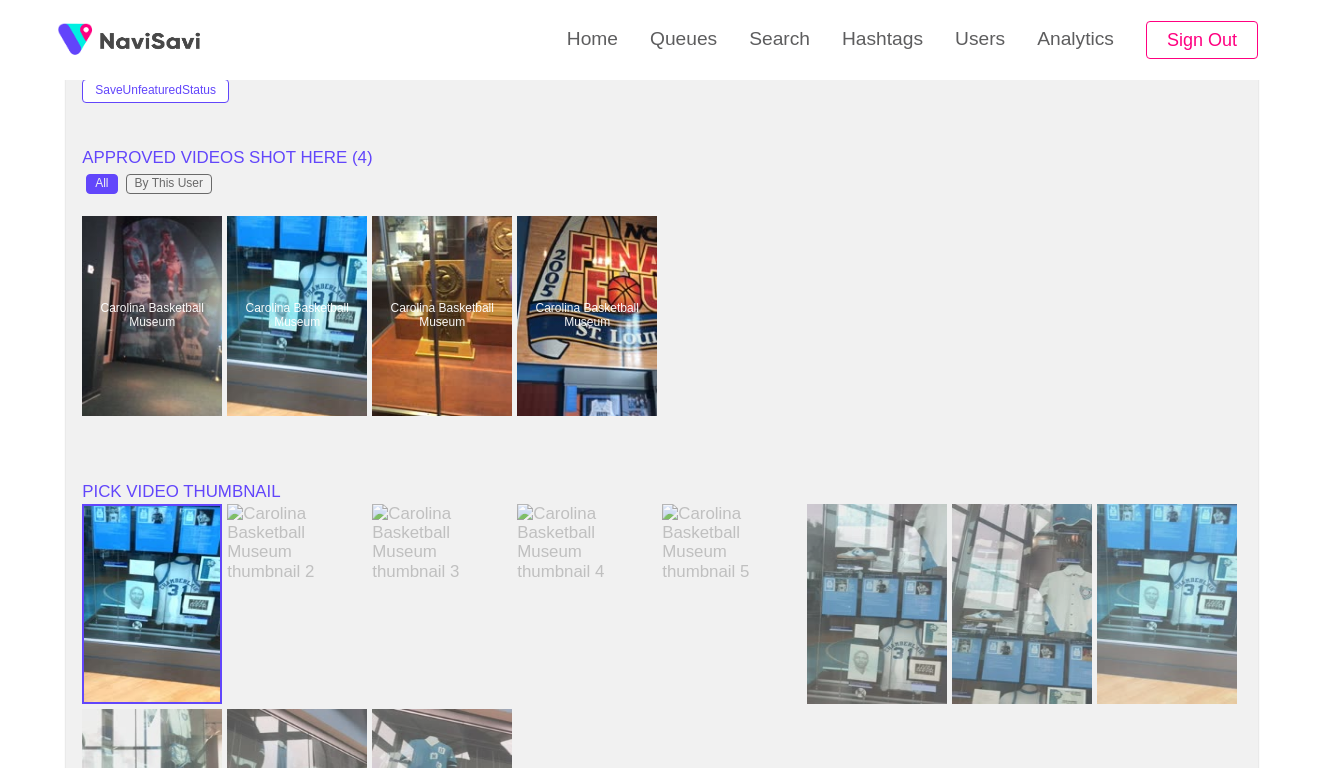 scroll, scrollTop: 1651, scrollLeft: 0, axis: vertical 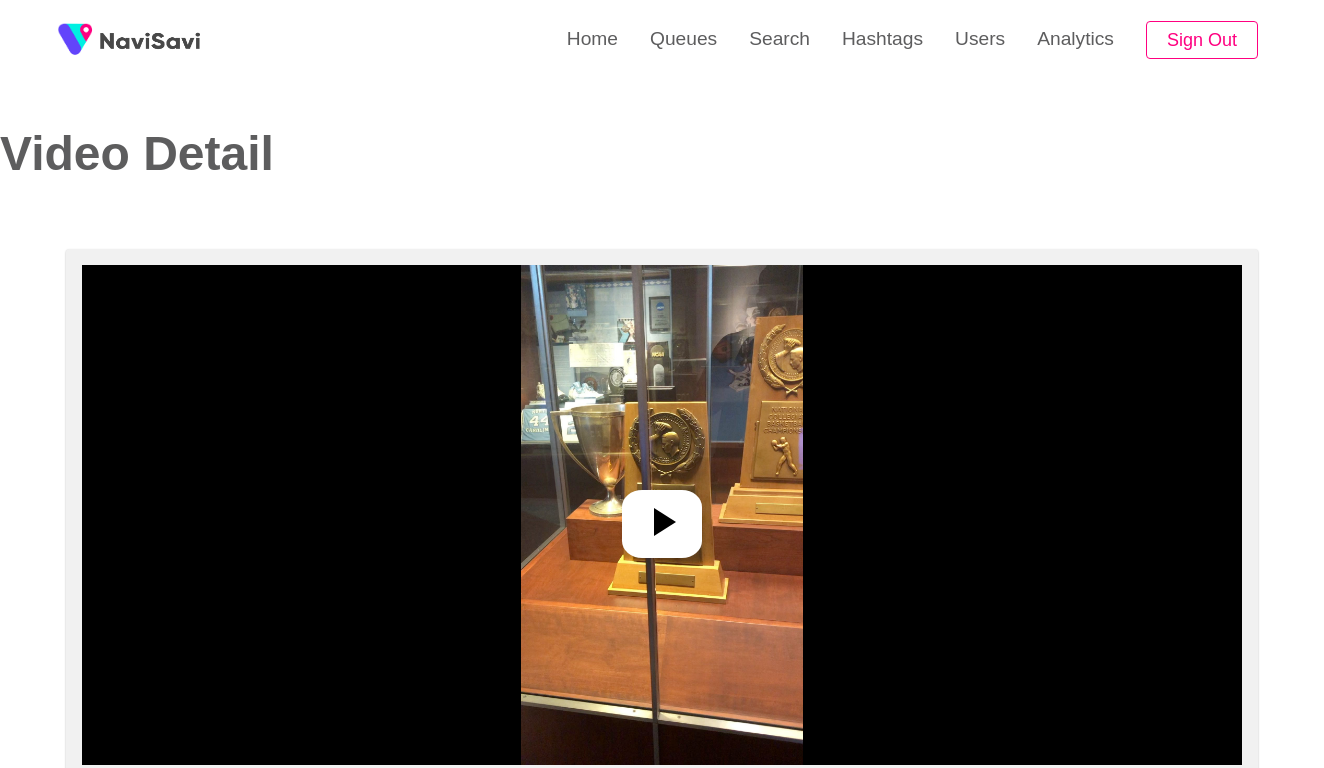 select on "**********" 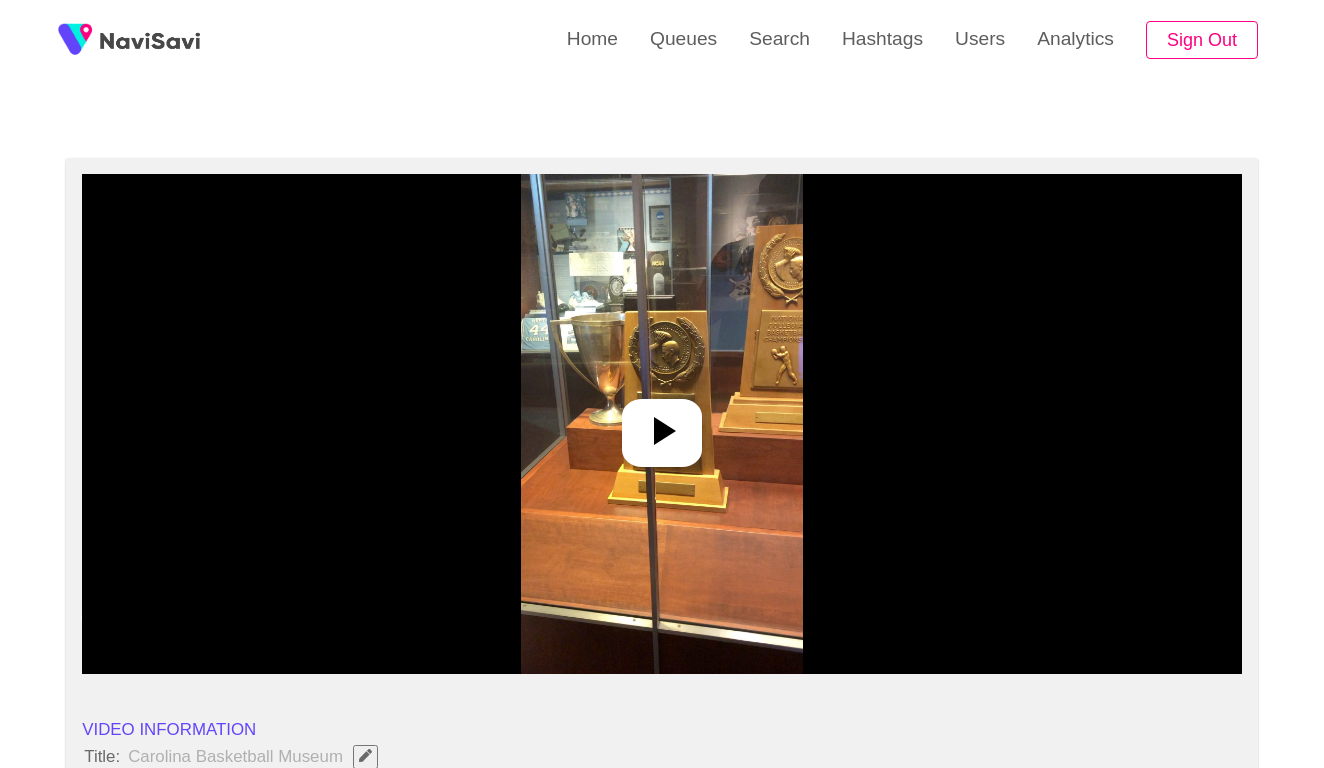 scroll, scrollTop: 167, scrollLeft: 0, axis: vertical 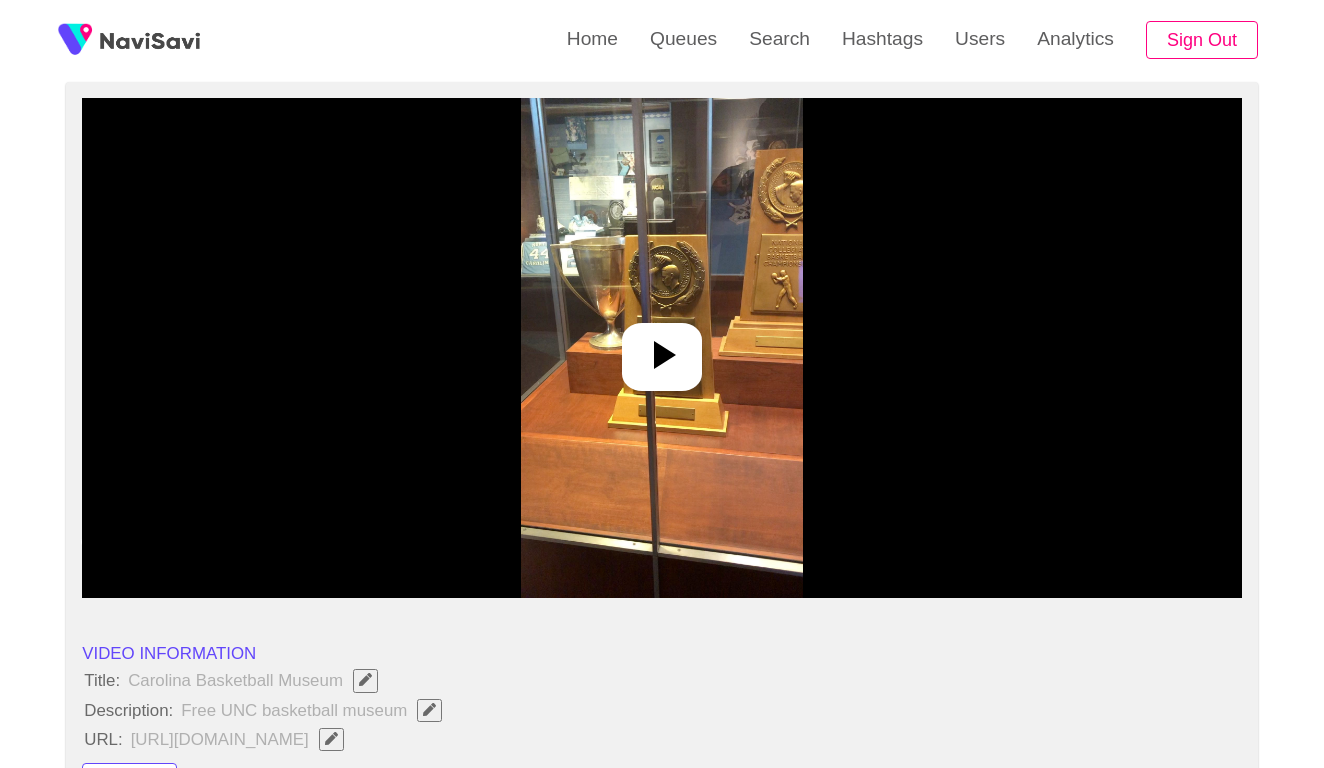 click at bounding box center [661, 348] 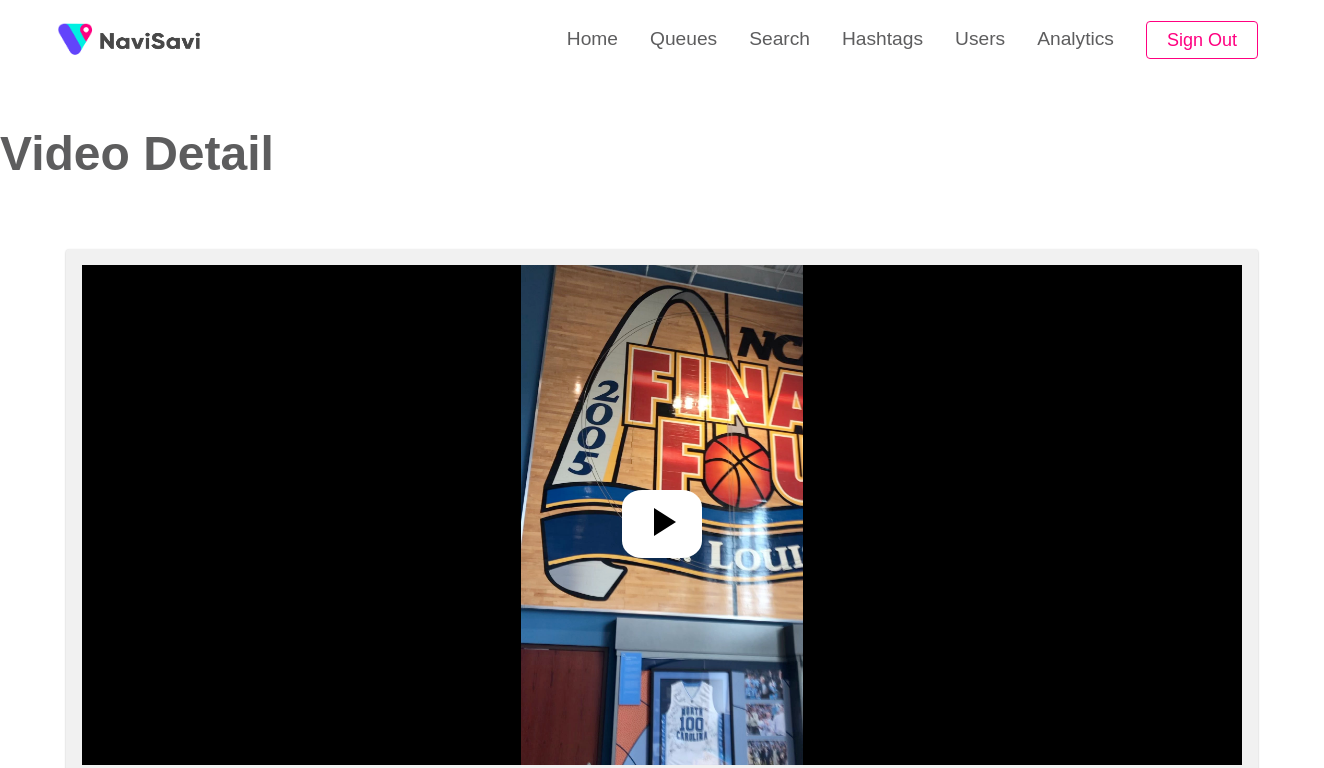 select on "**********" 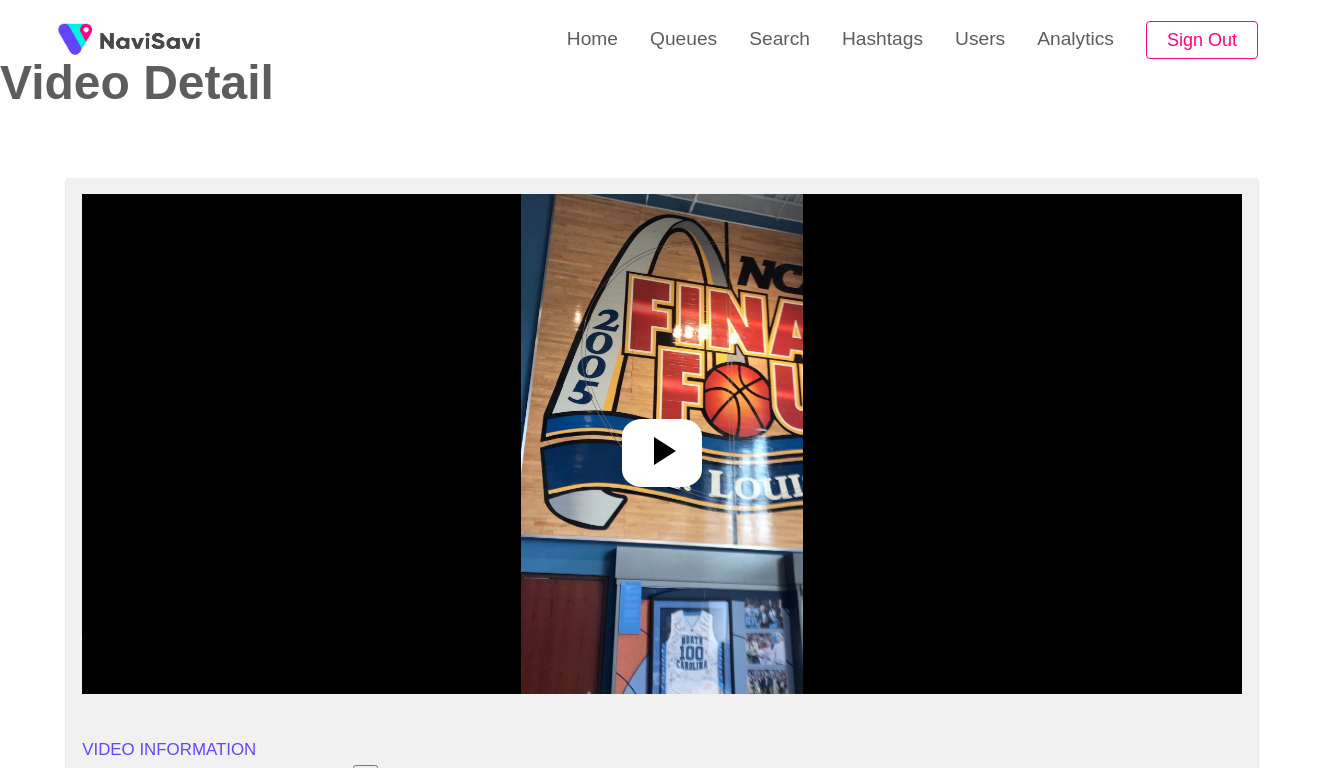 scroll, scrollTop: 140, scrollLeft: 0, axis: vertical 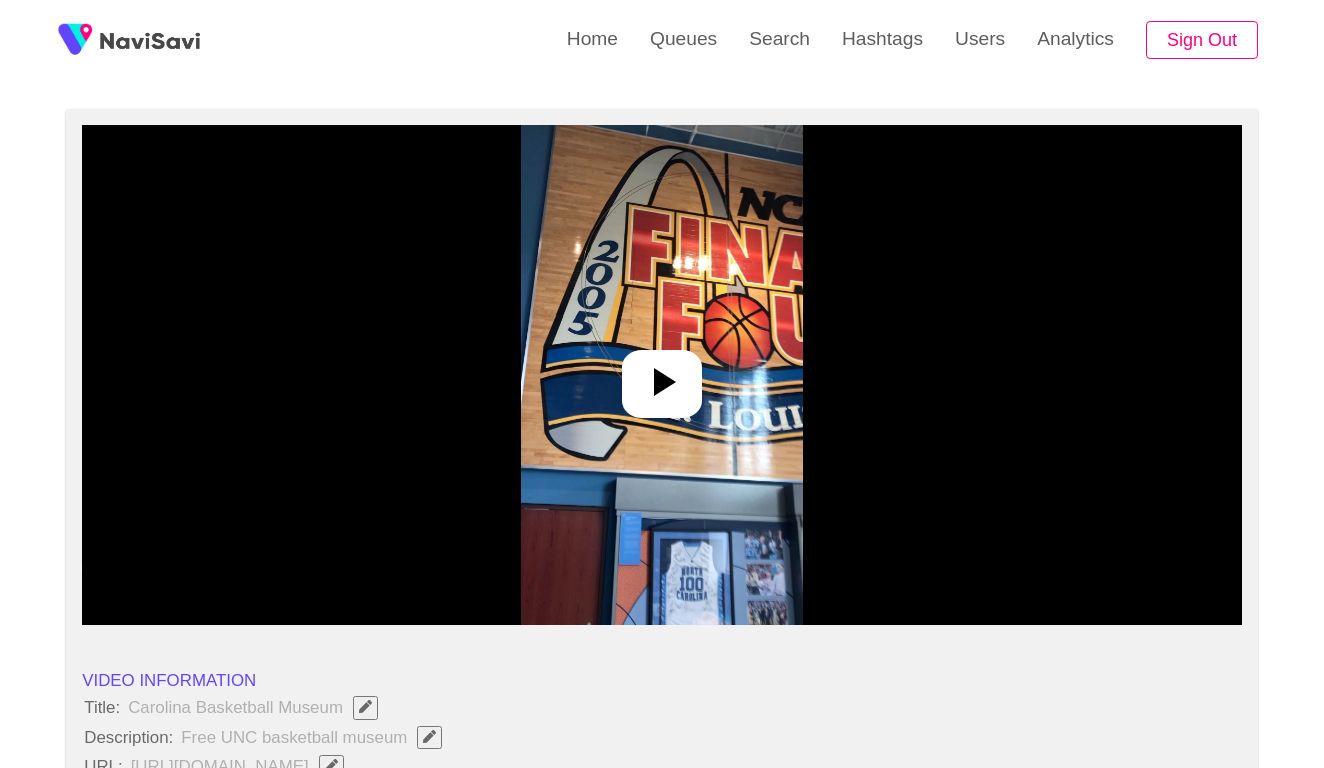 click at bounding box center (662, 375) 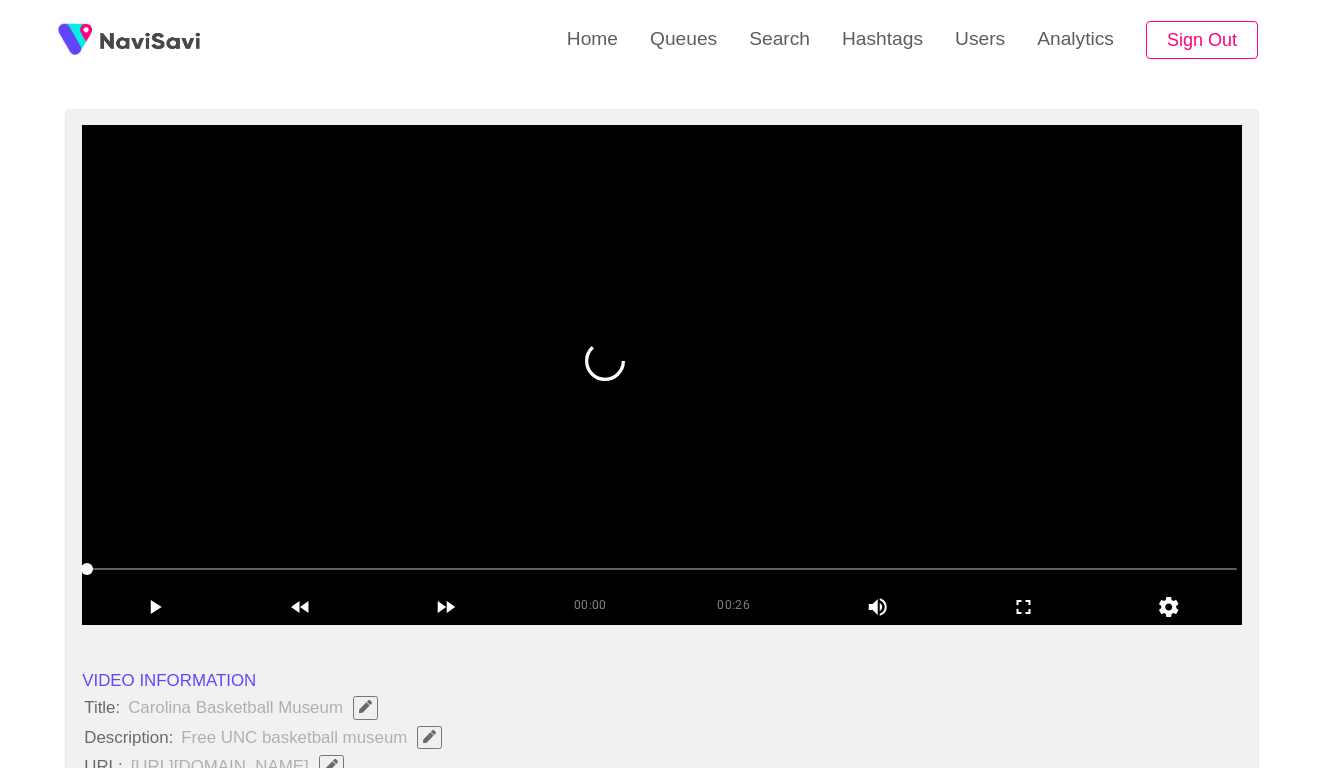 click at bounding box center (662, 375) 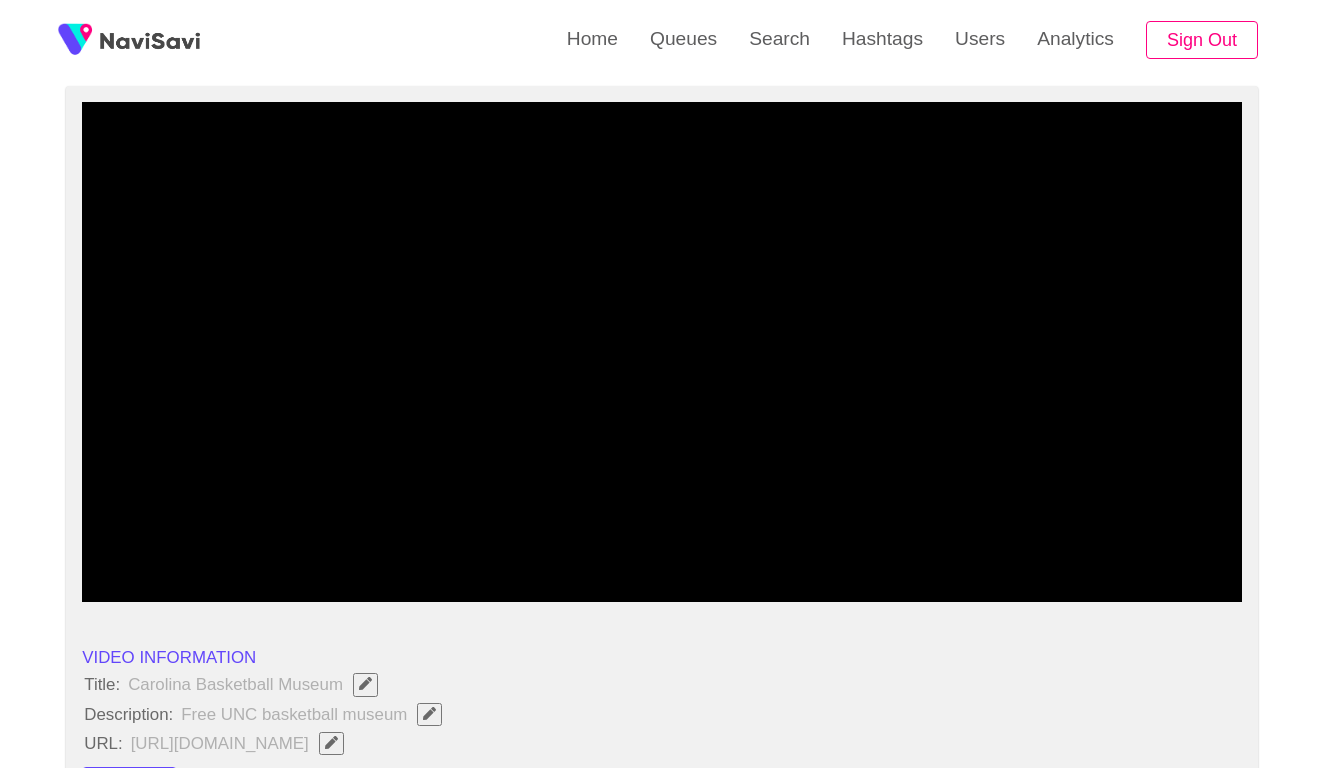 scroll, scrollTop: 161, scrollLeft: 0, axis: vertical 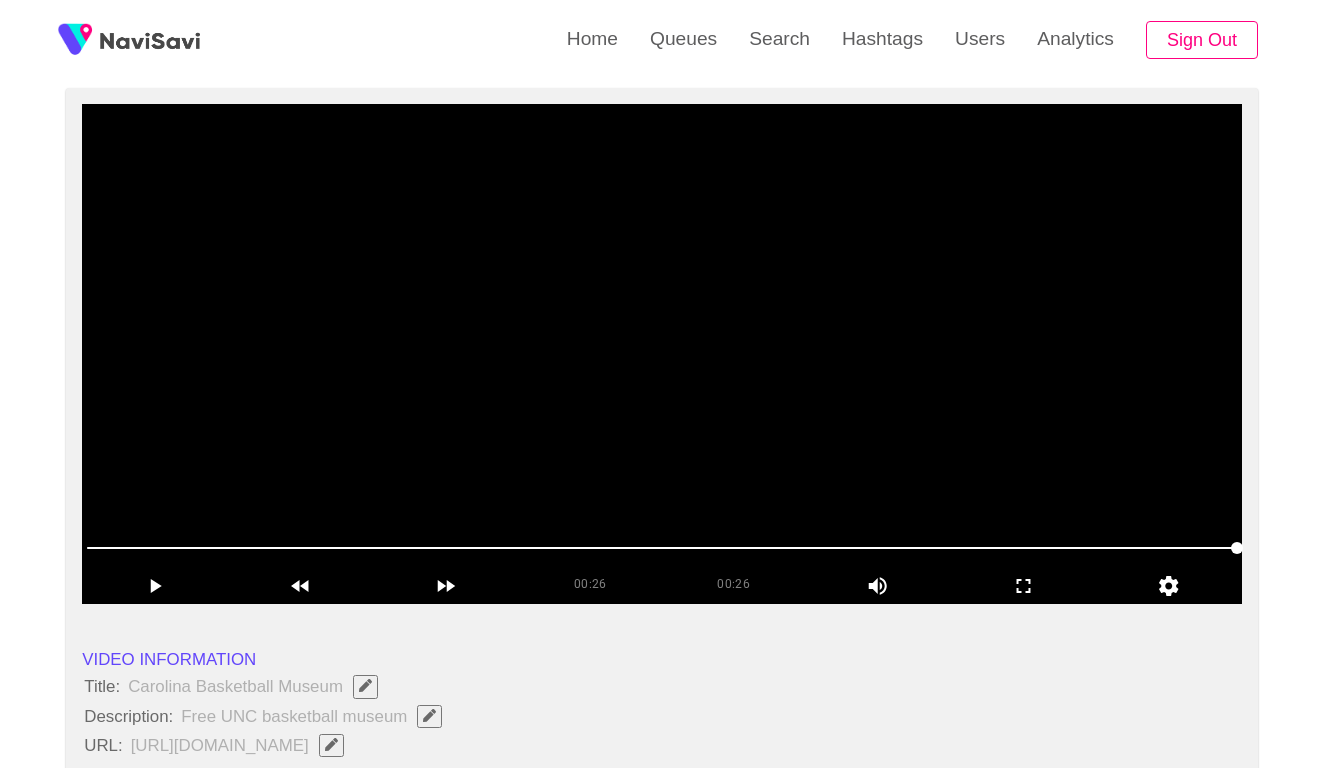 click at bounding box center (662, 354) 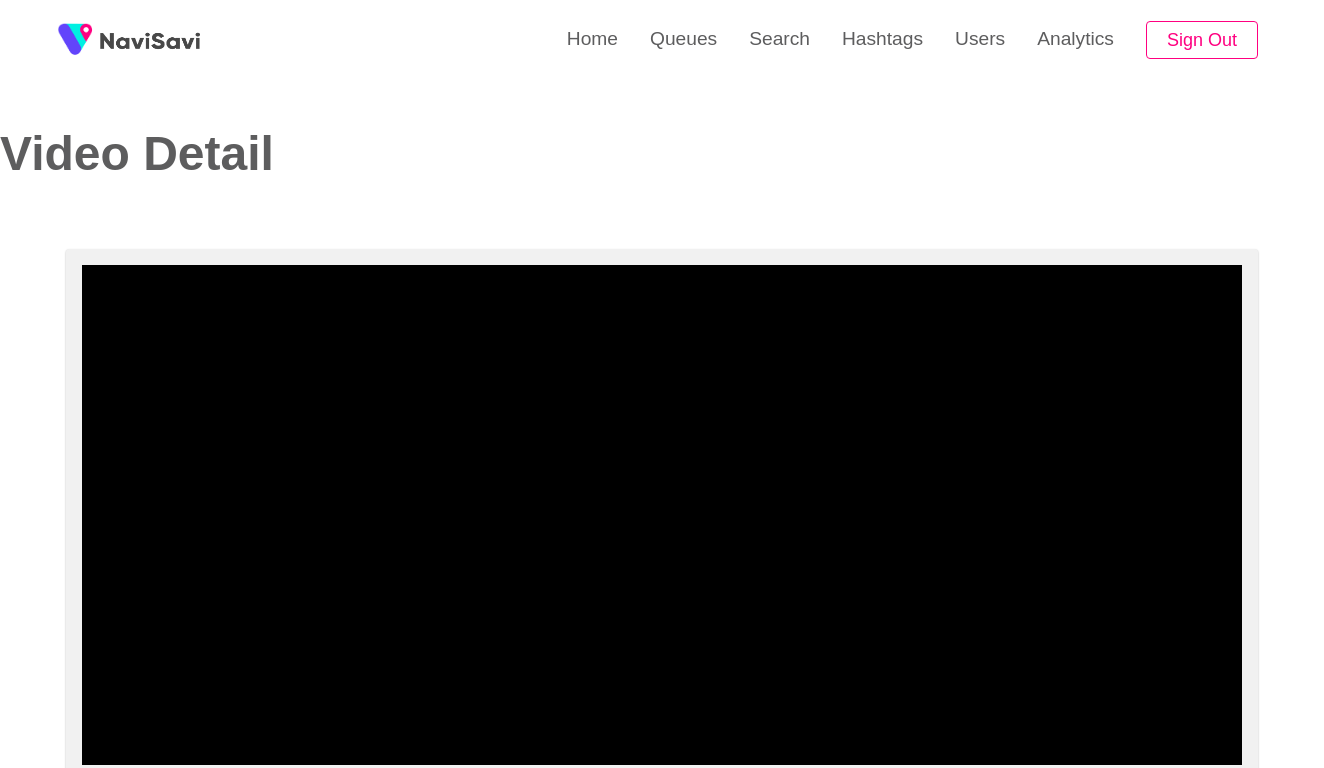 scroll, scrollTop: 0, scrollLeft: 0, axis: both 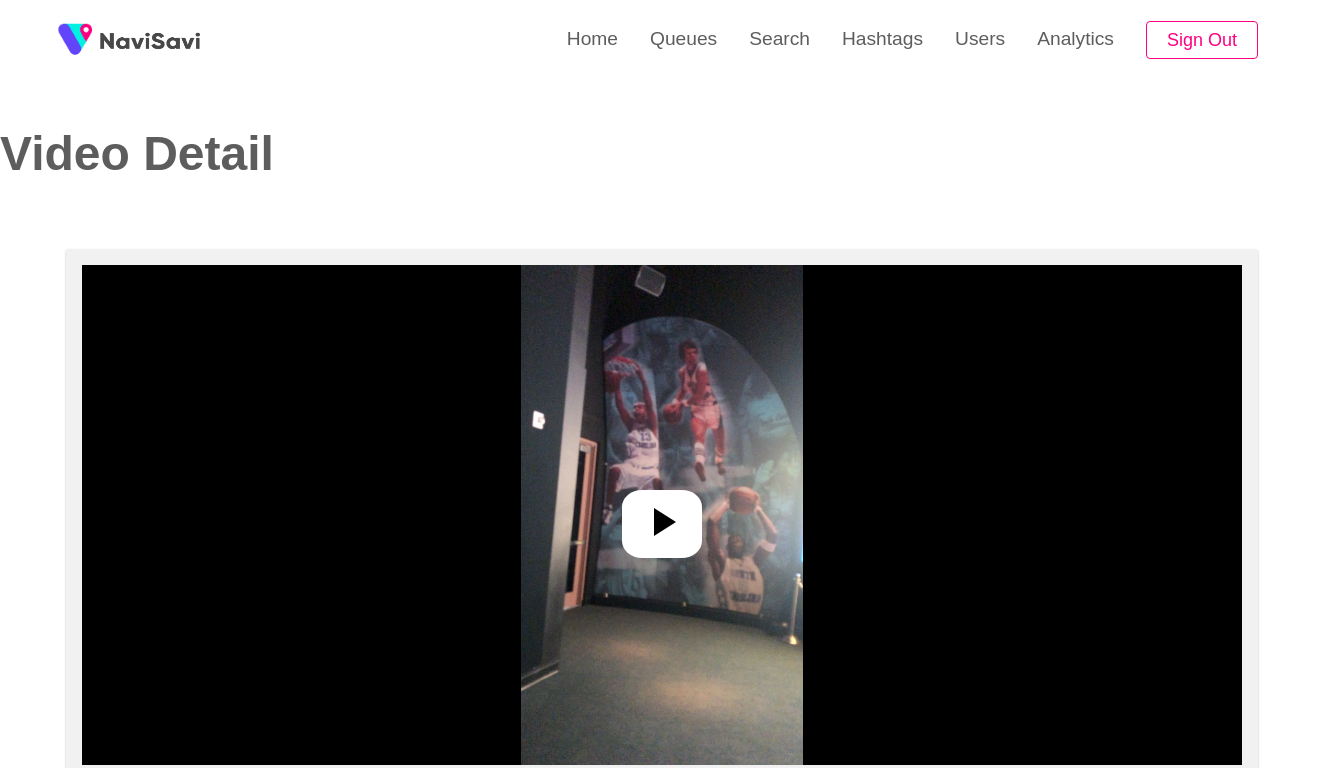 select on "**********" 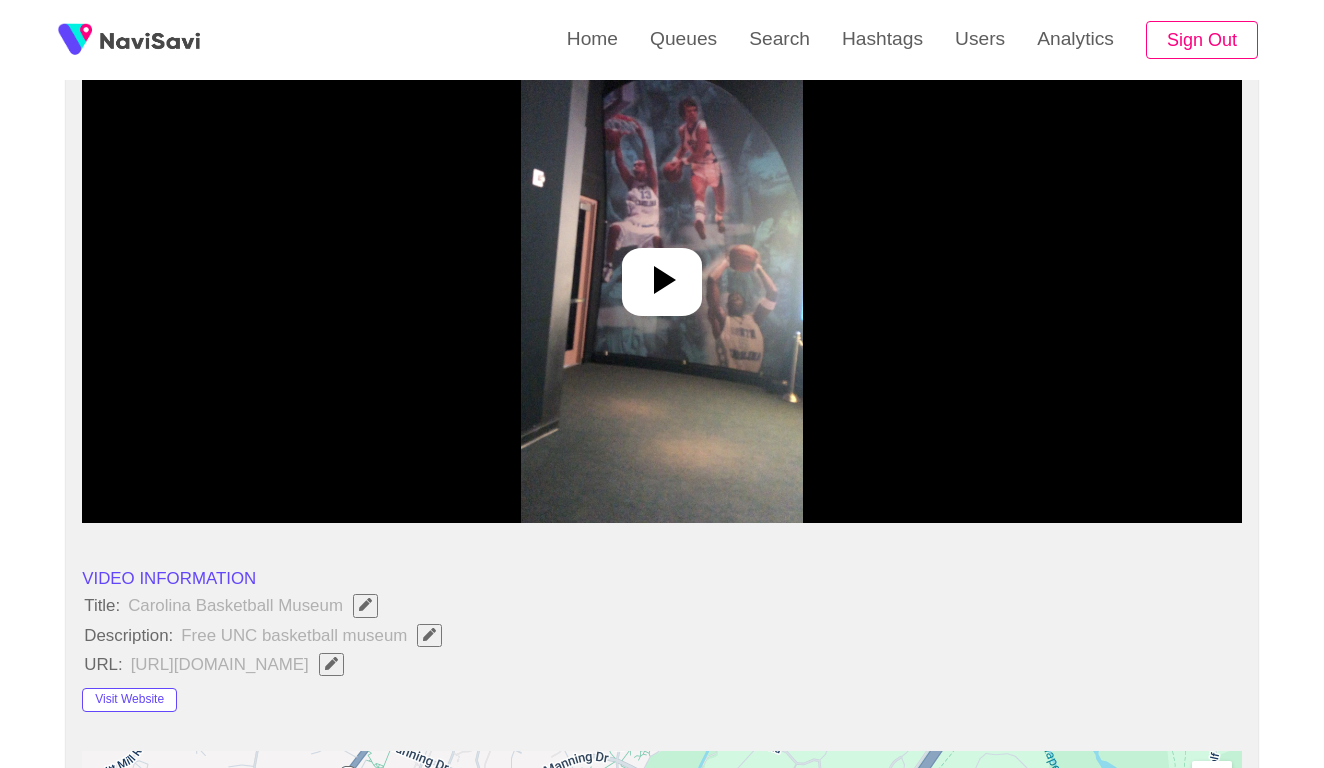scroll, scrollTop: 245, scrollLeft: 0, axis: vertical 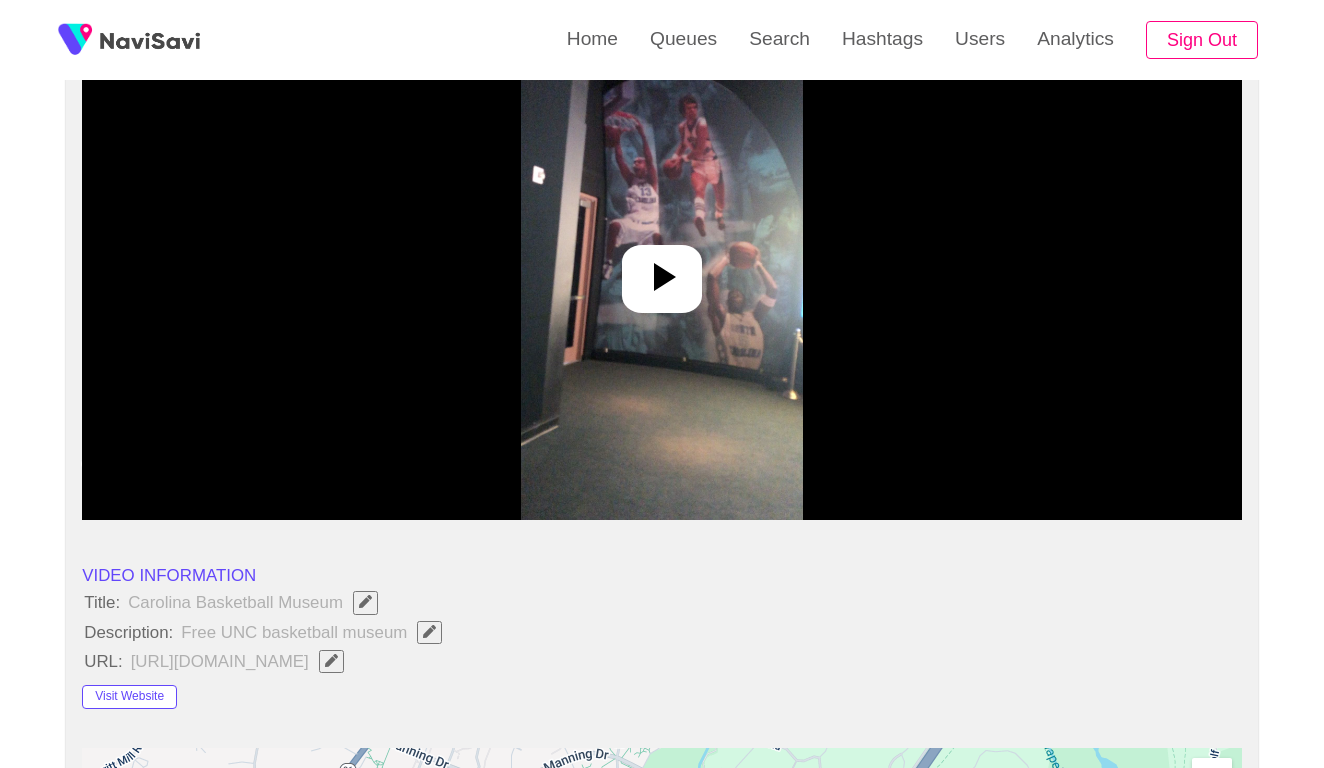click at bounding box center (661, 270) 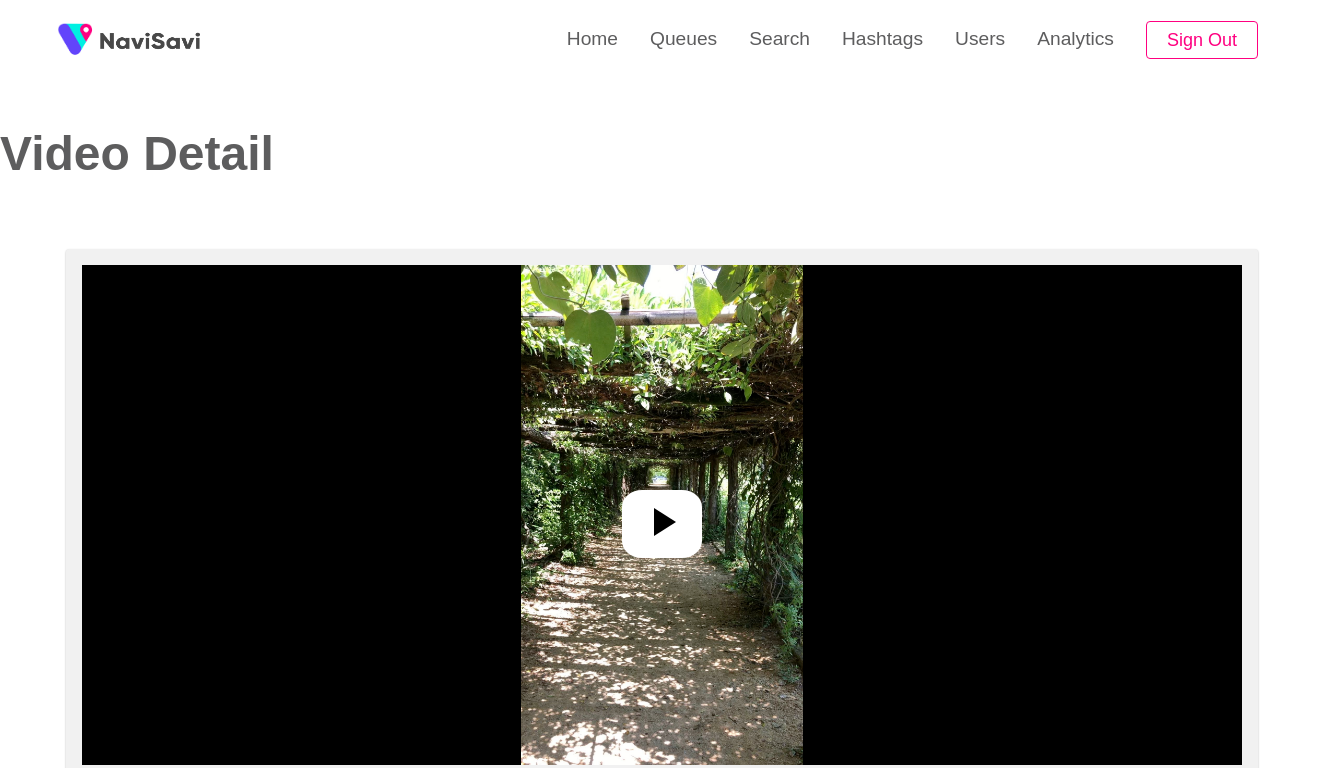 select on "**" 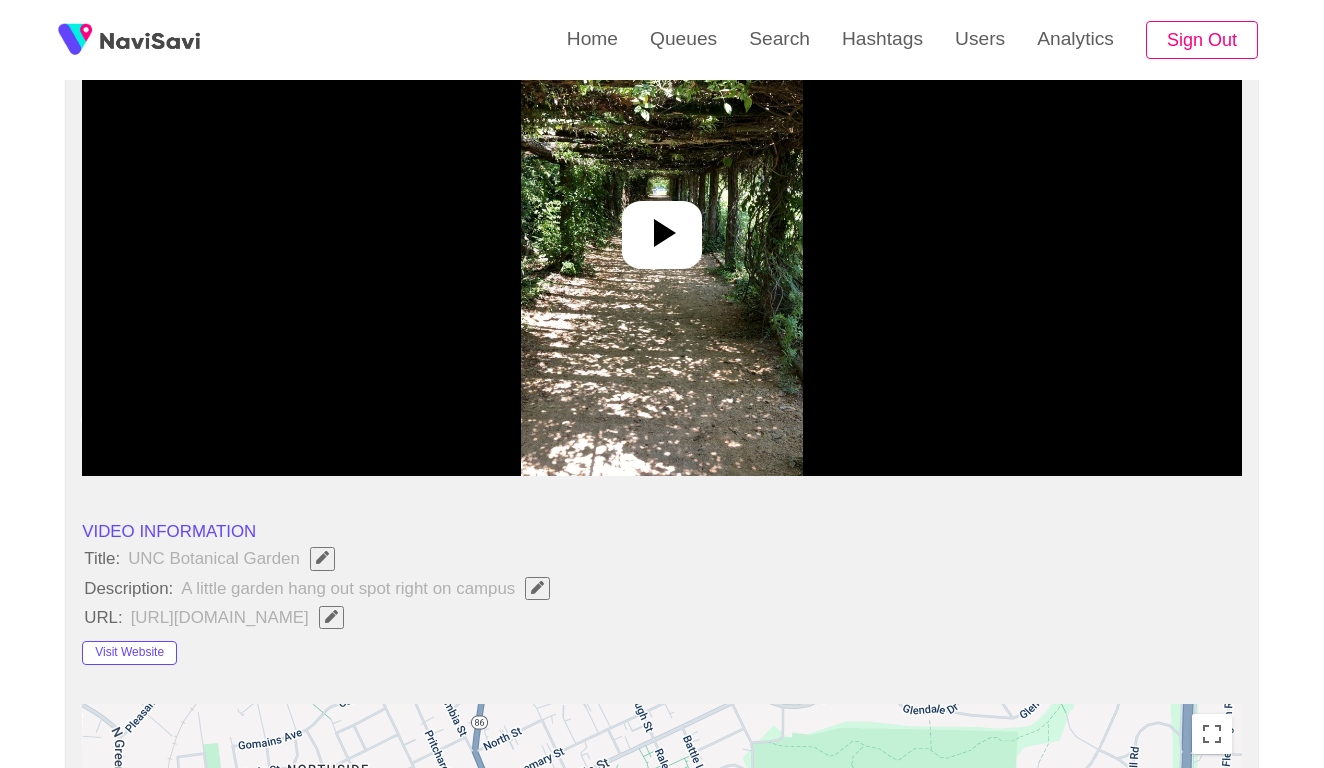 scroll, scrollTop: 286, scrollLeft: 0, axis: vertical 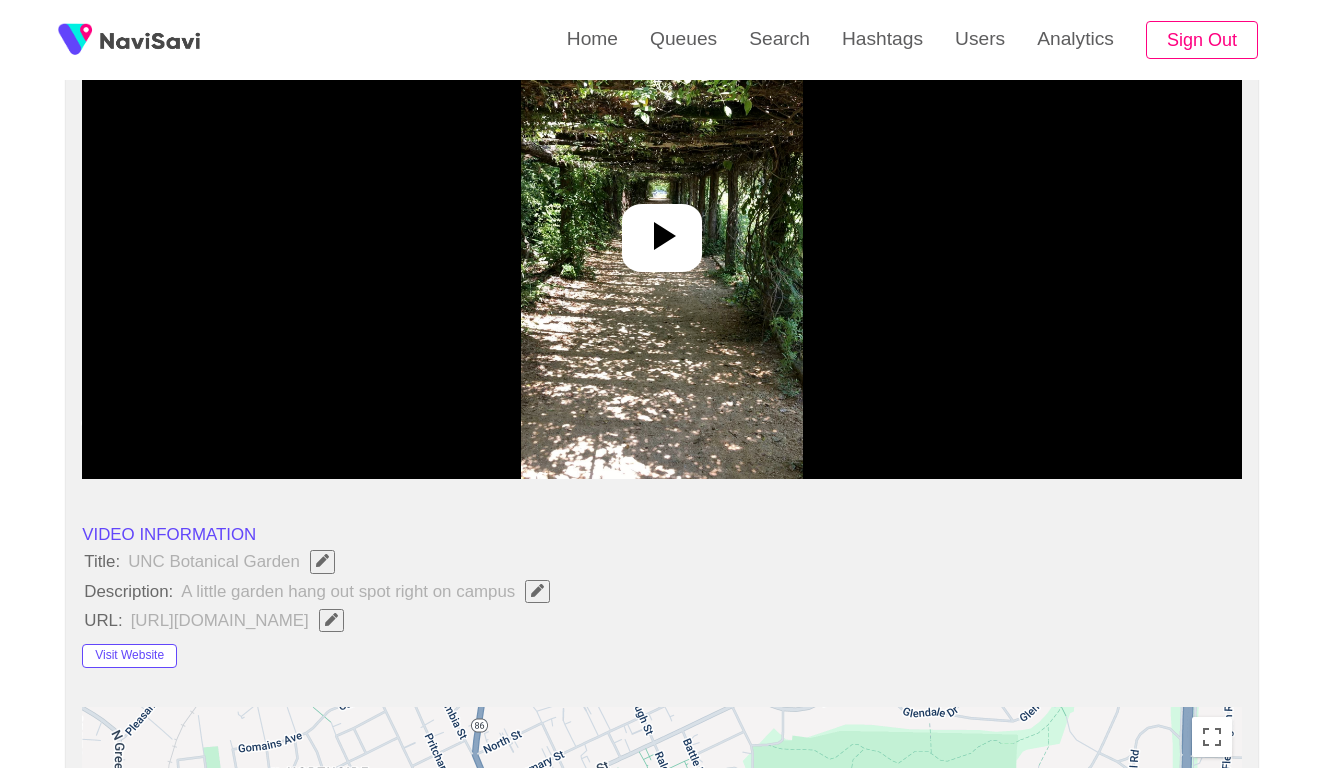click 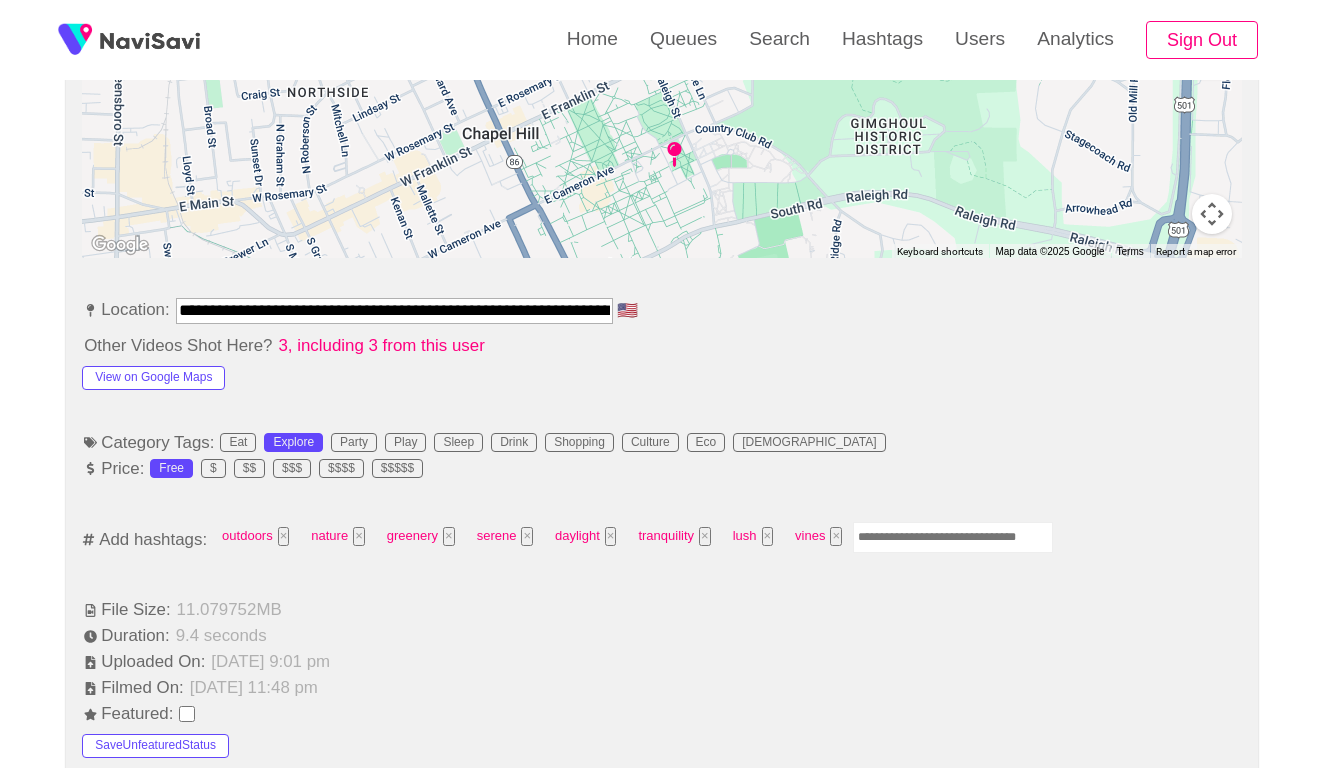 scroll, scrollTop: 984, scrollLeft: 0, axis: vertical 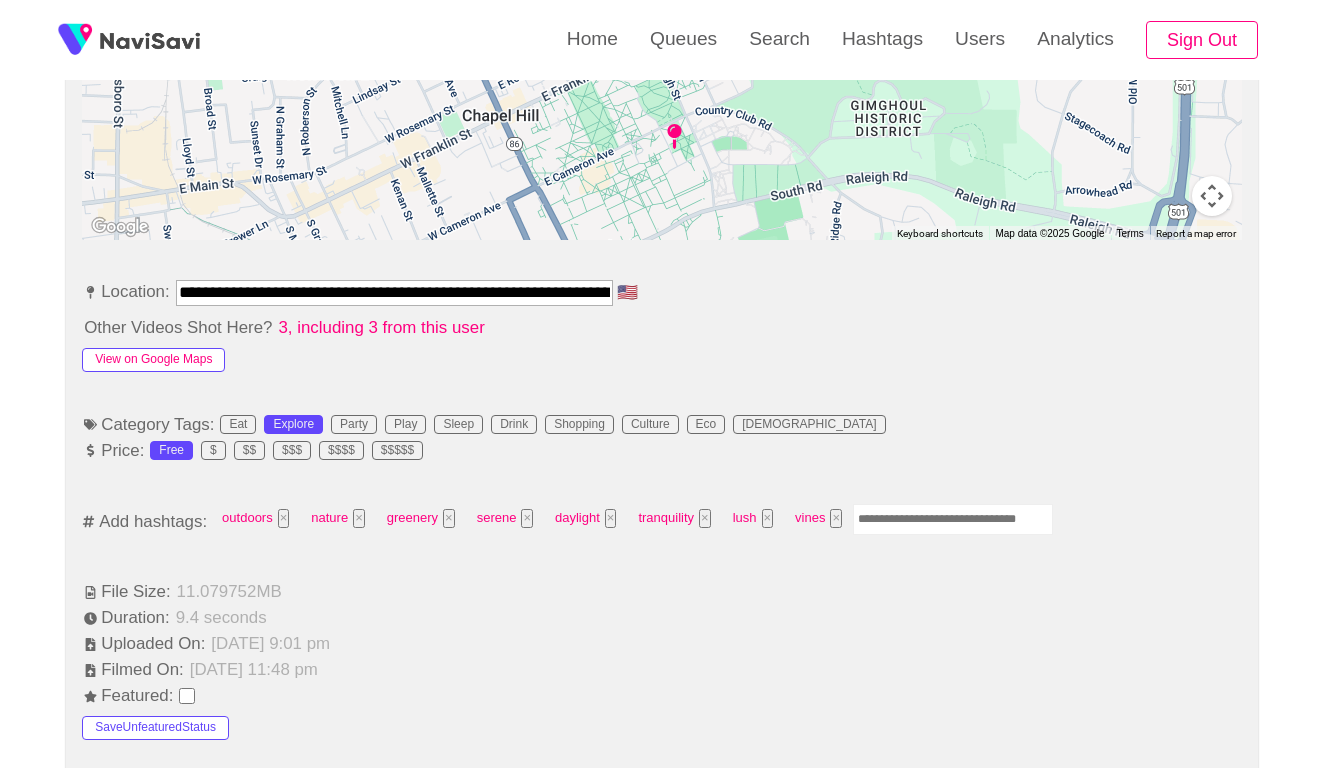 click on "View on Google Maps" at bounding box center [153, 360] 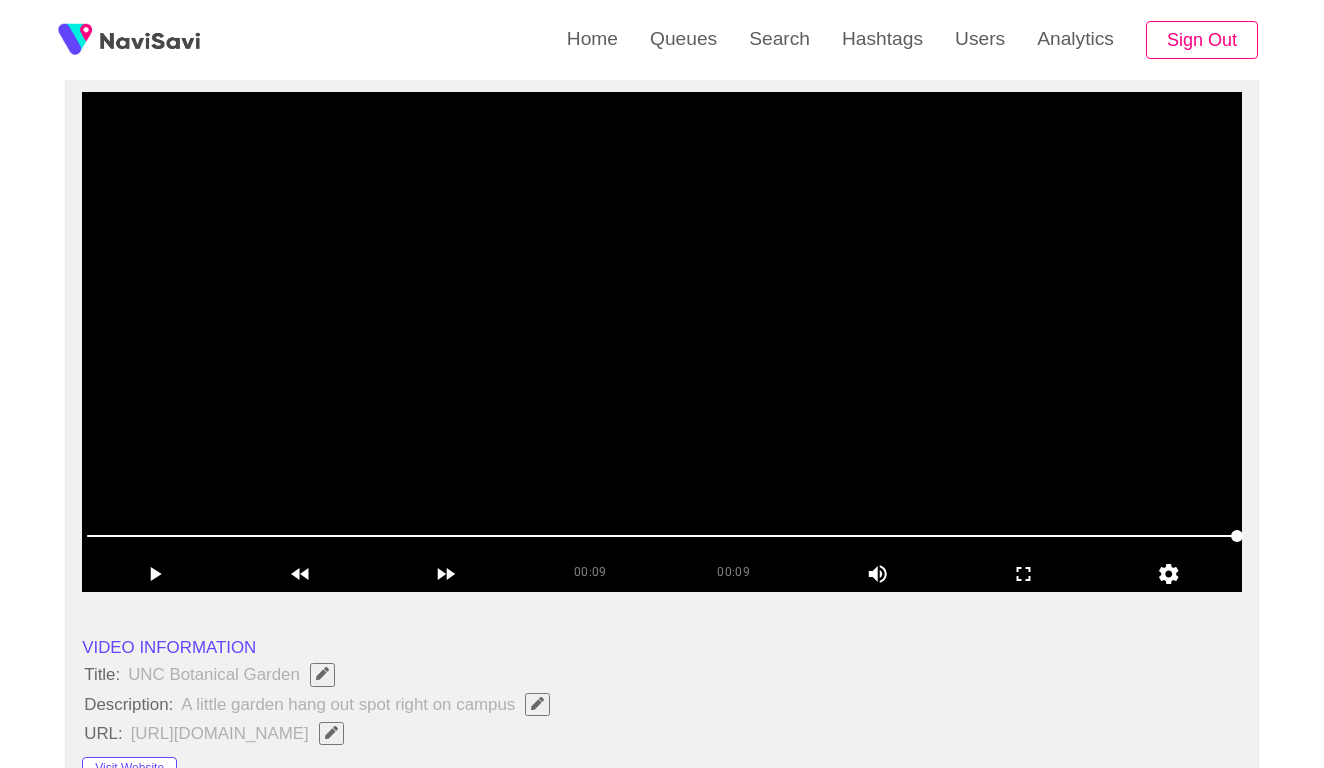 scroll, scrollTop: 152, scrollLeft: 0, axis: vertical 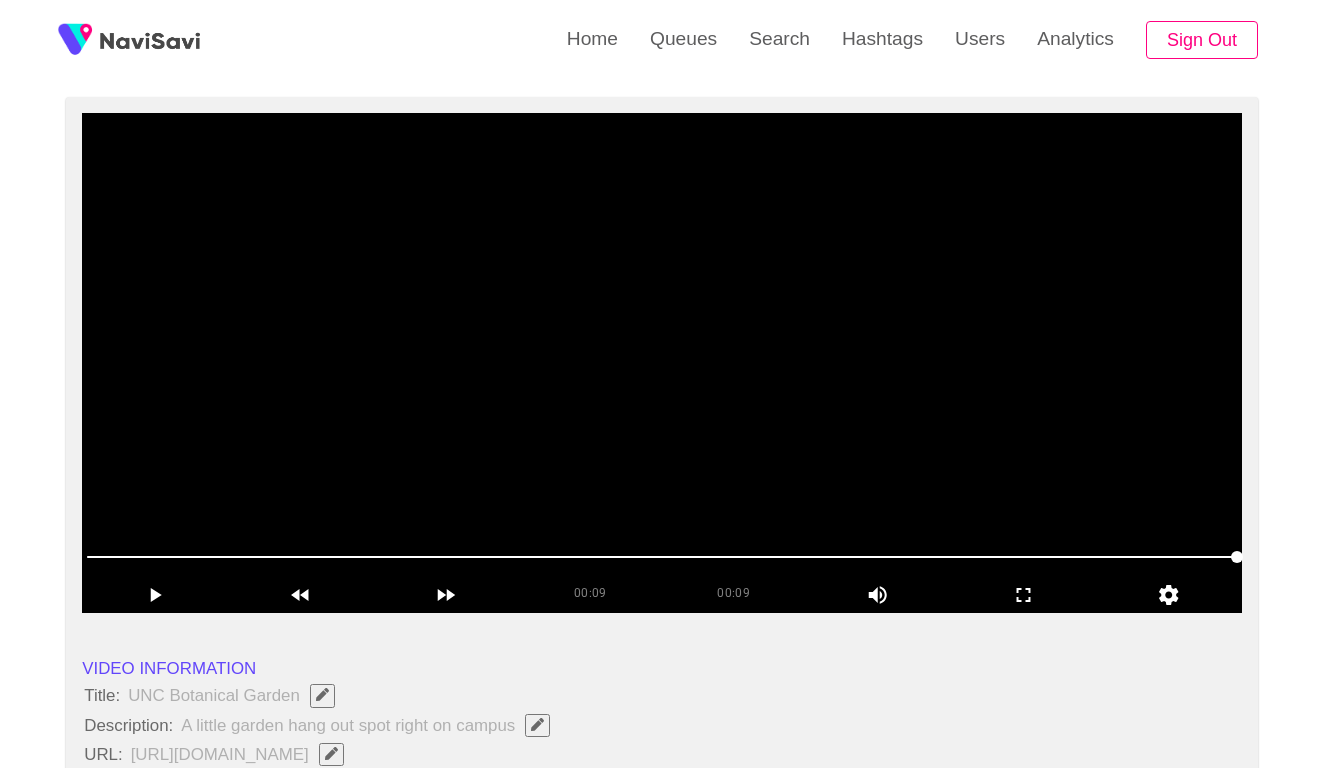 click at bounding box center [662, 363] 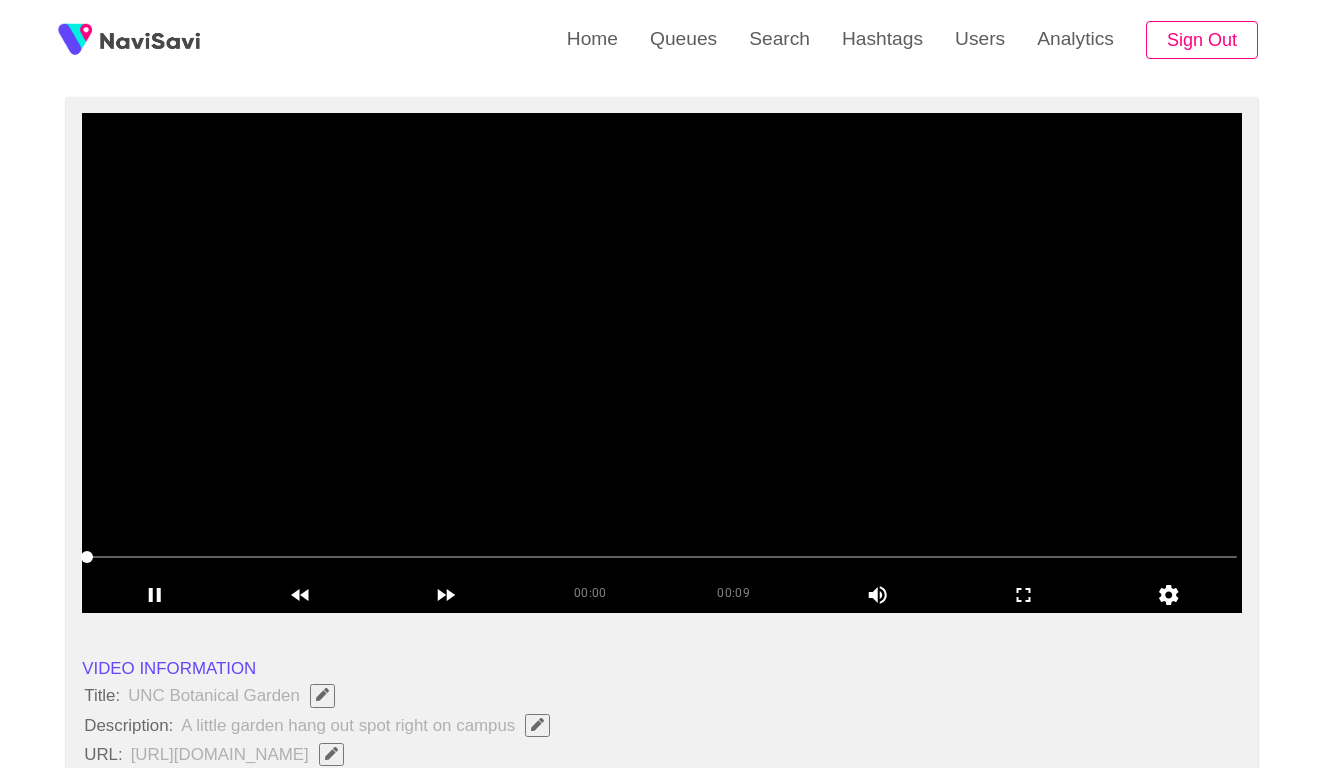 click at bounding box center (662, 363) 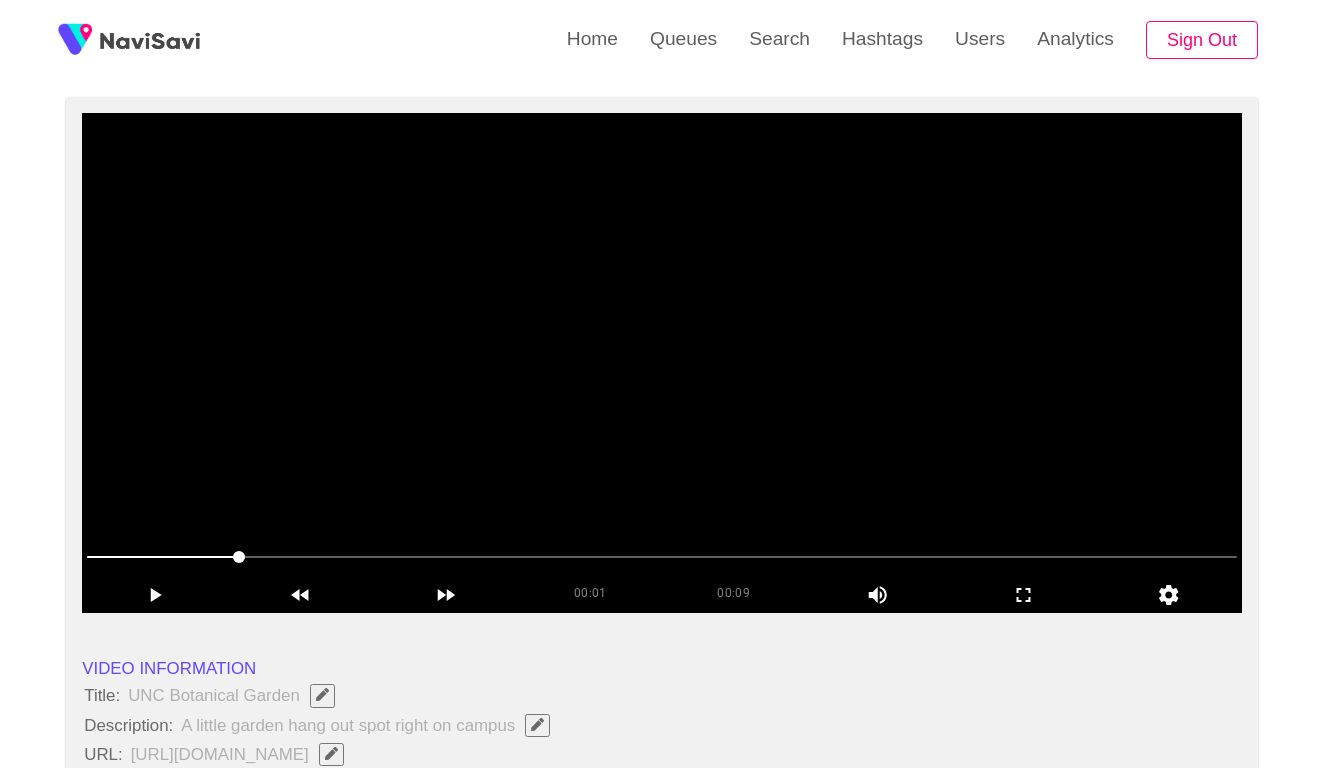 click at bounding box center (662, 363) 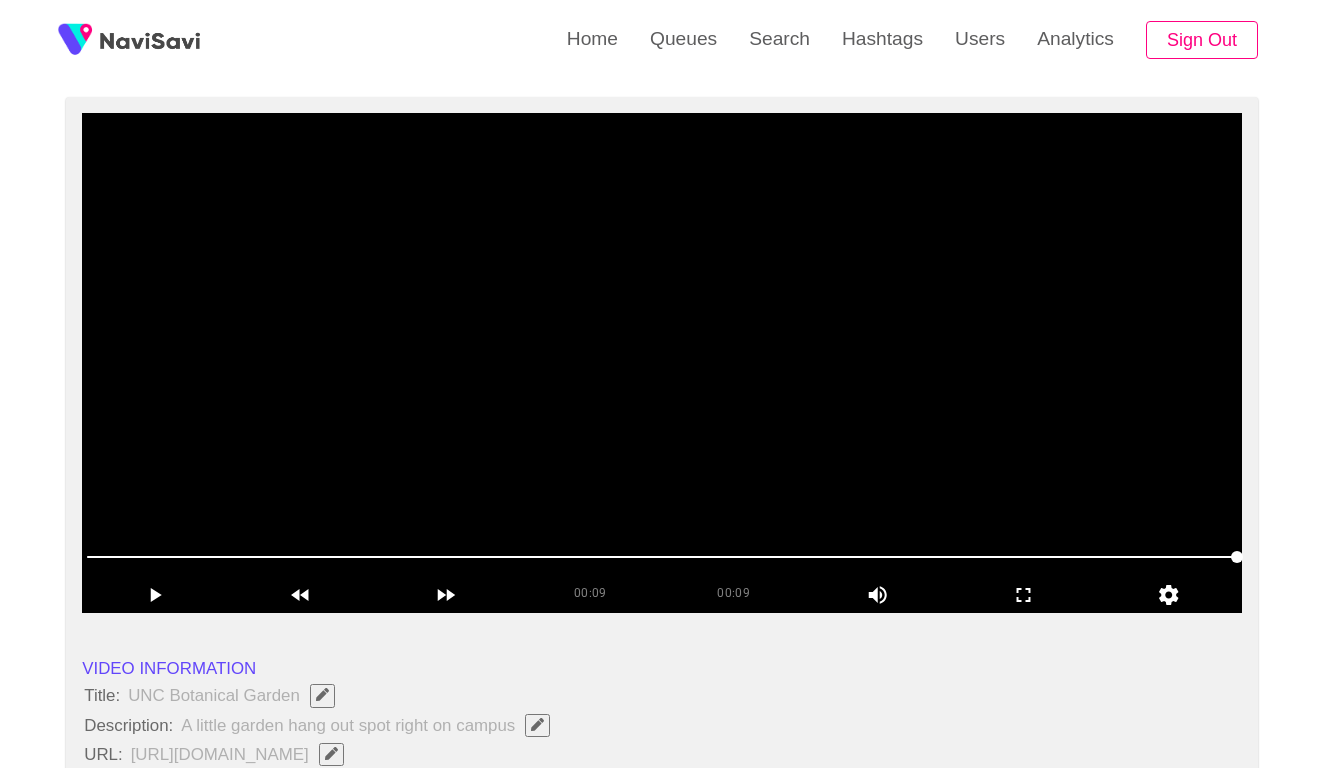 click at bounding box center [662, 363] 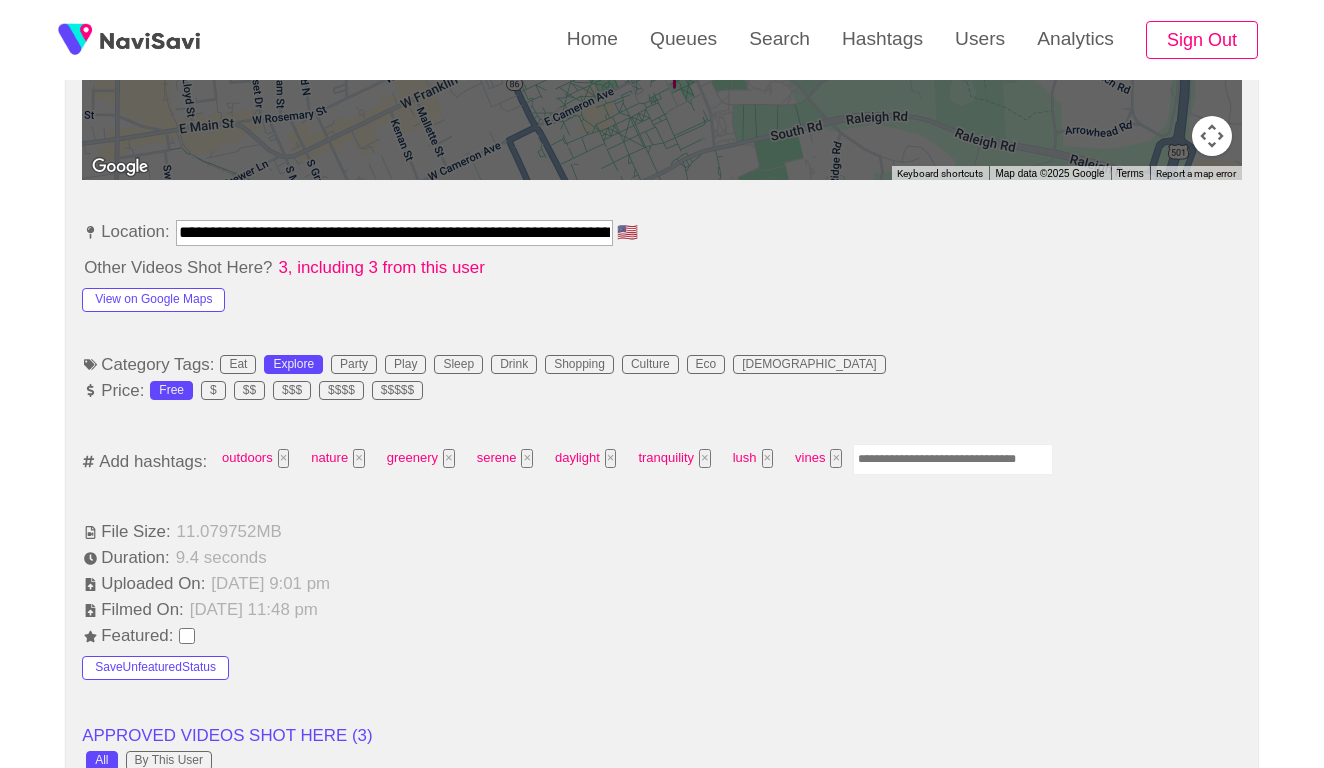scroll, scrollTop: 1047, scrollLeft: 0, axis: vertical 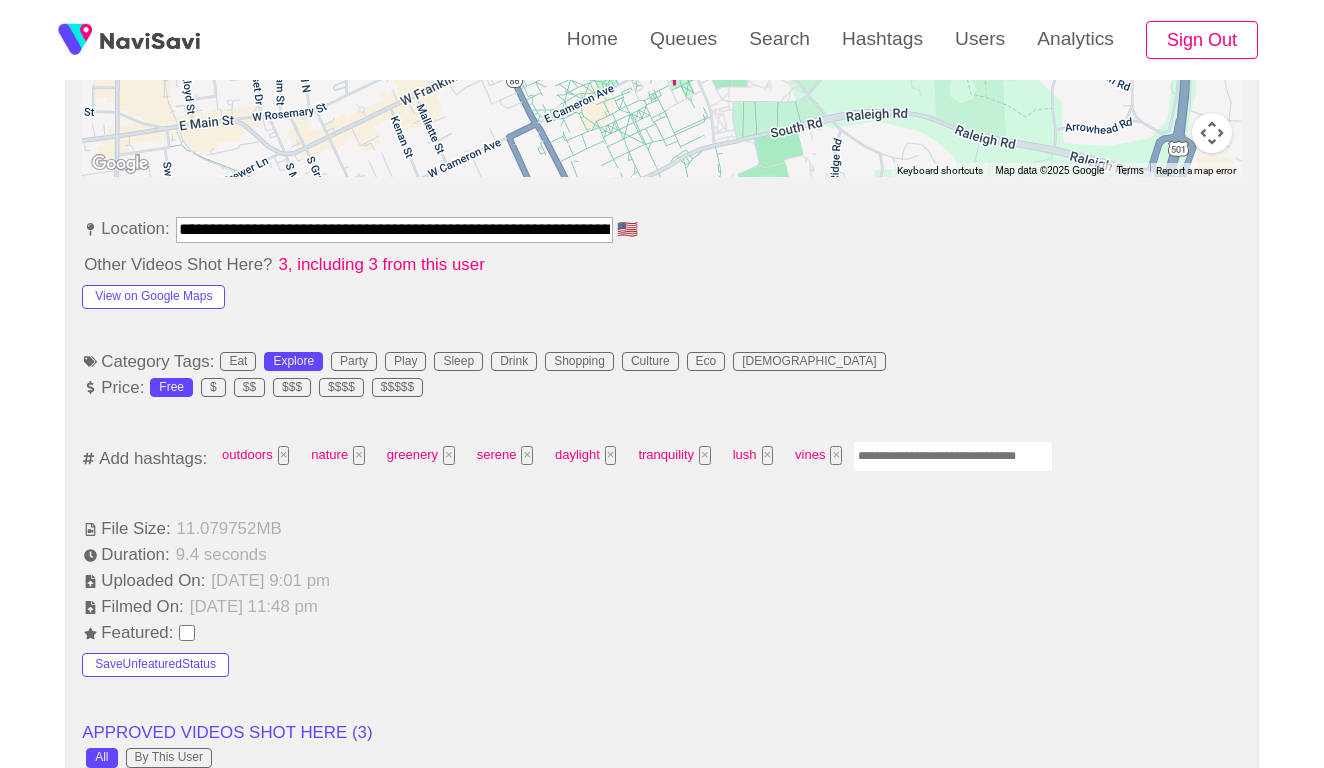 click on "**********" at bounding box center (394, 229) 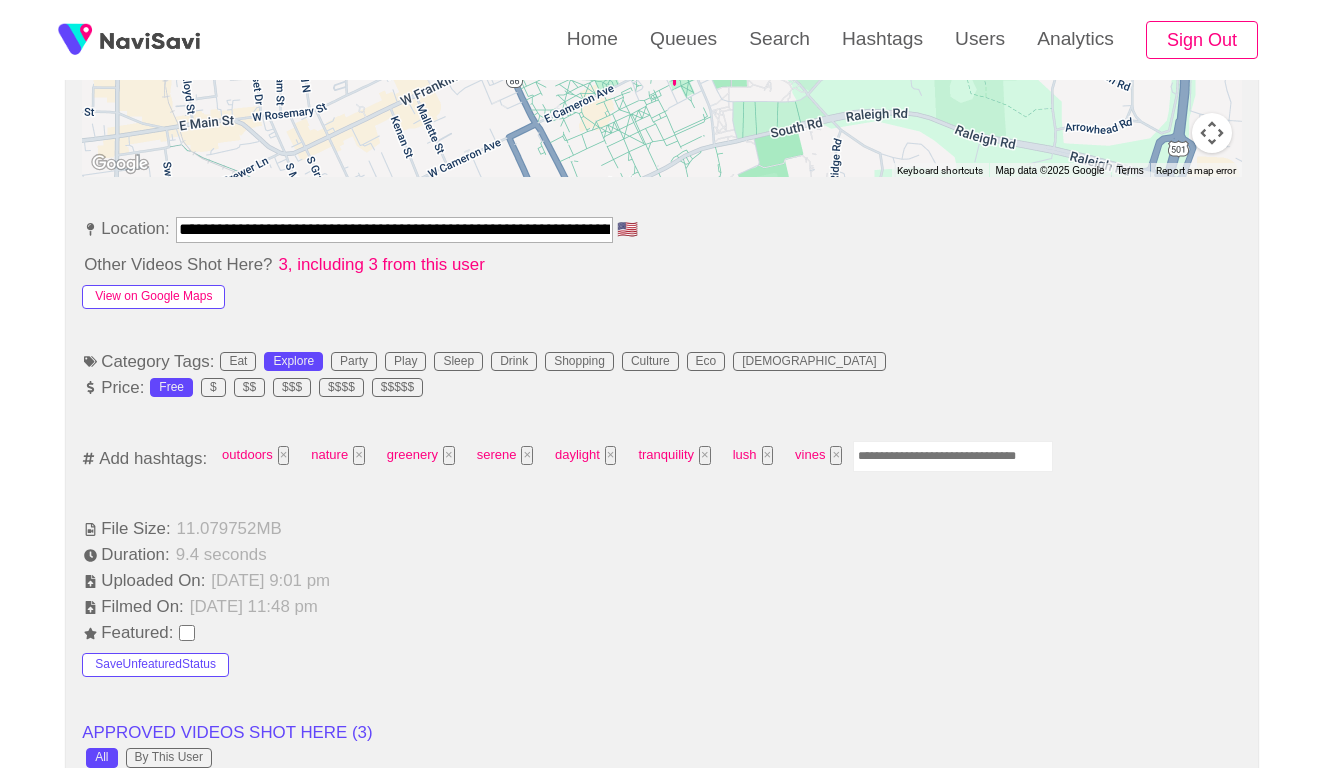 click on "View on Google Maps" at bounding box center [153, 297] 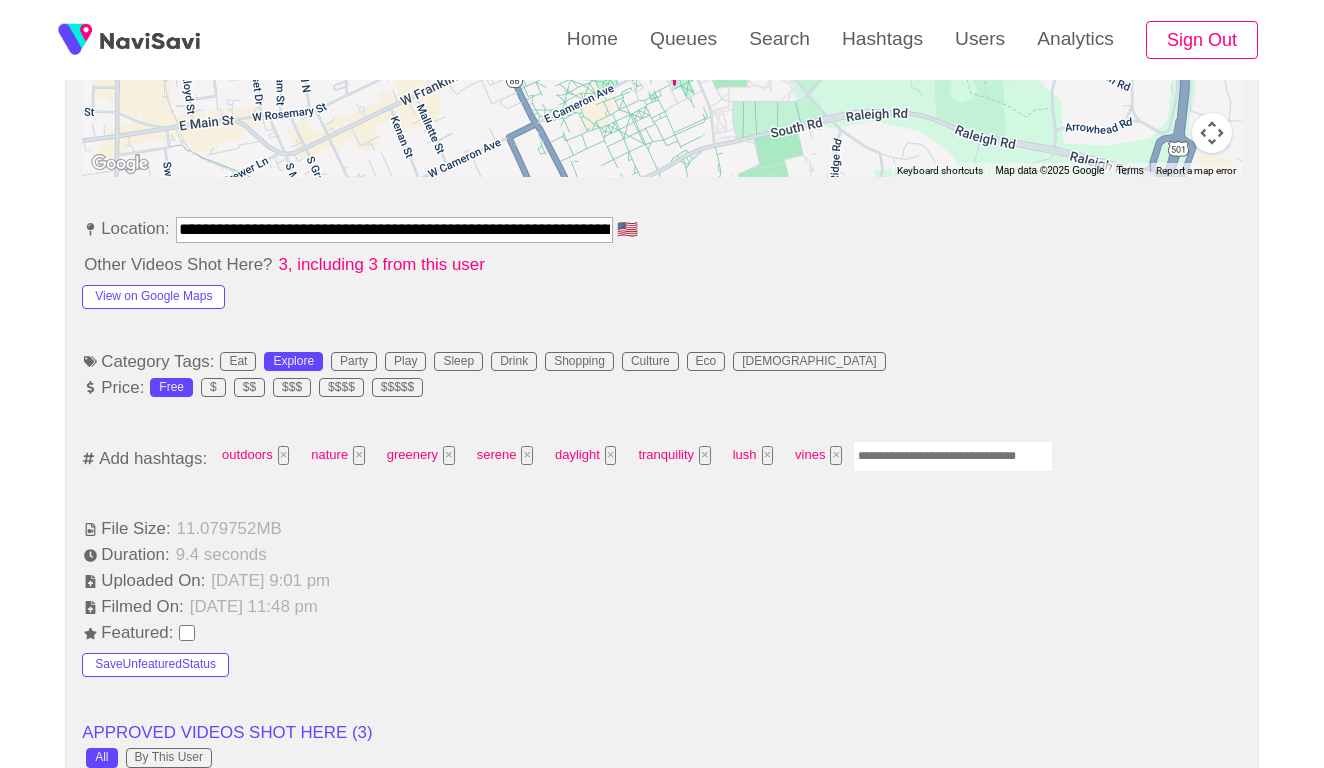 click on "**********" at bounding box center [662, 873] 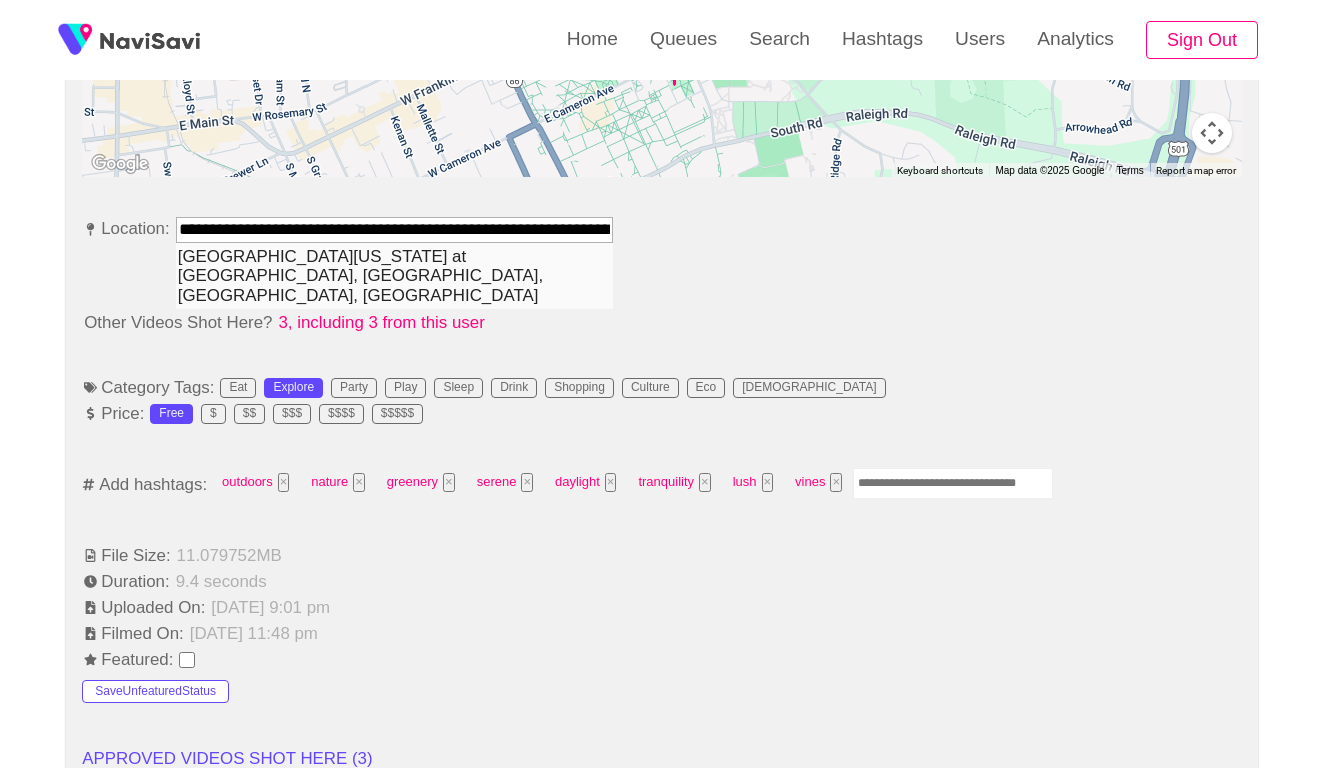 click on "University of North Carolina at Chapel Hill, Chapel Hill, NC, United States" at bounding box center (394, 276) 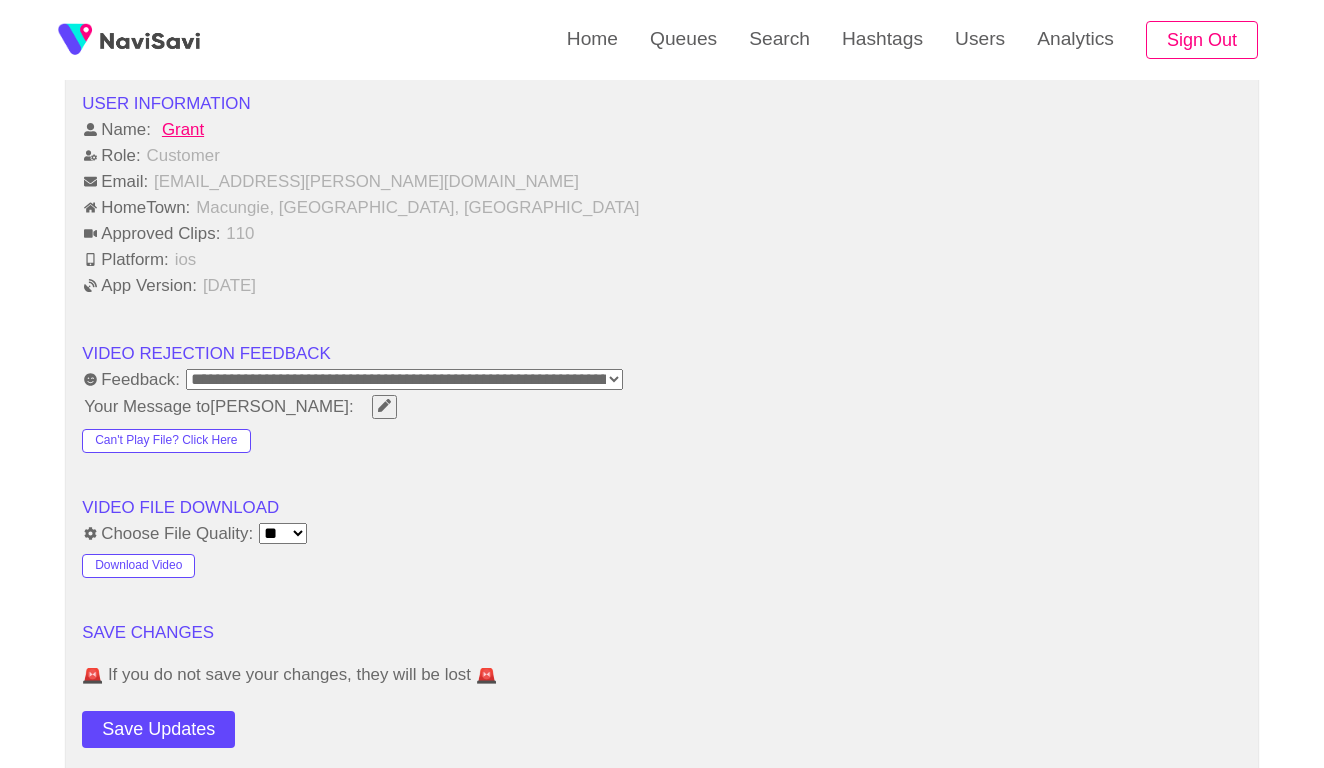 scroll, scrollTop: 2697, scrollLeft: 0, axis: vertical 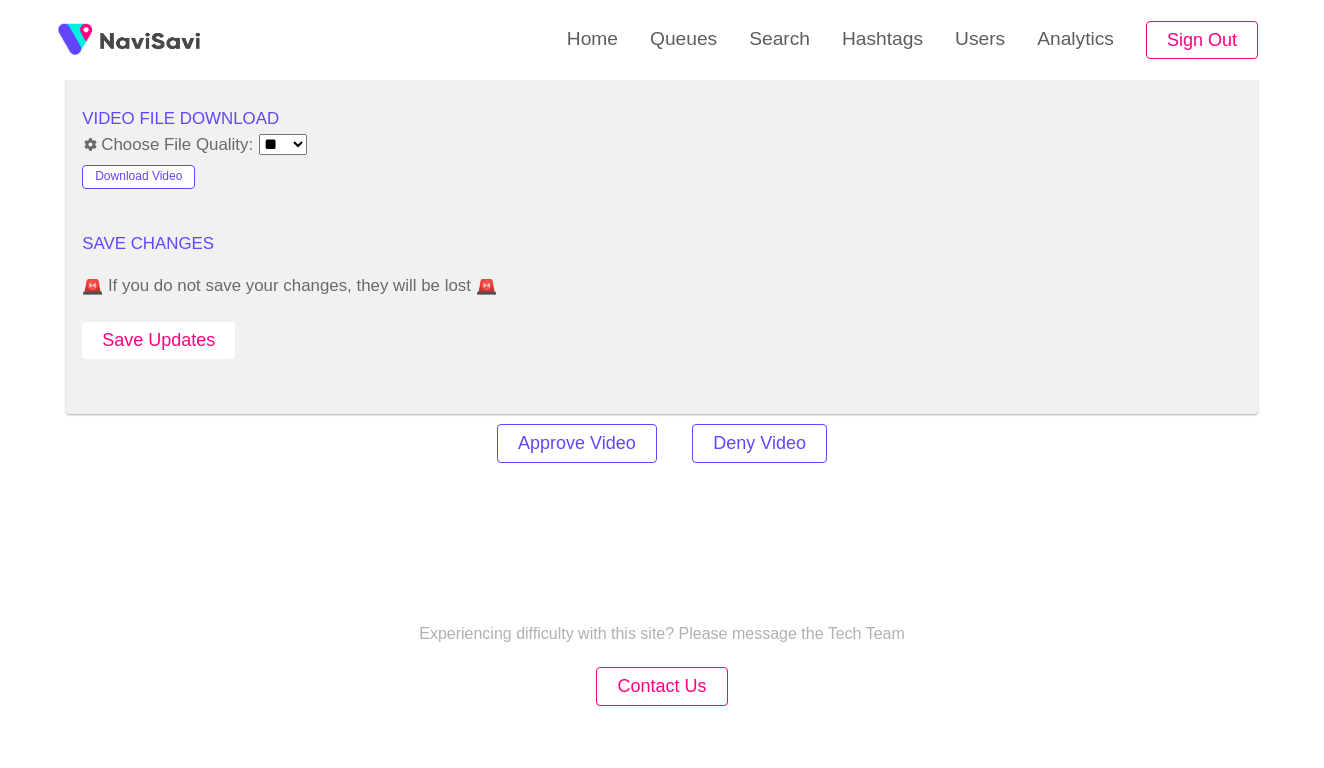 click on "Save Updates" at bounding box center [158, 340] 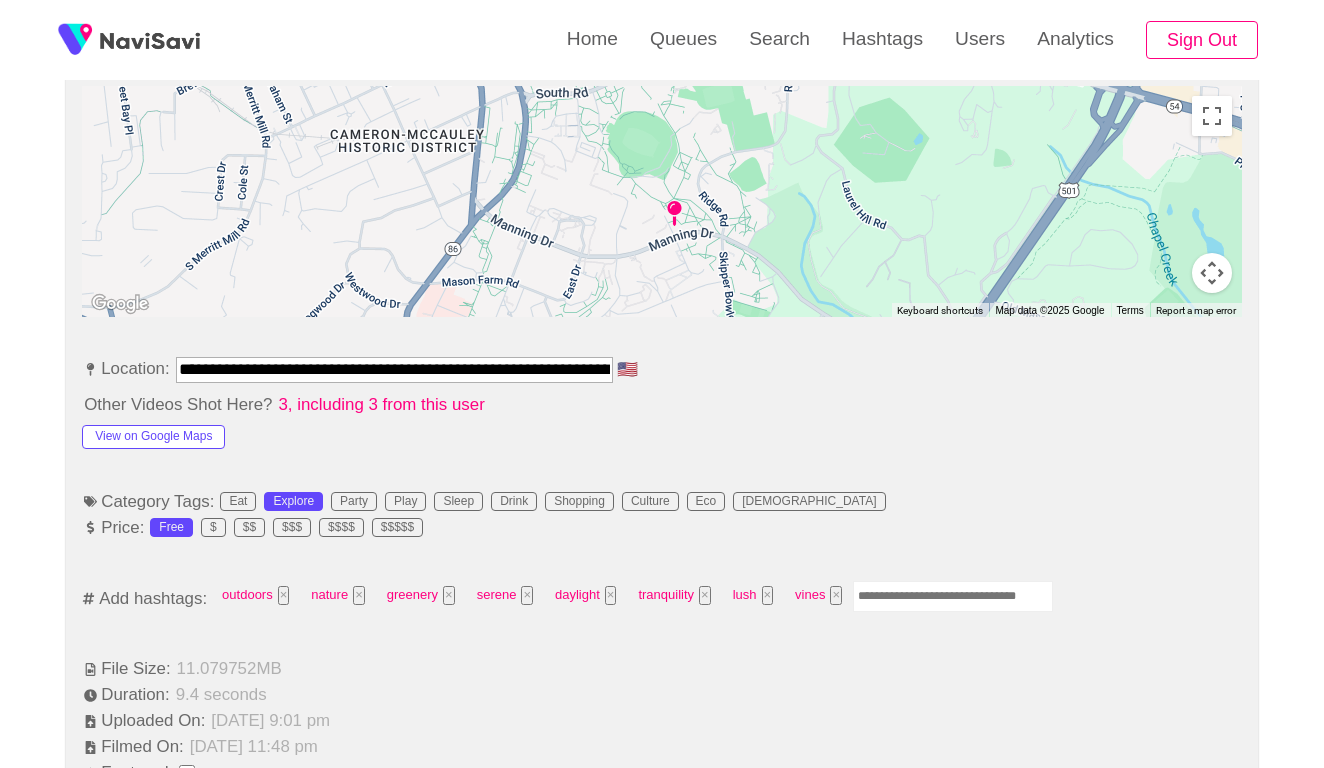 scroll, scrollTop: 889, scrollLeft: 0, axis: vertical 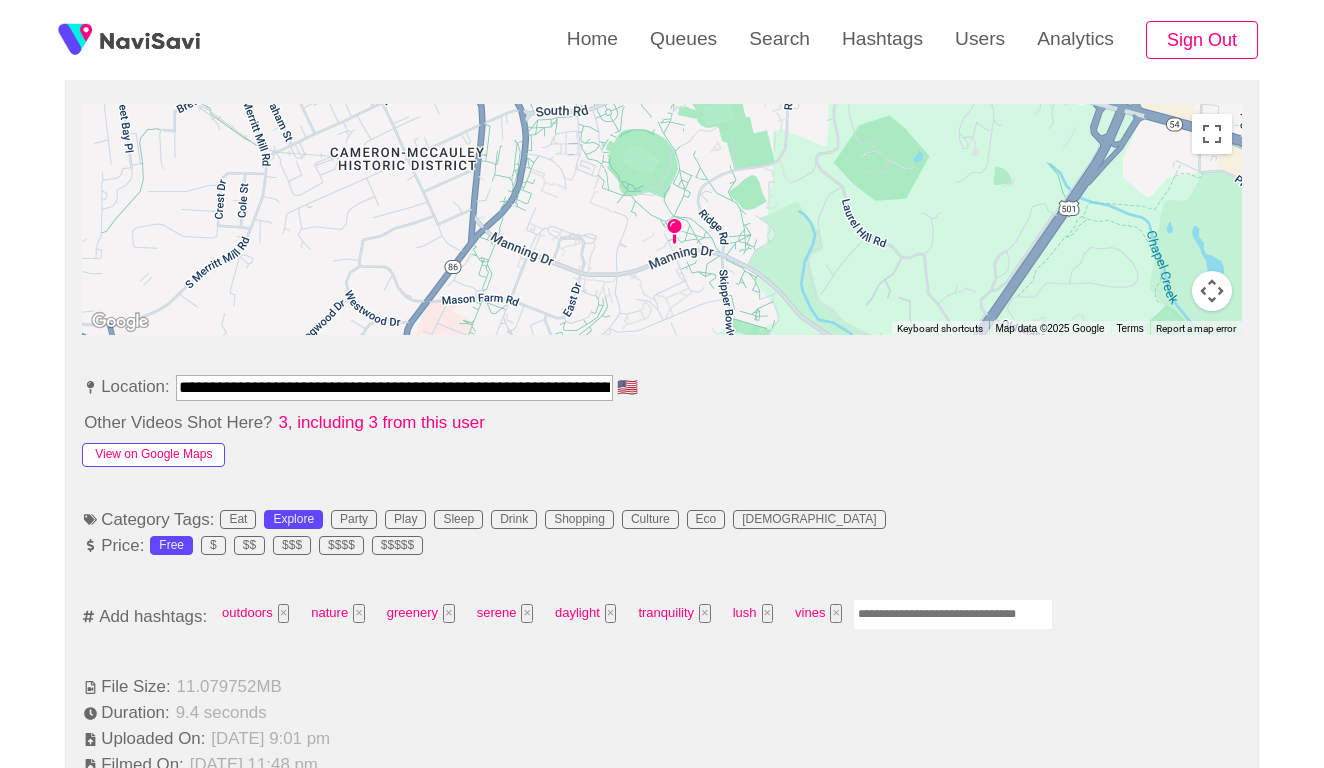 click on "View on Google Maps" at bounding box center (153, 455) 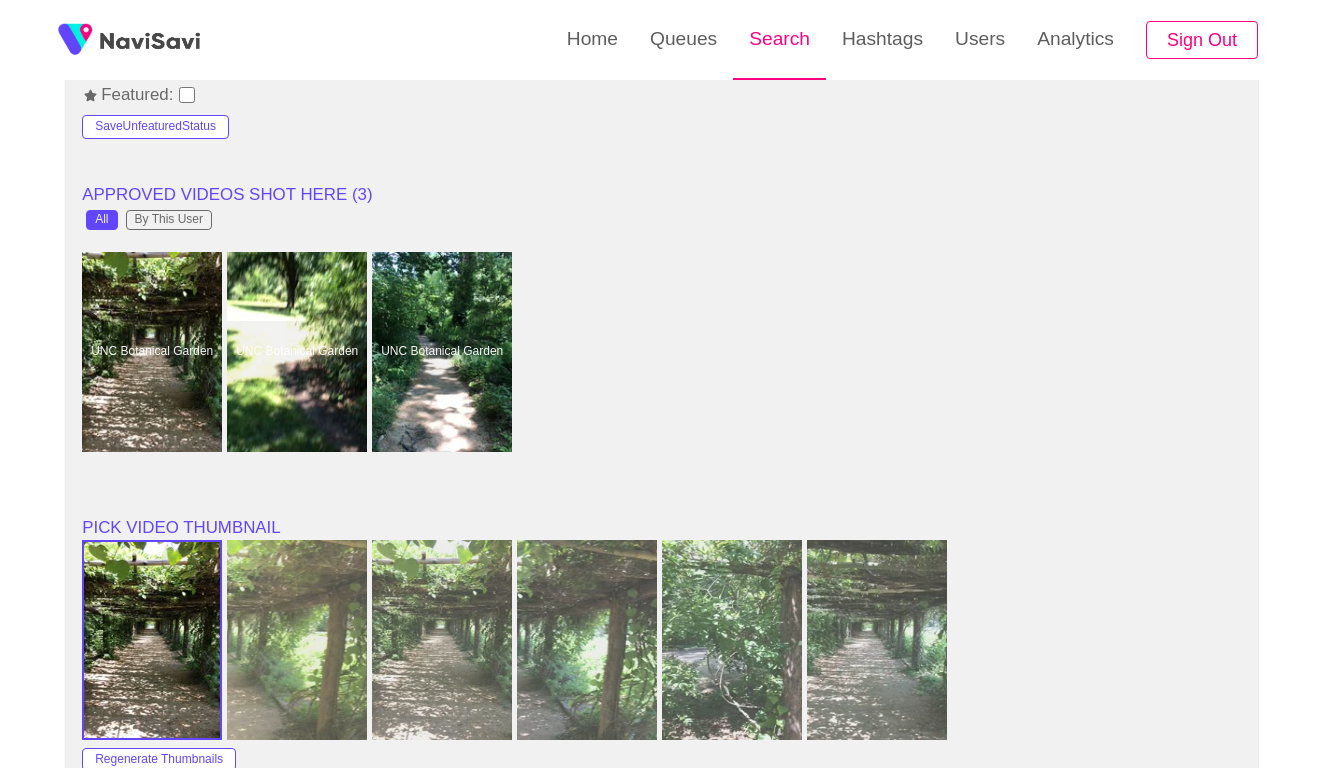 scroll, scrollTop: 1664, scrollLeft: 0, axis: vertical 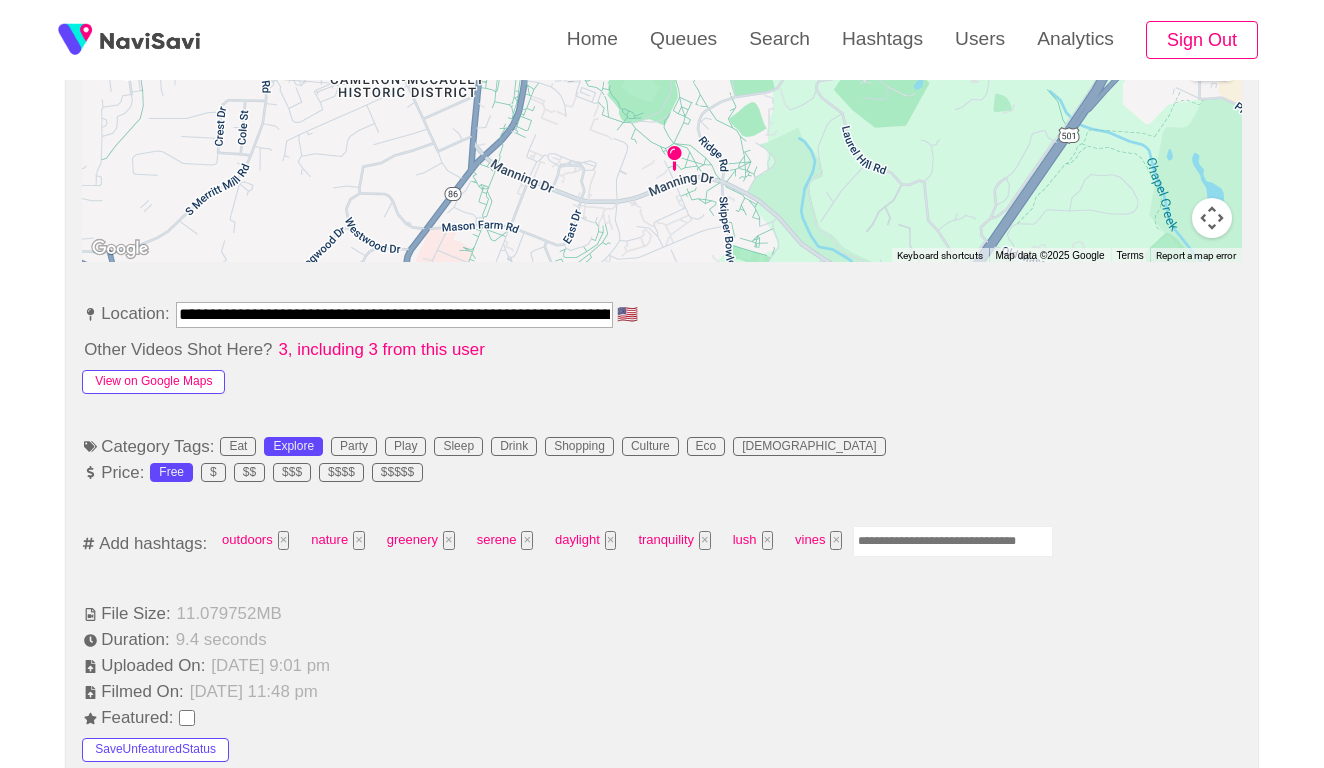 click on "View on Google Maps" at bounding box center [153, 382] 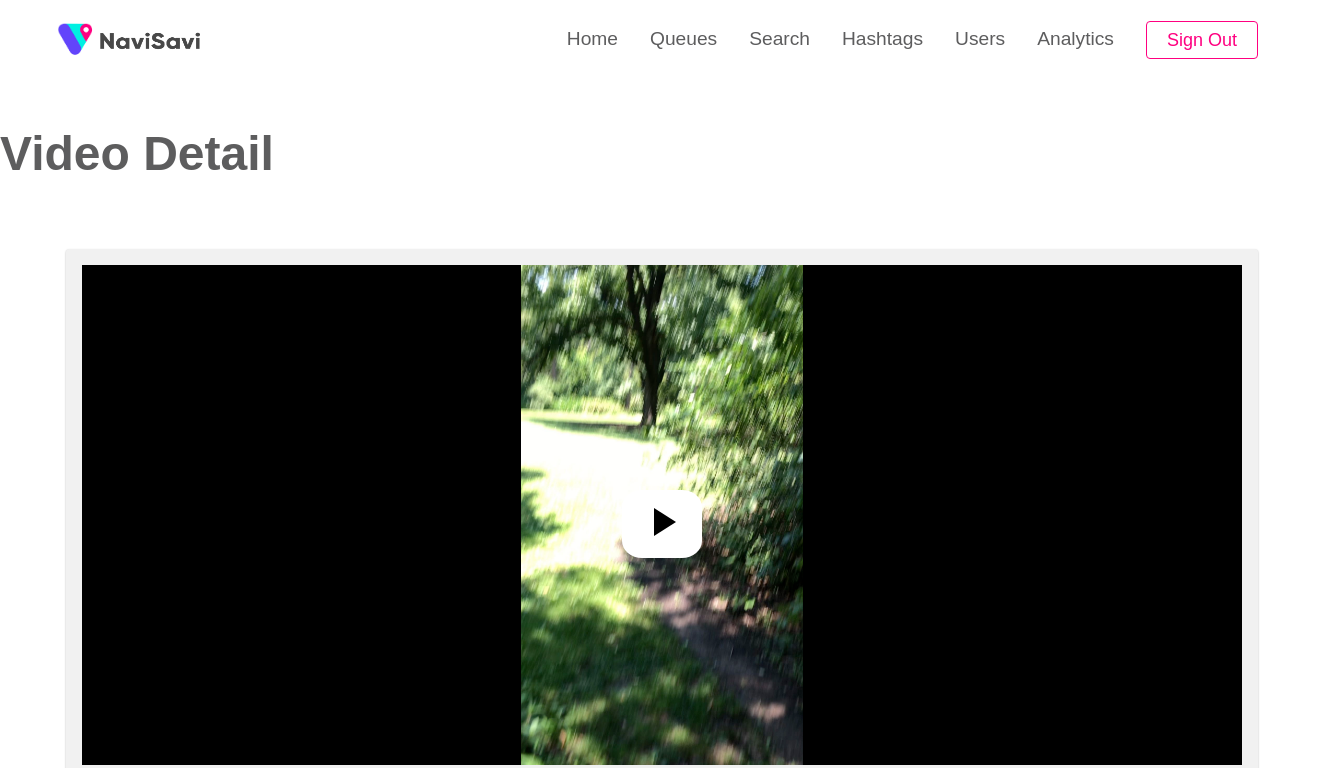 select on "**********" 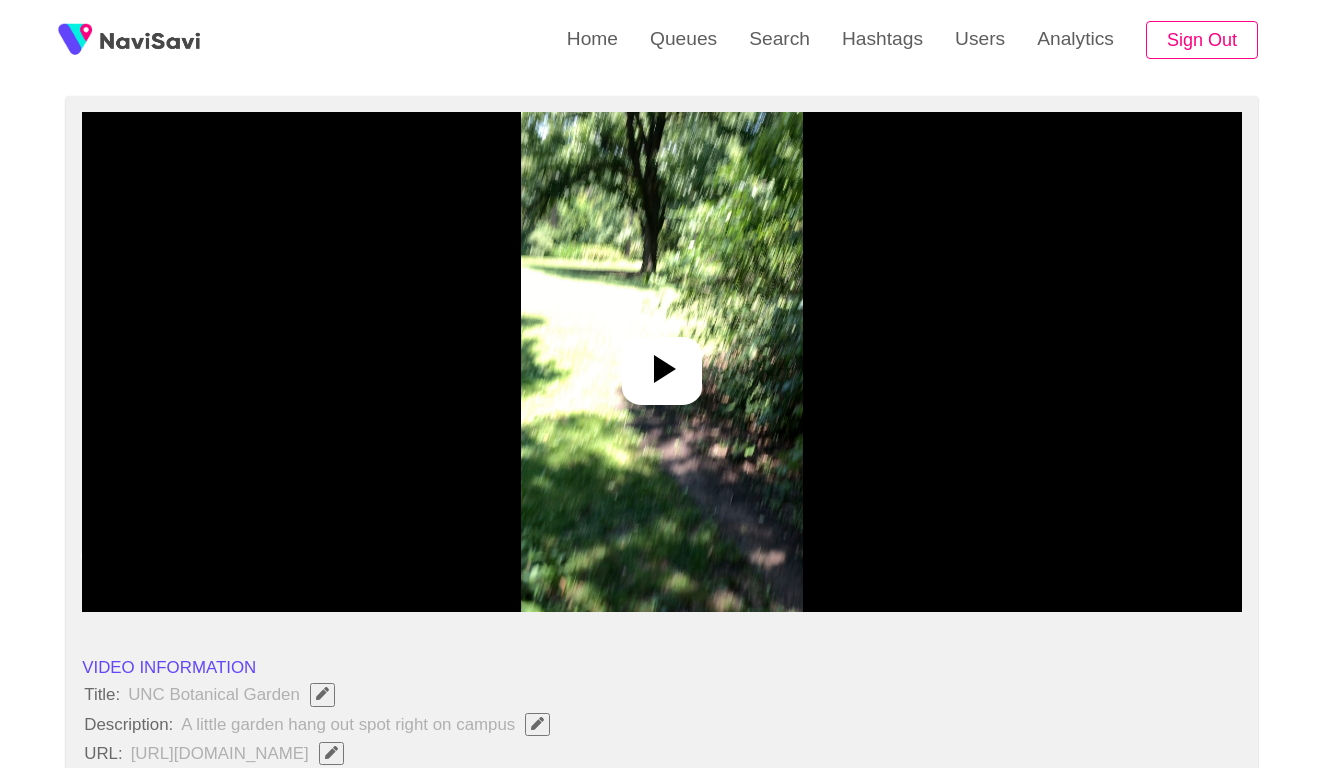 scroll, scrollTop: 243, scrollLeft: 0, axis: vertical 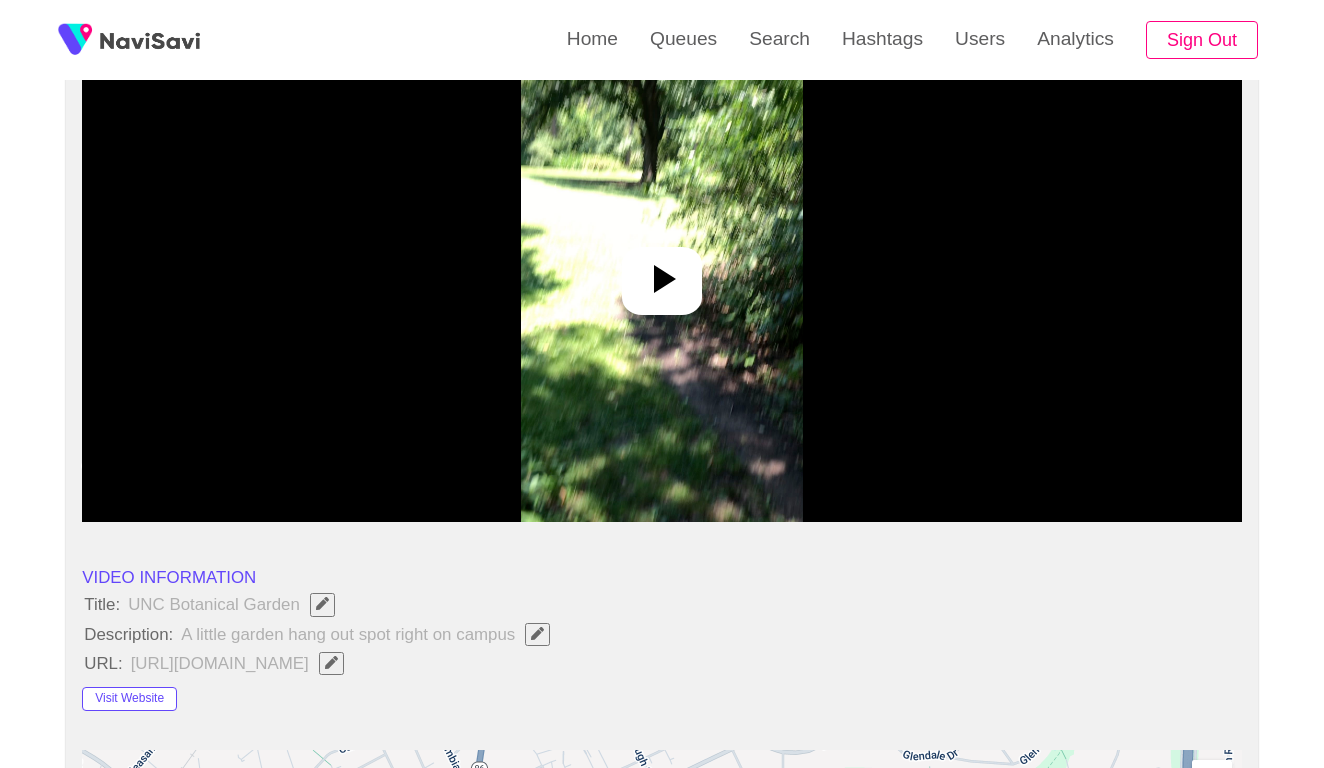 click at bounding box center [661, 272] 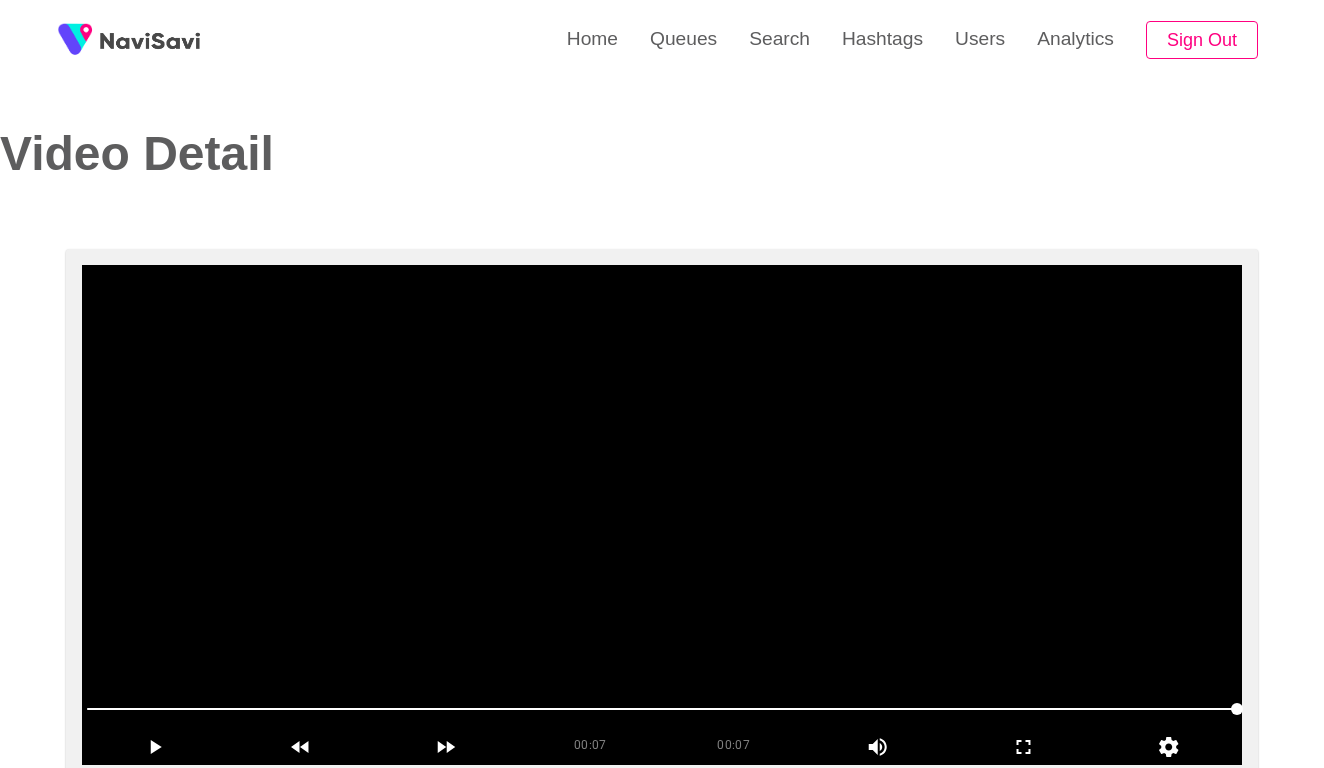 scroll, scrollTop: -1, scrollLeft: 0, axis: vertical 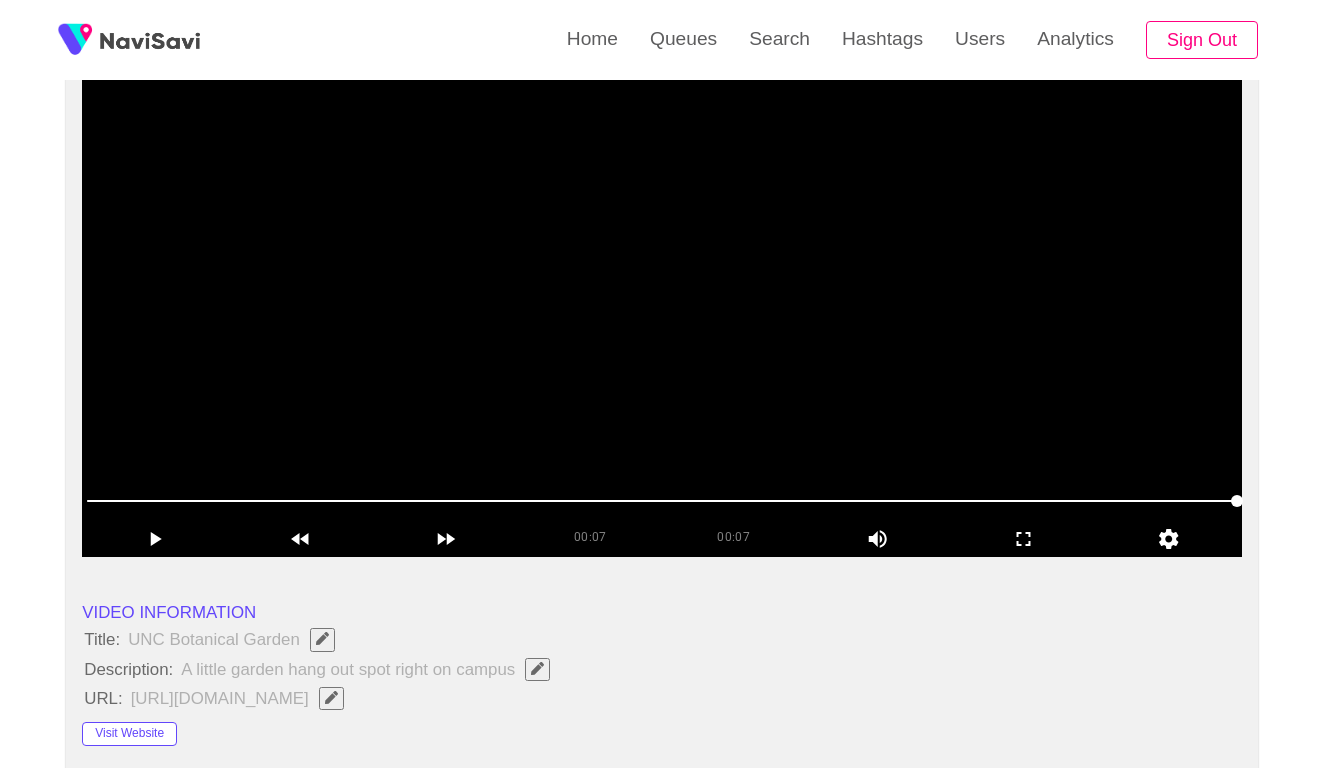 click at bounding box center [662, 307] 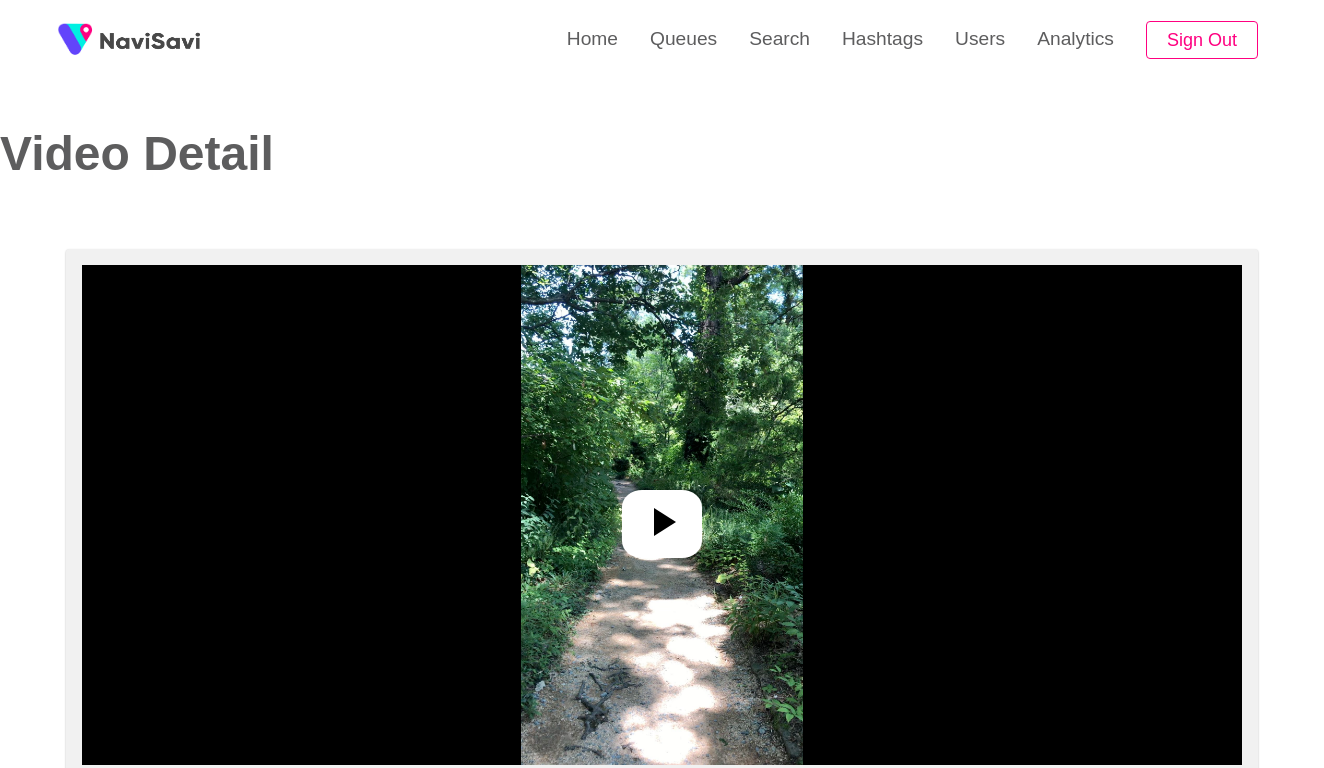 select on "**********" 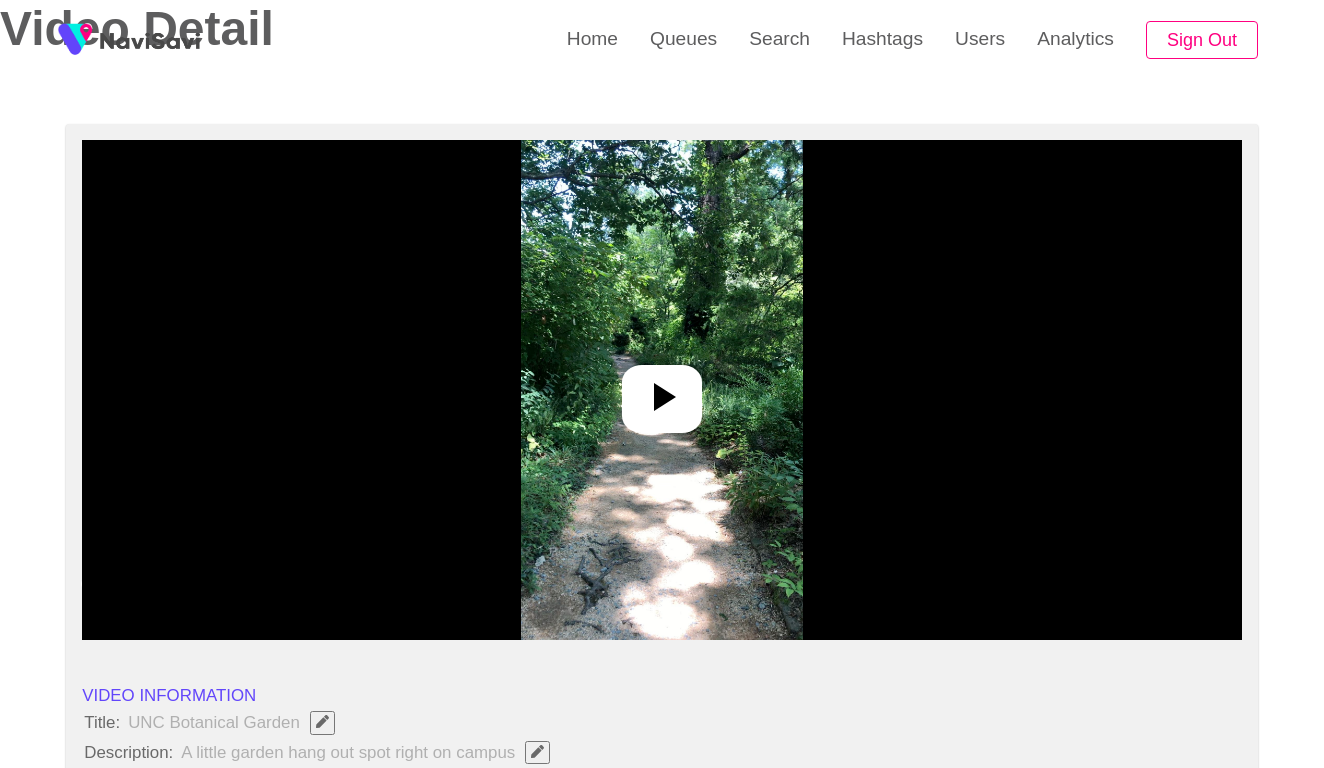 scroll, scrollTop: 318, scrollLeft: 0, axis: vertical 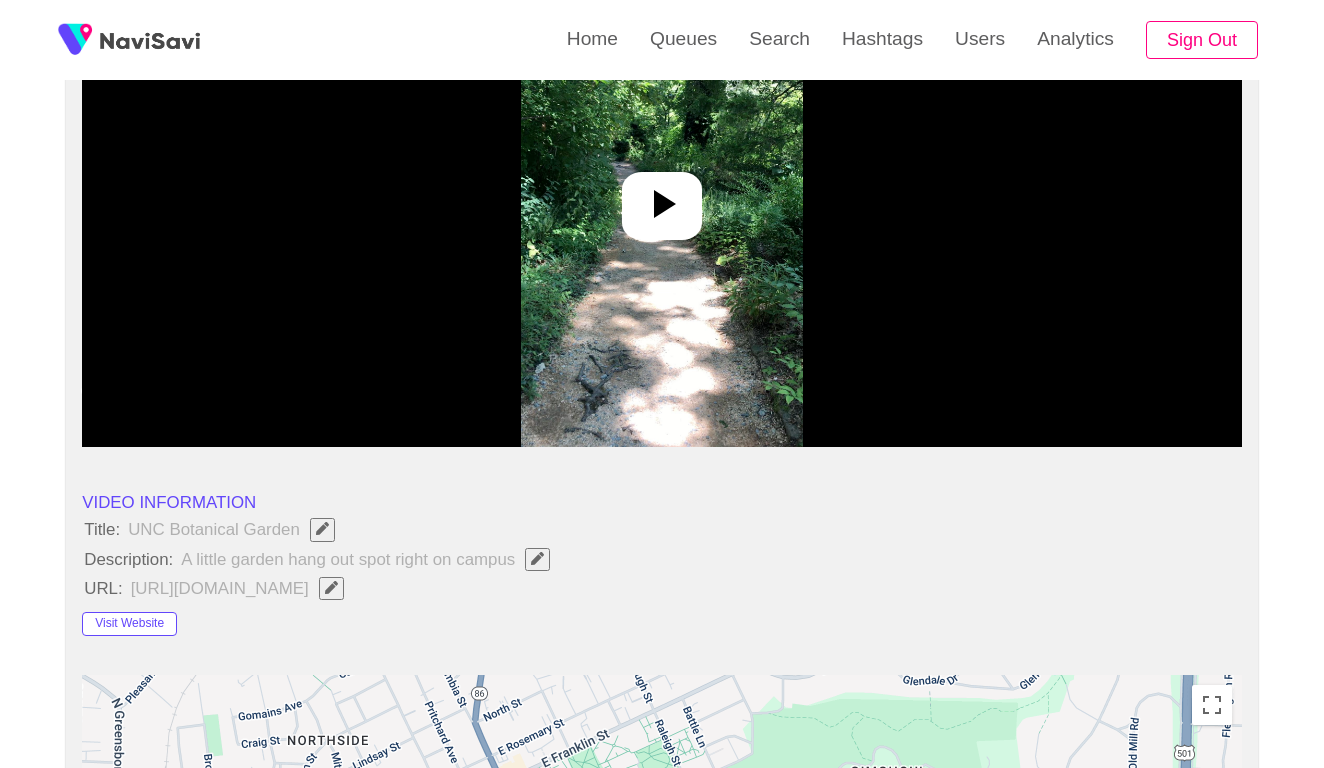 click at bounding box center [661, 197] 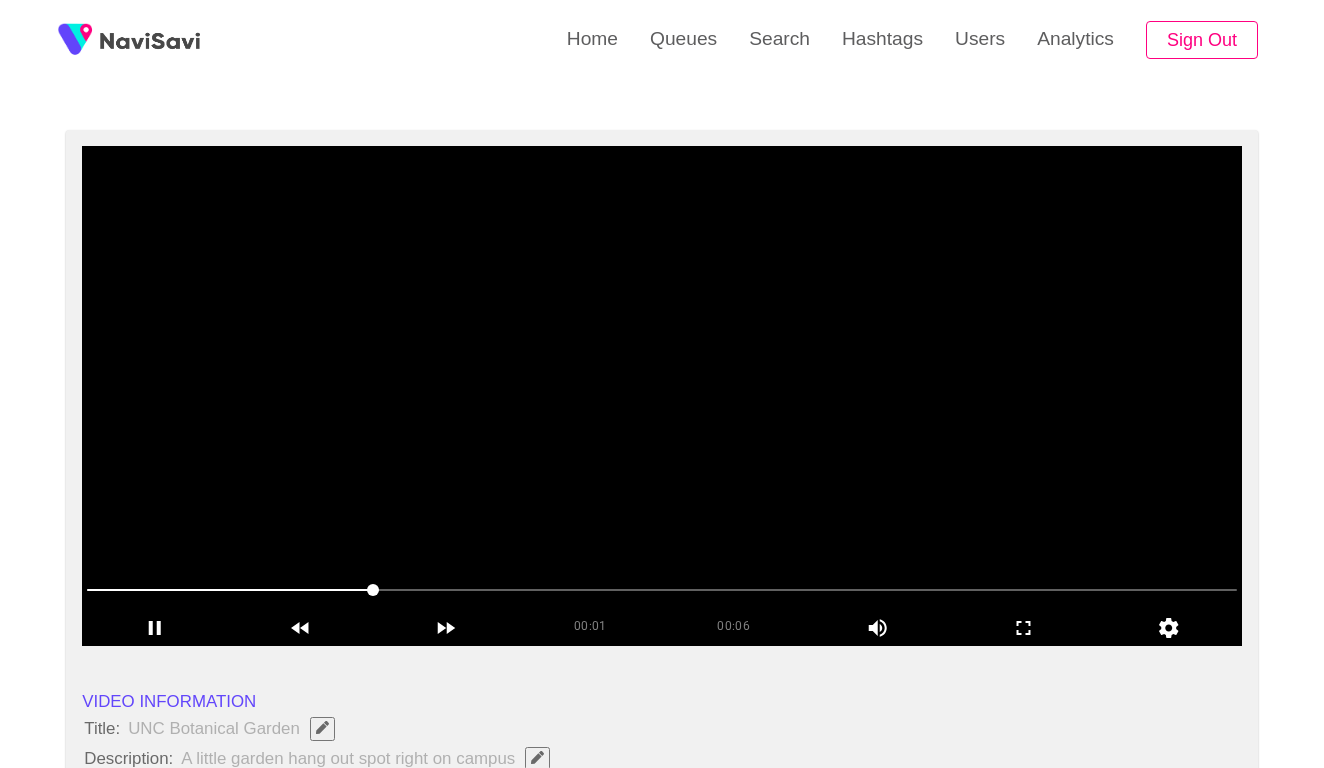 scroll, scrollTop: 117, scrollLeft: 0, axis: vertical 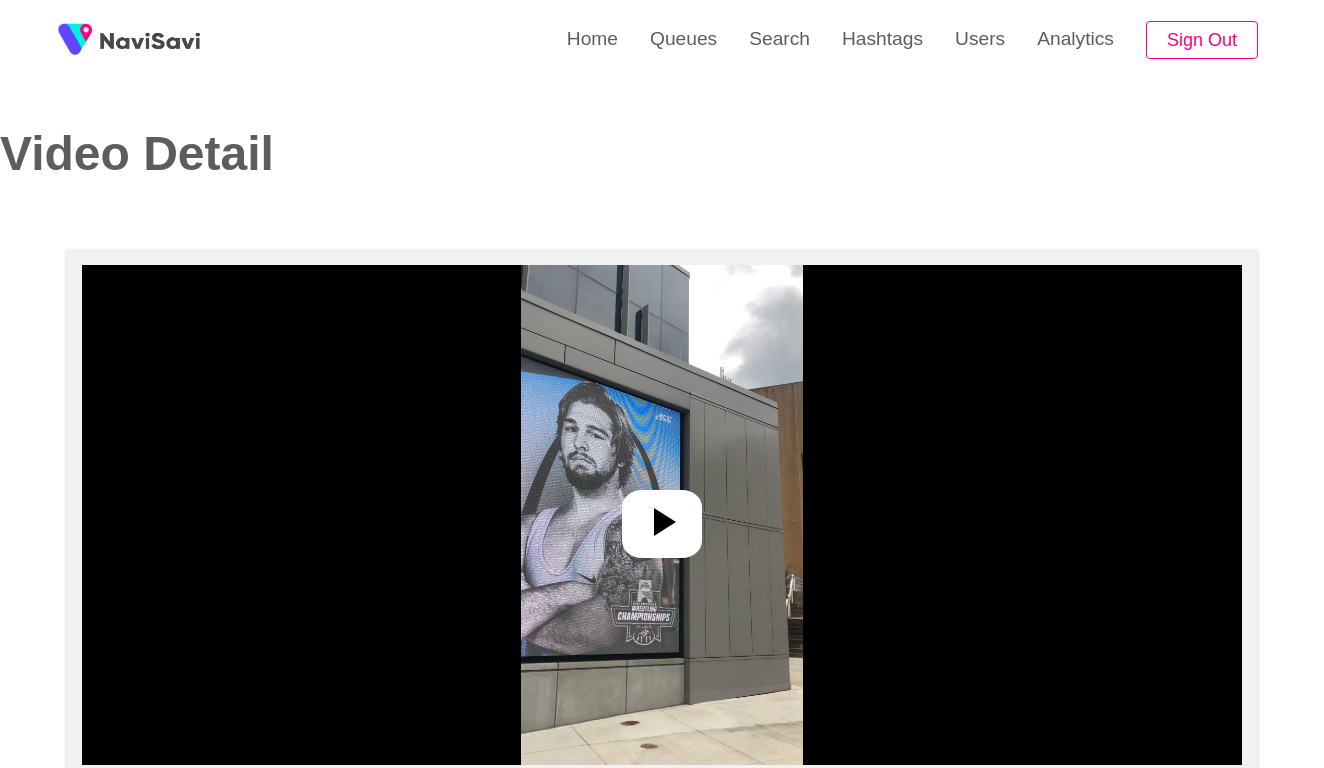 select on "**********" 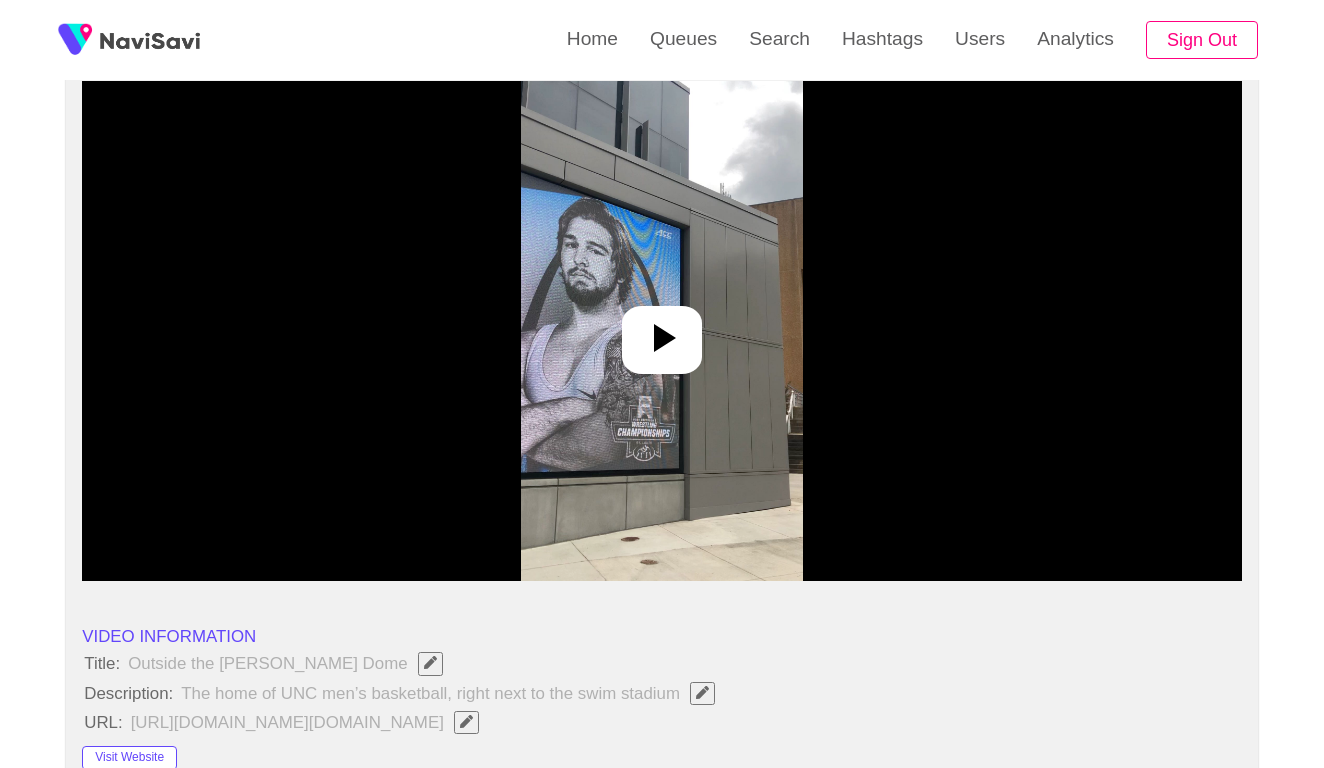 scroll, scrollTop: 195, scrollLeft: 0, axis: vertical 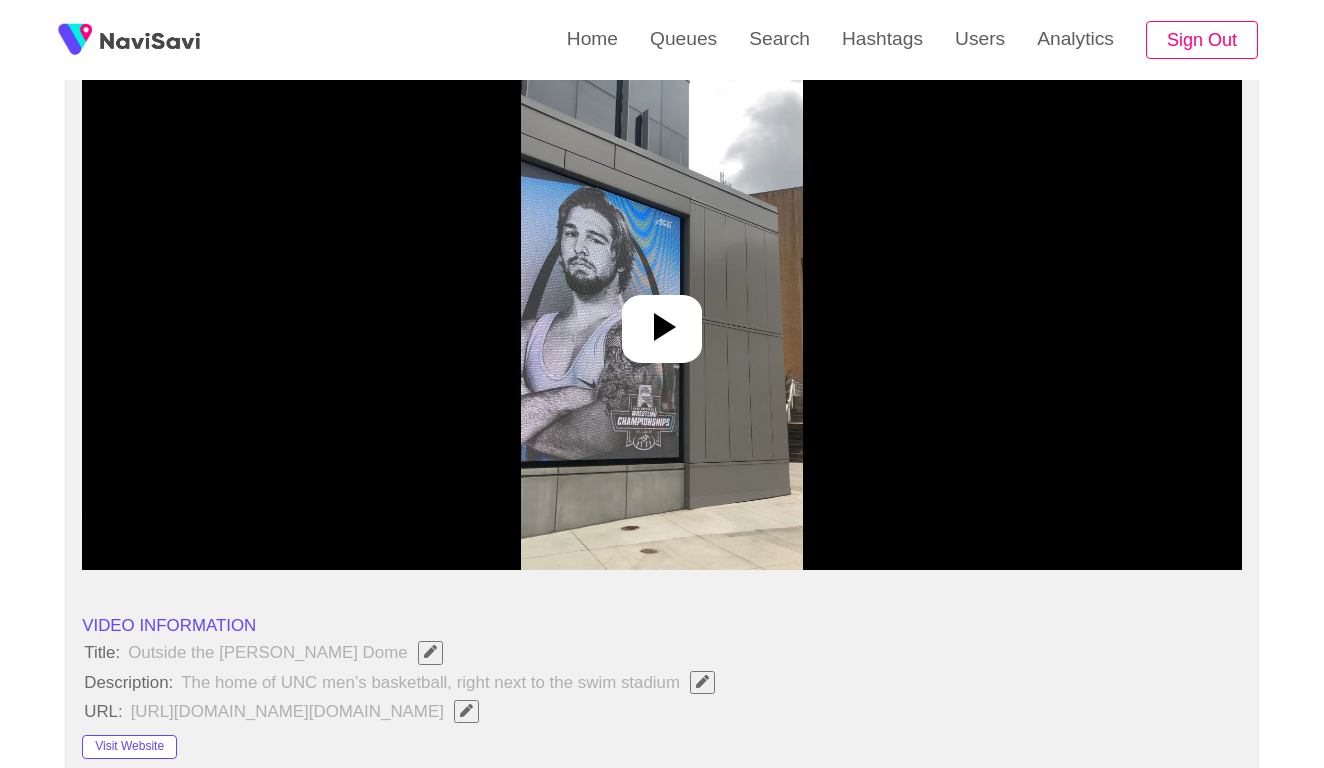 click at bounding box center (661, 320) 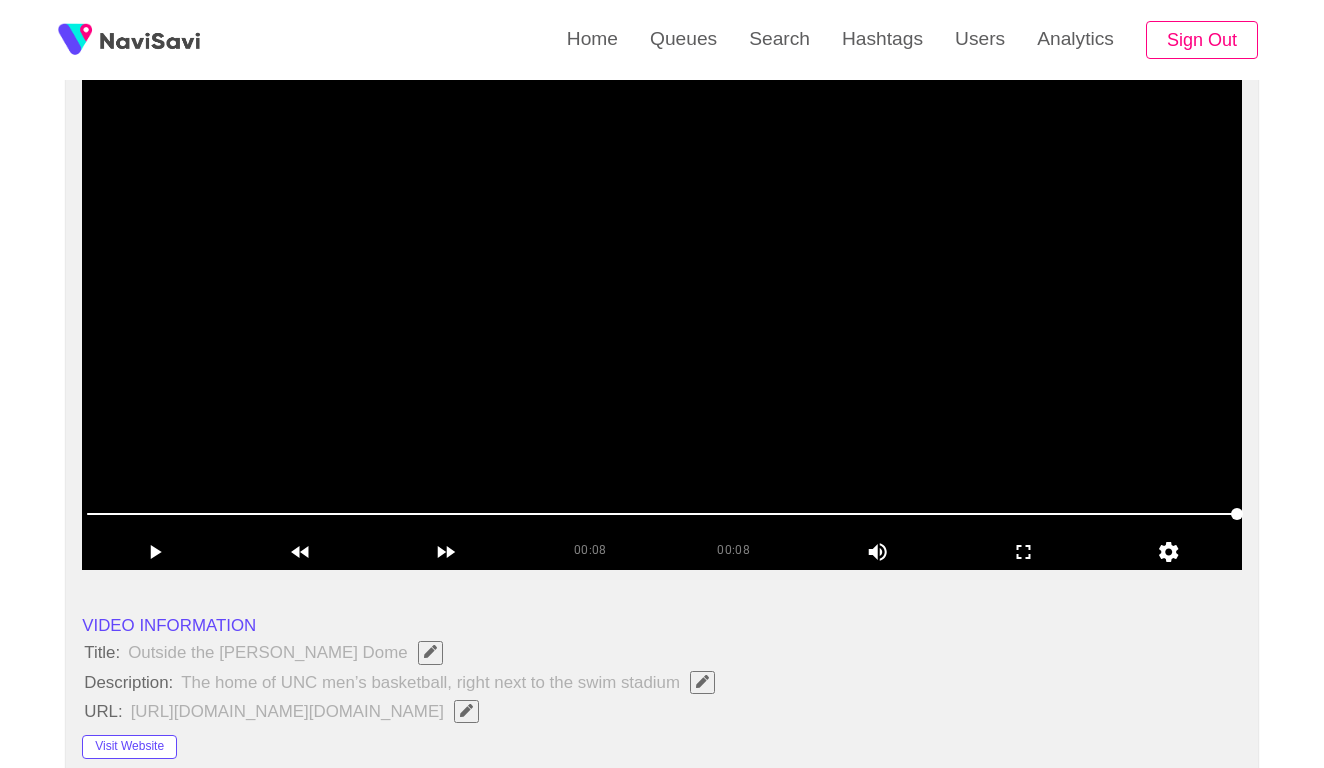 click at bounding box center [662, 320] 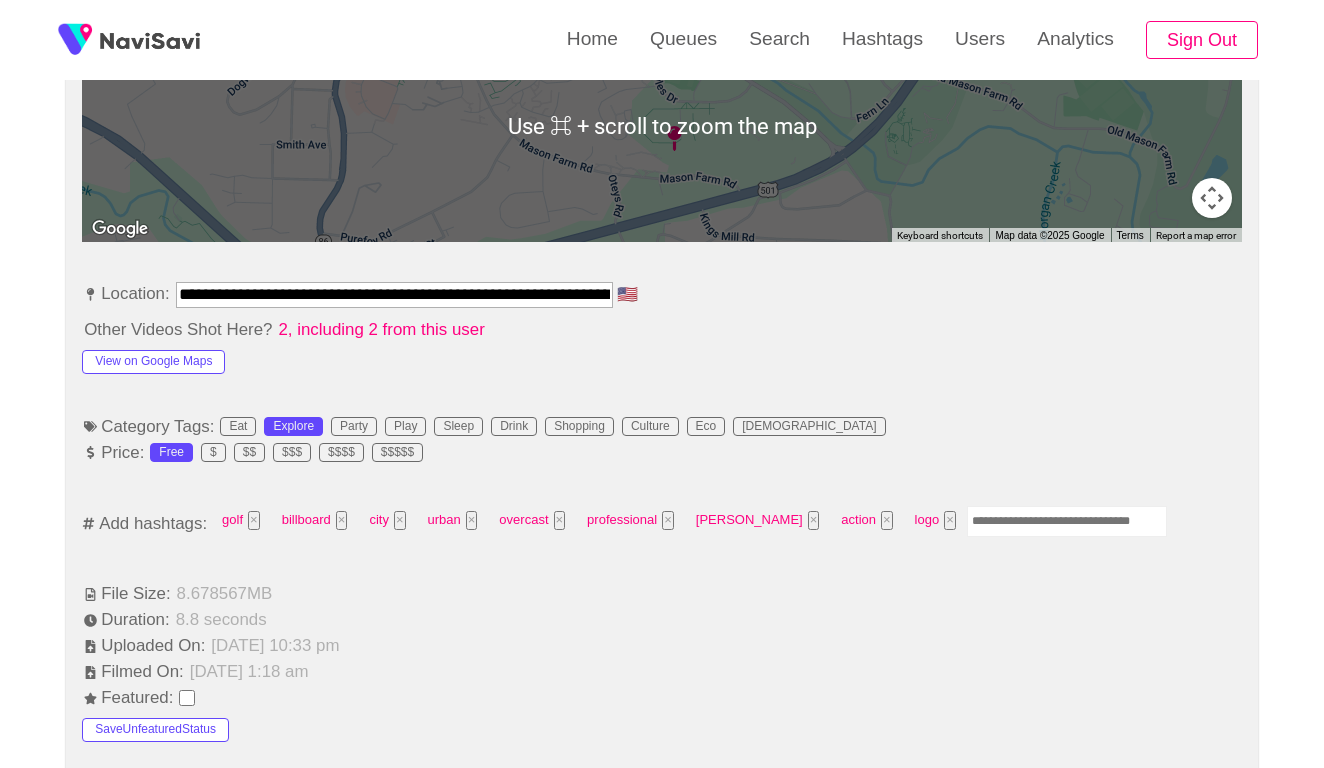 scroll, scrollTop: 1032, scrollLeft: 0, axis: vertical 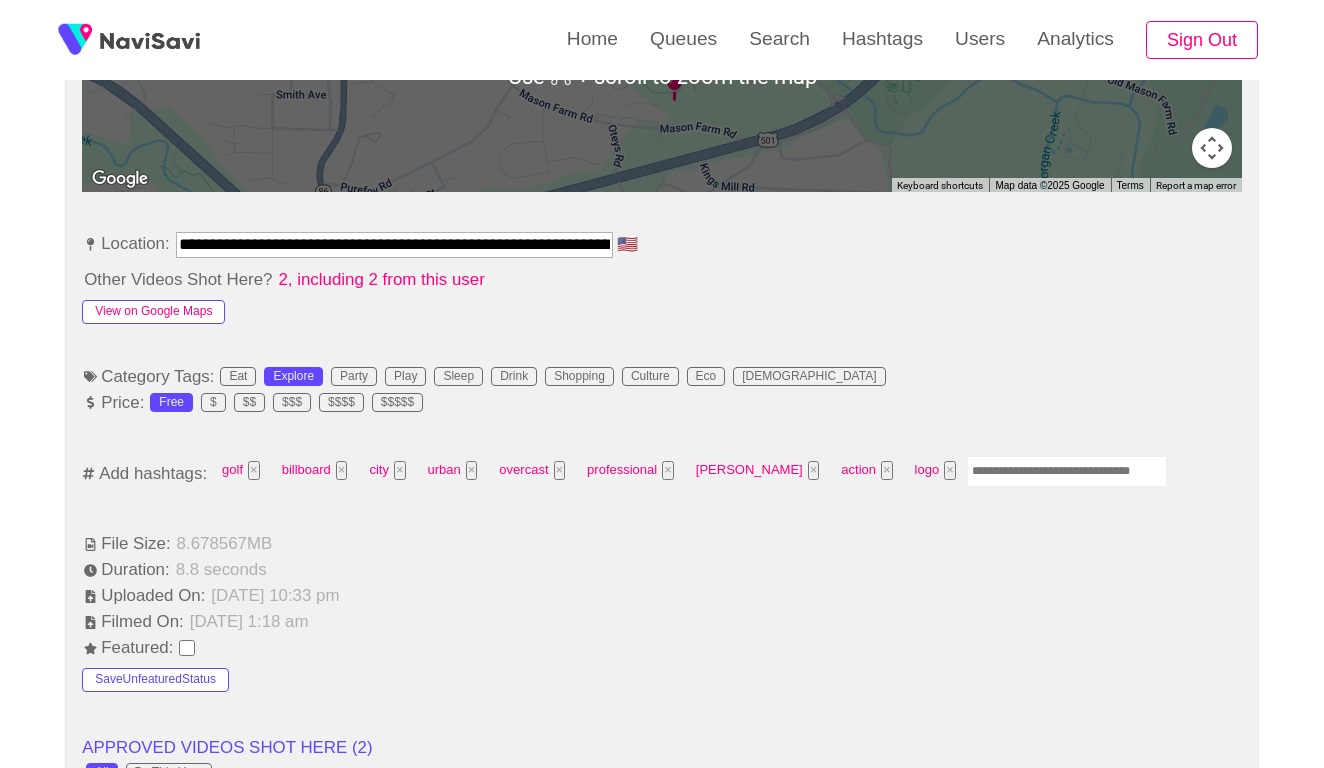 click on "View on Google Maps" at bounding box center [153, 312] 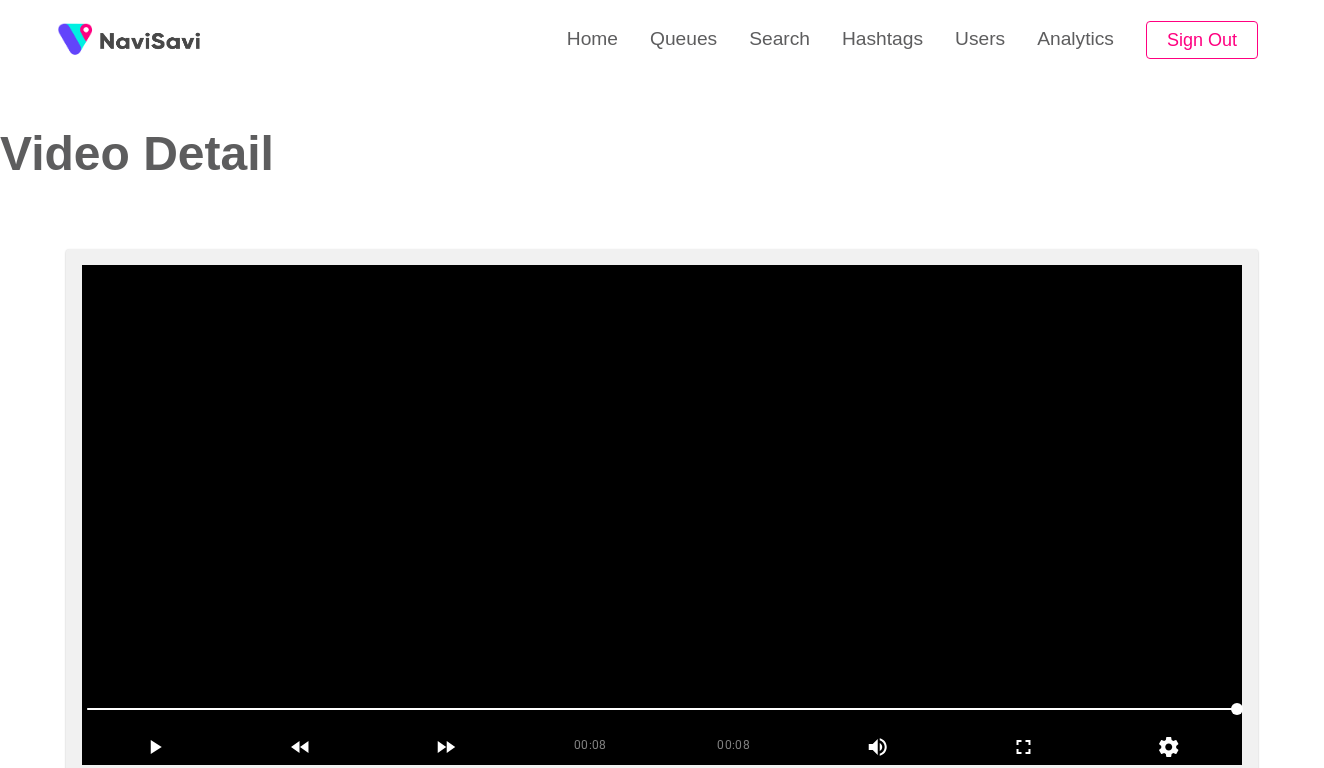 scroll, scrollTop: 0, scrollLeft: 0, axis: both 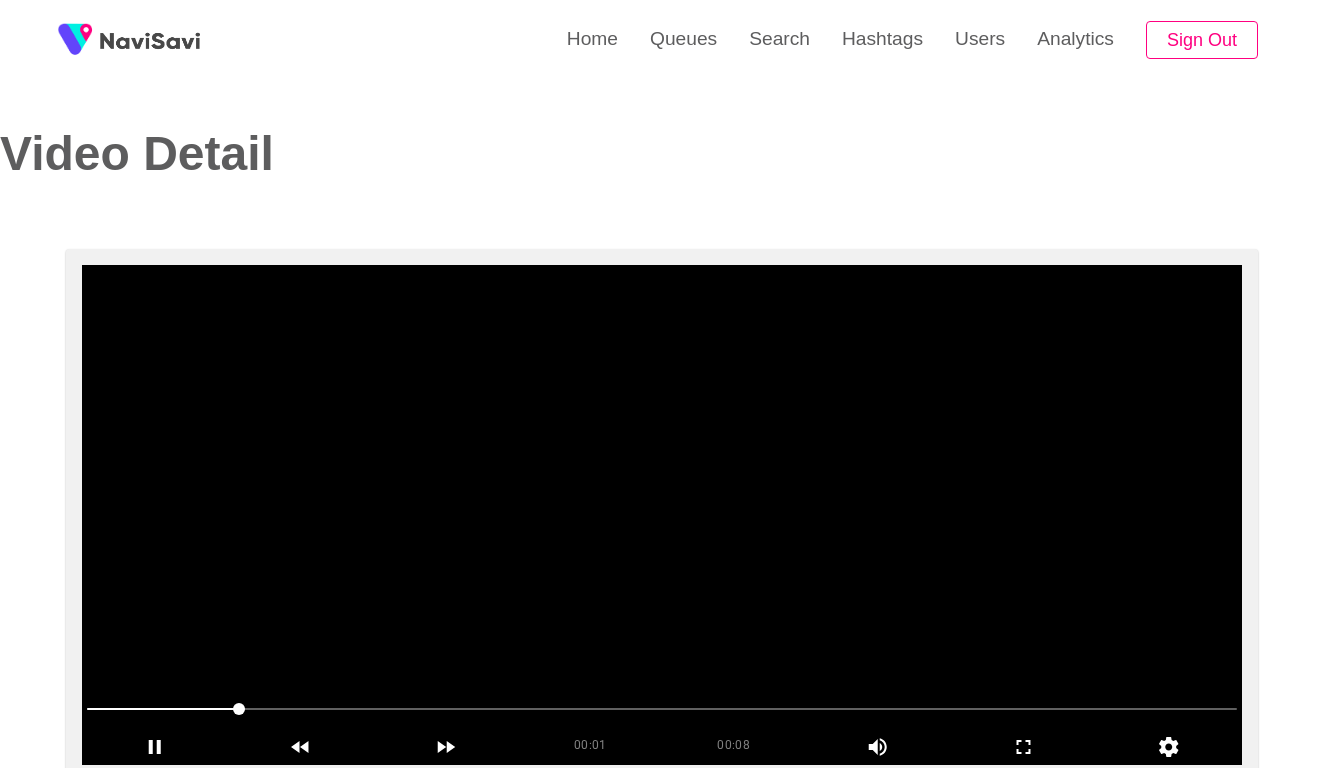 click at bounding box center (662, 515) 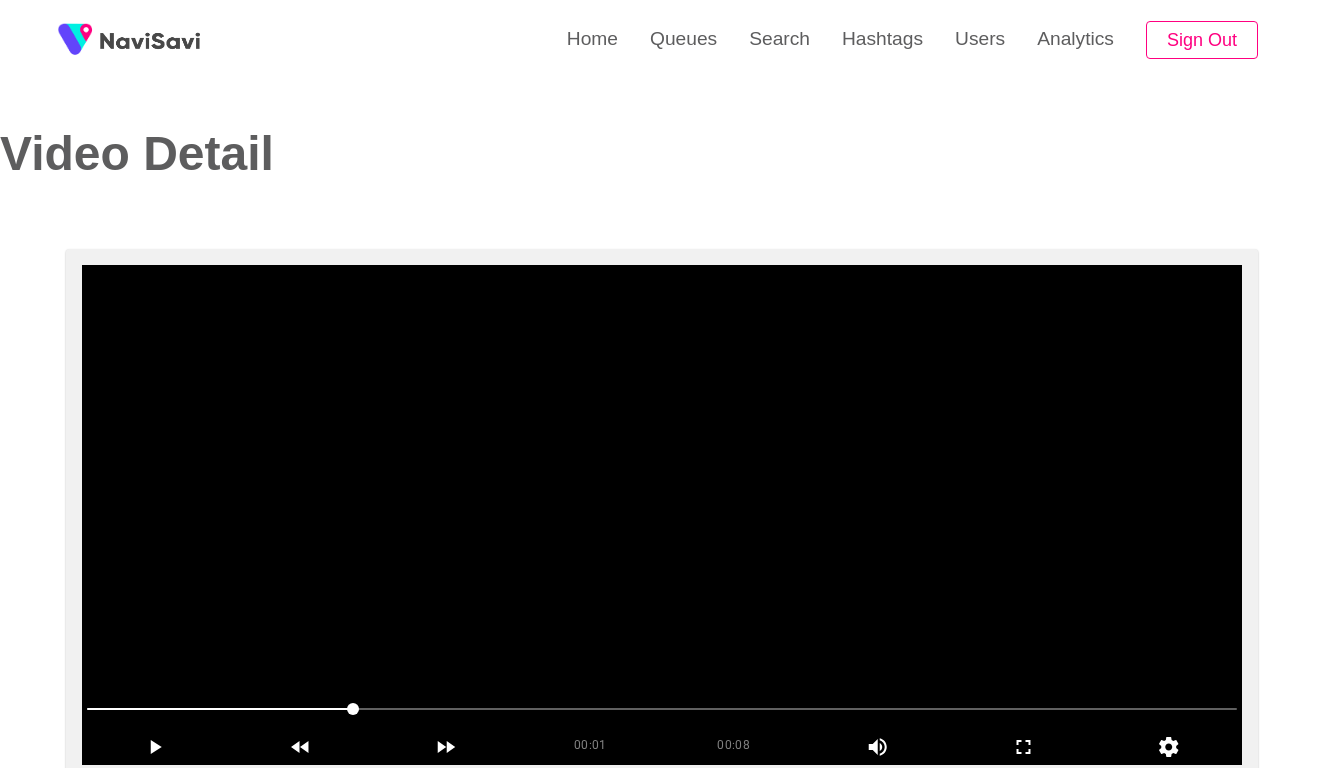 click at bounding box center (662, 515) 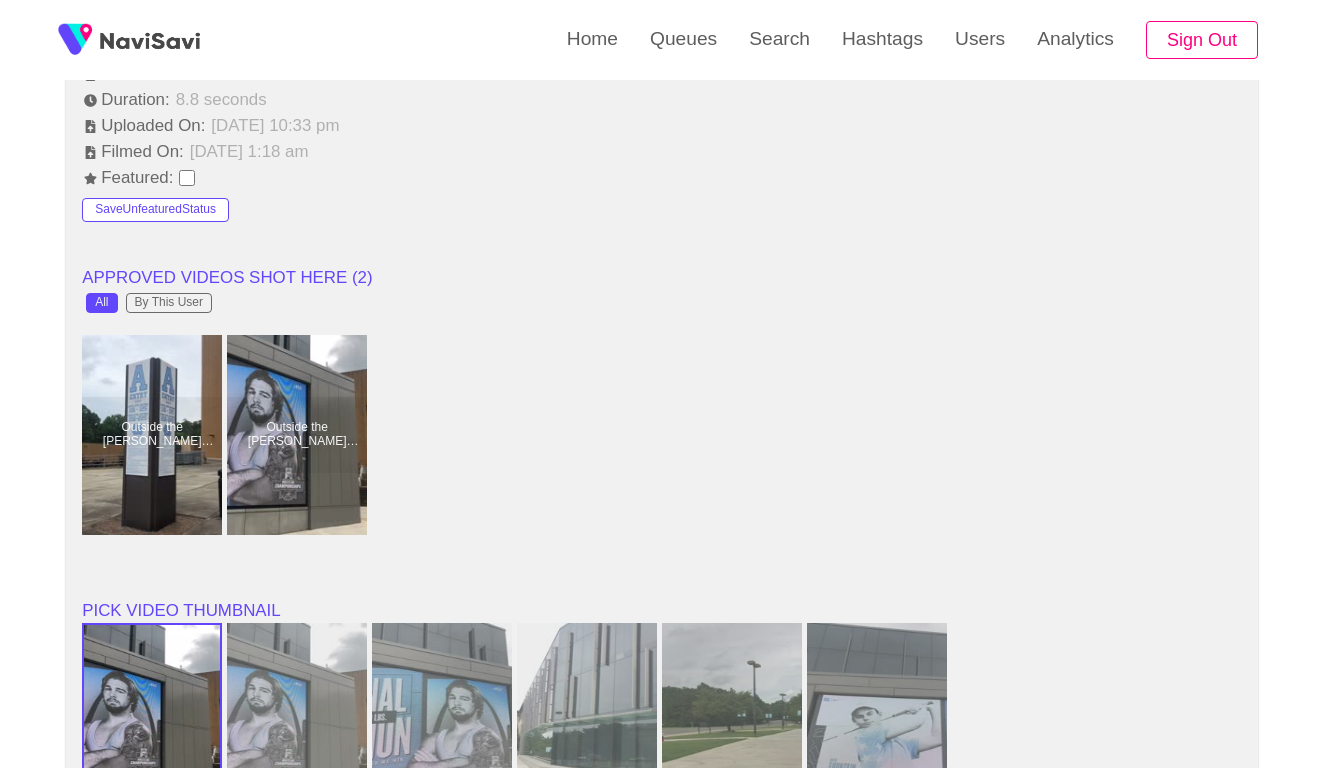 scroll, scrollTop: 1519, scrollLeft: 0, axis: vertical 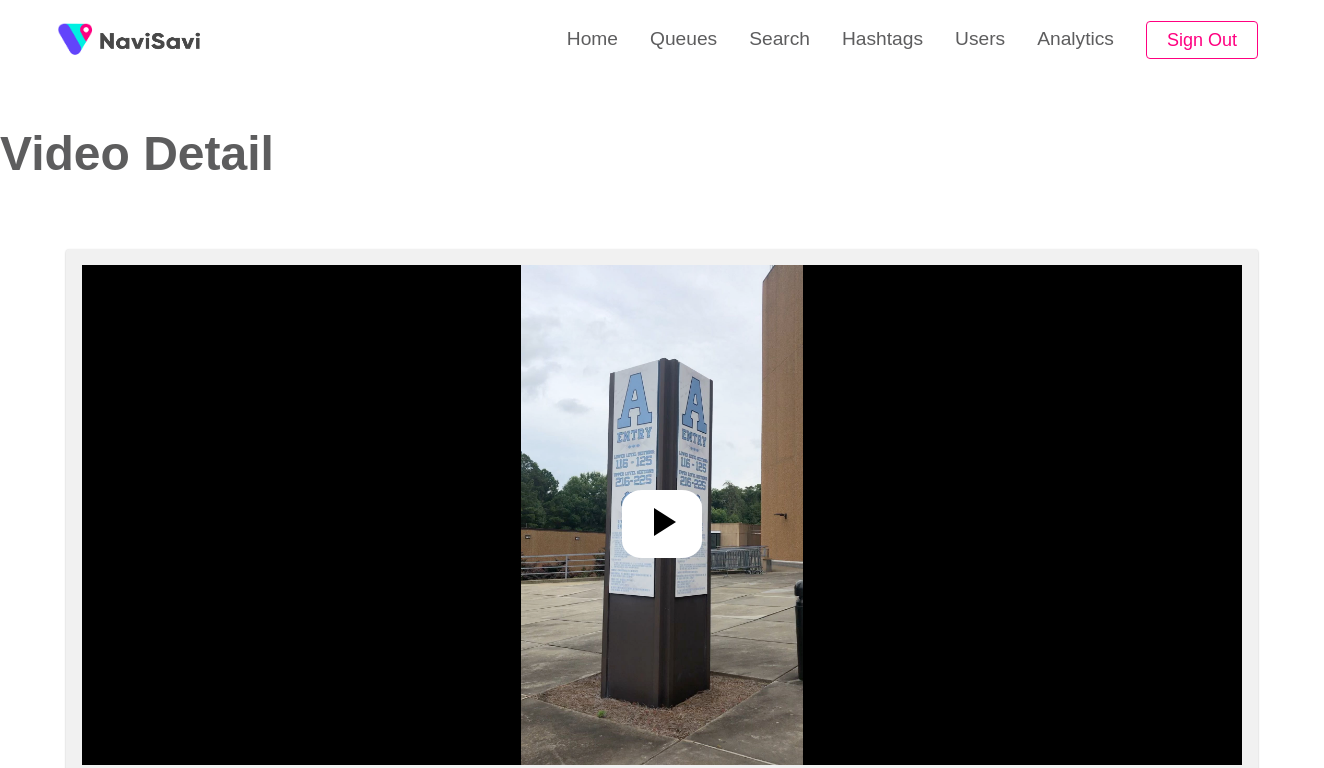 select on "**********" 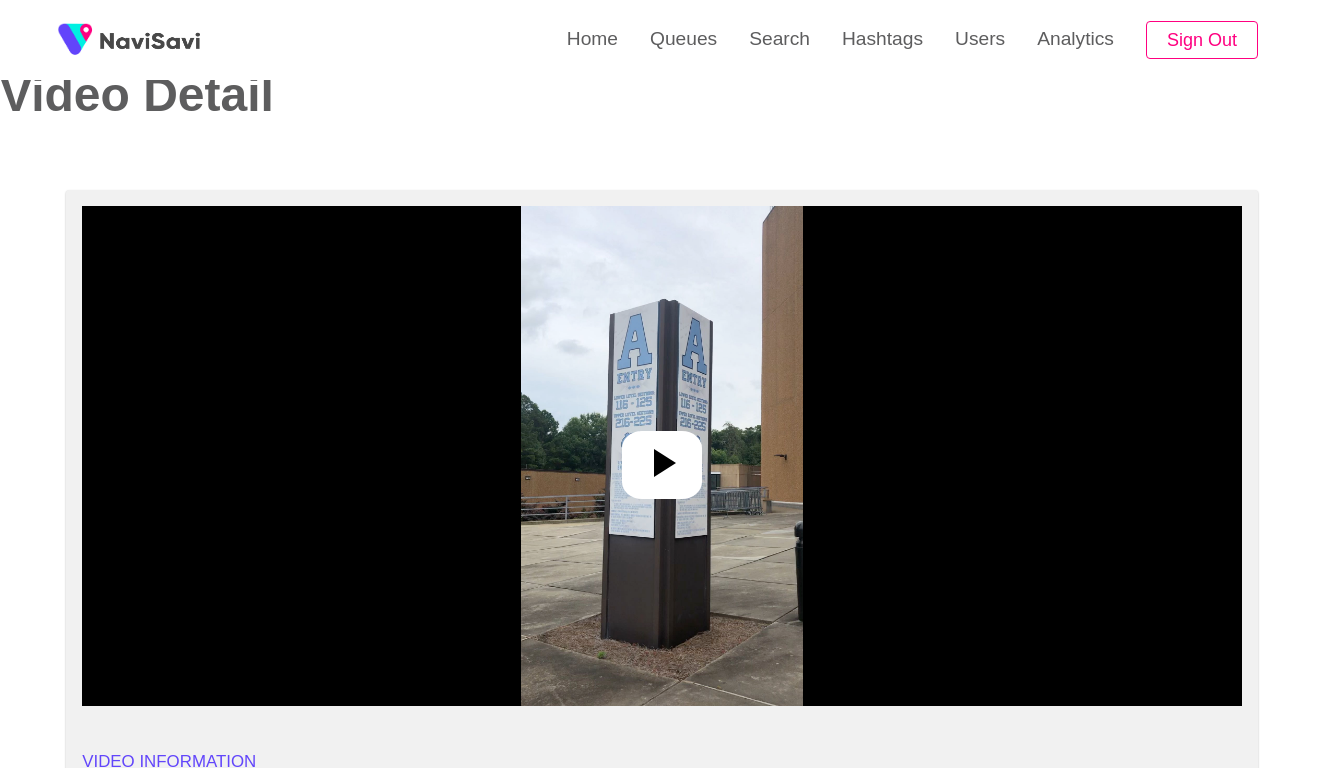 scroll, scrollTop: 140, scrollLeft: 0, axis: vertical 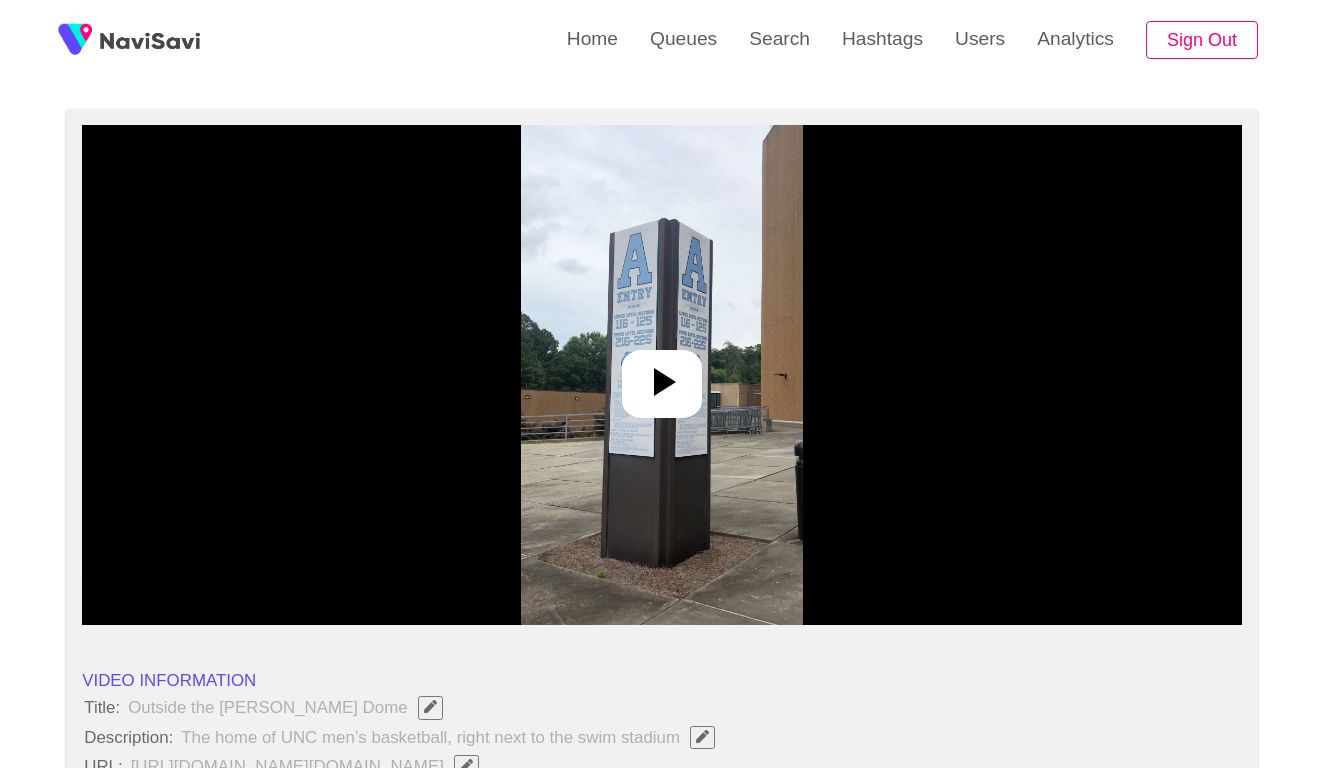 click at bounding box center [661, 375] 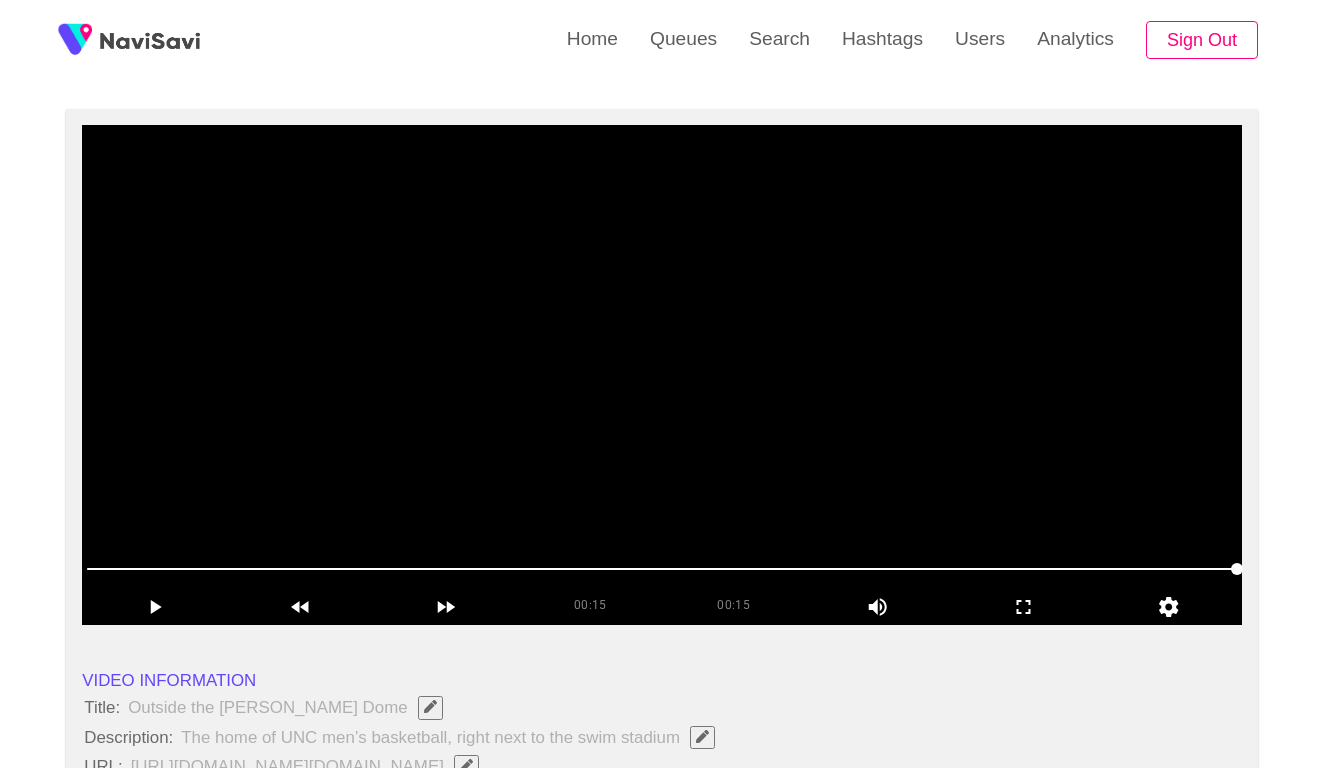 click at bounding box center (662, 375) 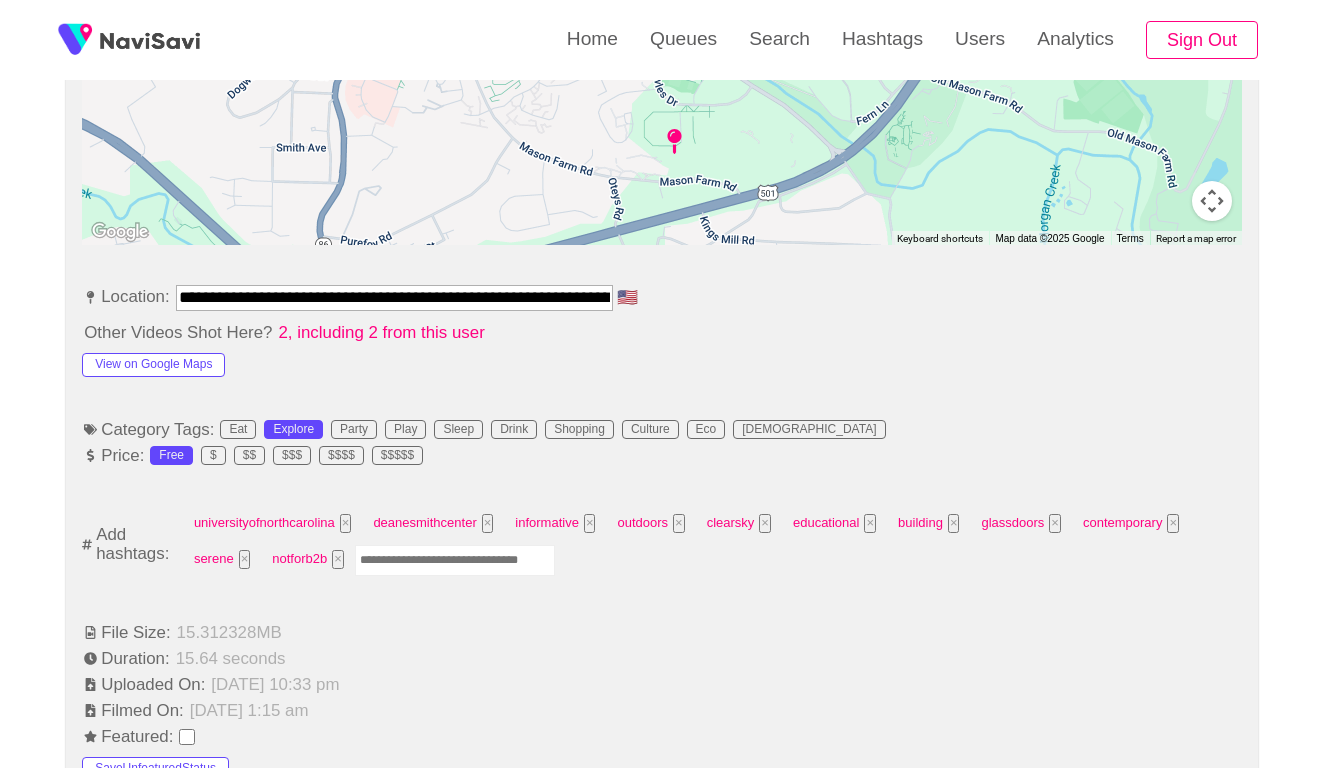 scroll, scrollTop: 993, scrollLeft: 0, axis: vertical 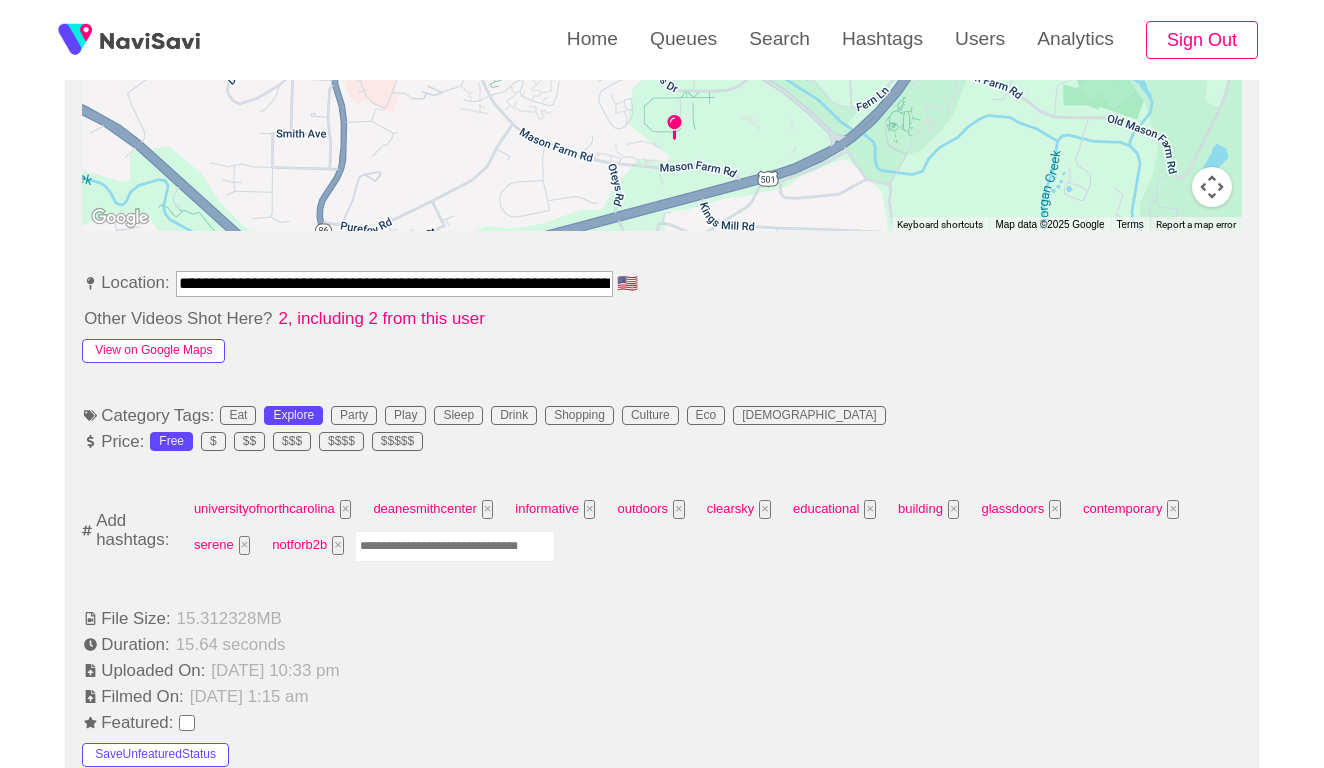 click on "View on Google Maps" at bounding box center (153, 351) 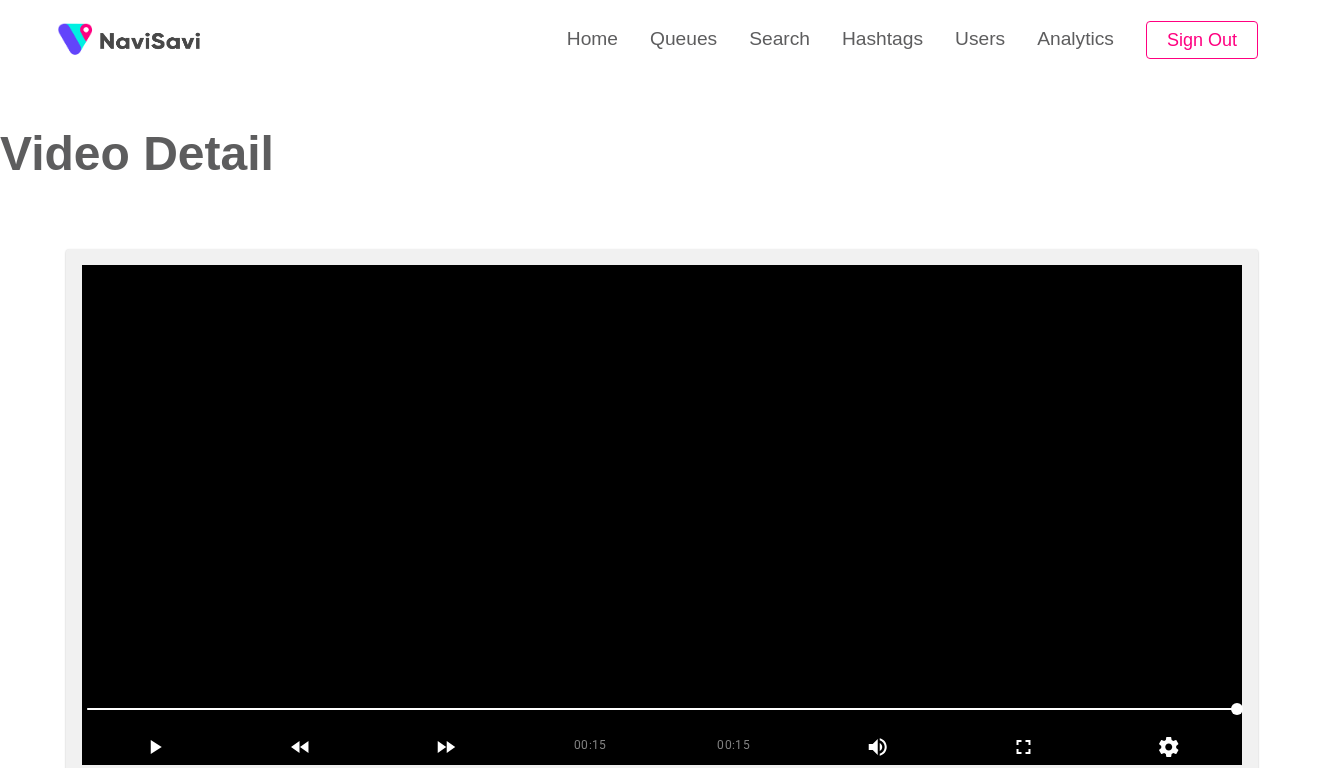 scroll, scrollTop: 0, scrollLeft: 0, axis: both 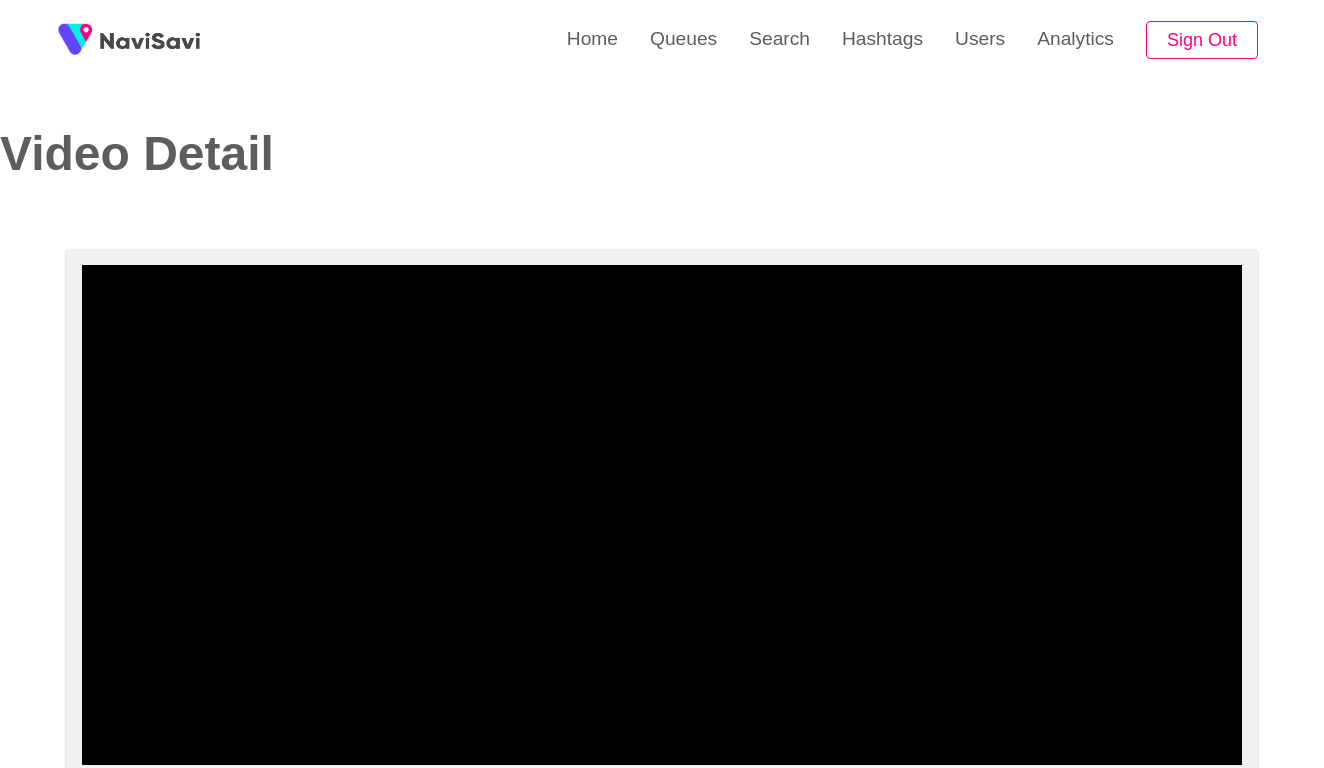 select on "**" 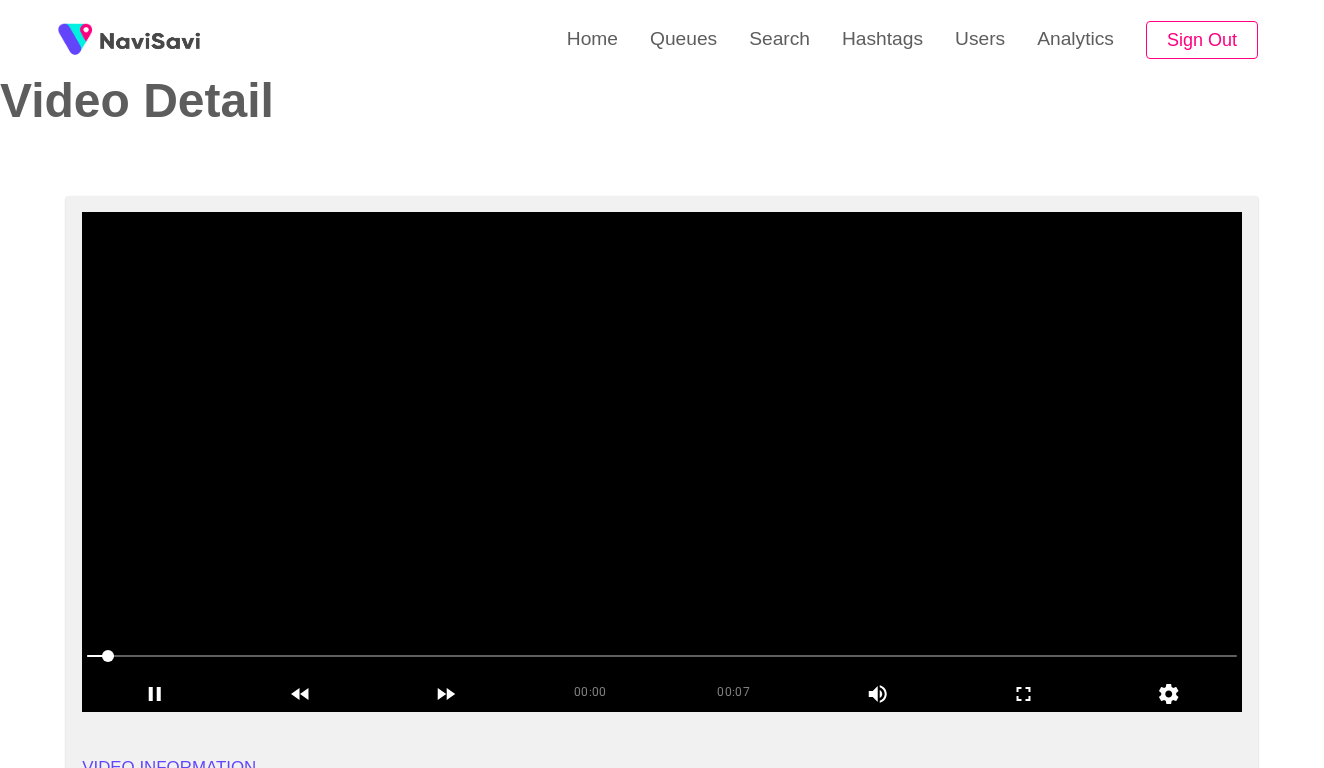 scroll, scrollTop: 63, scrollLeft: 0, axis: vertical 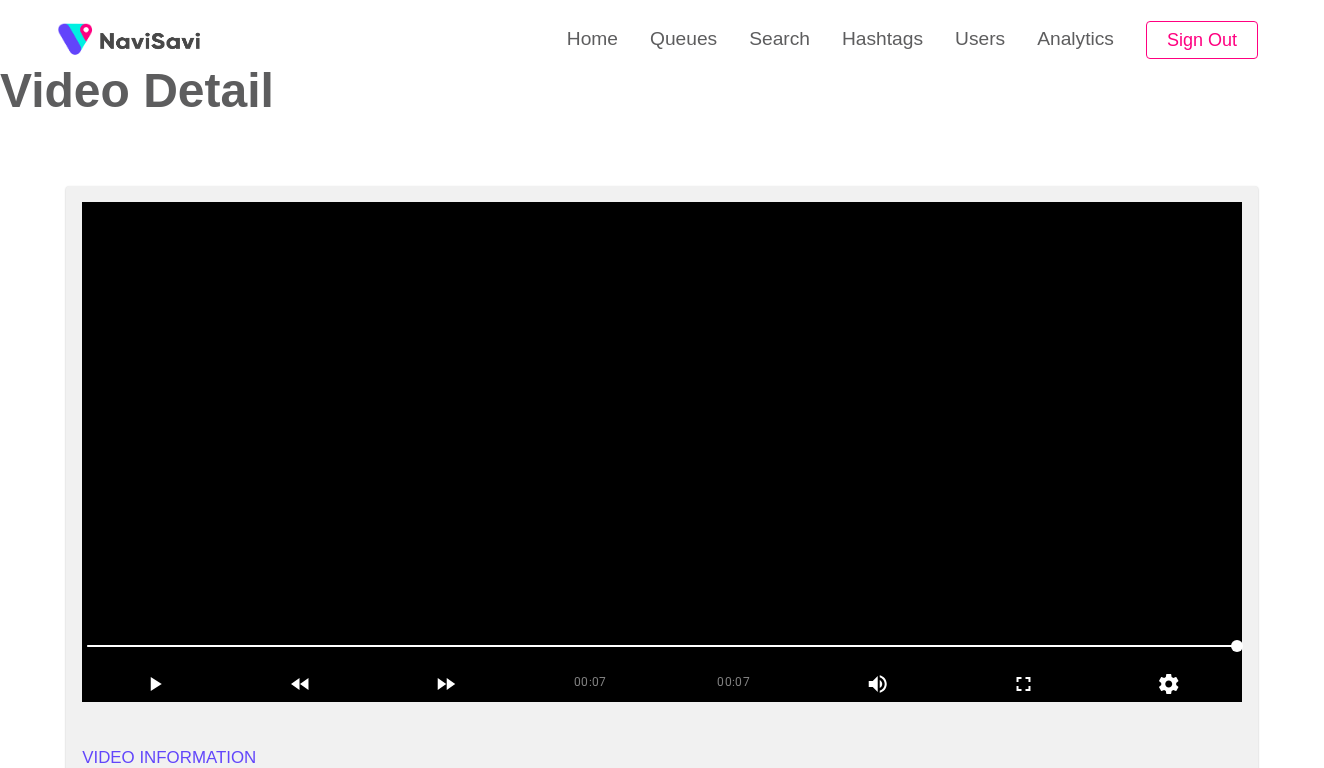 click at bounding box center (662, 452) 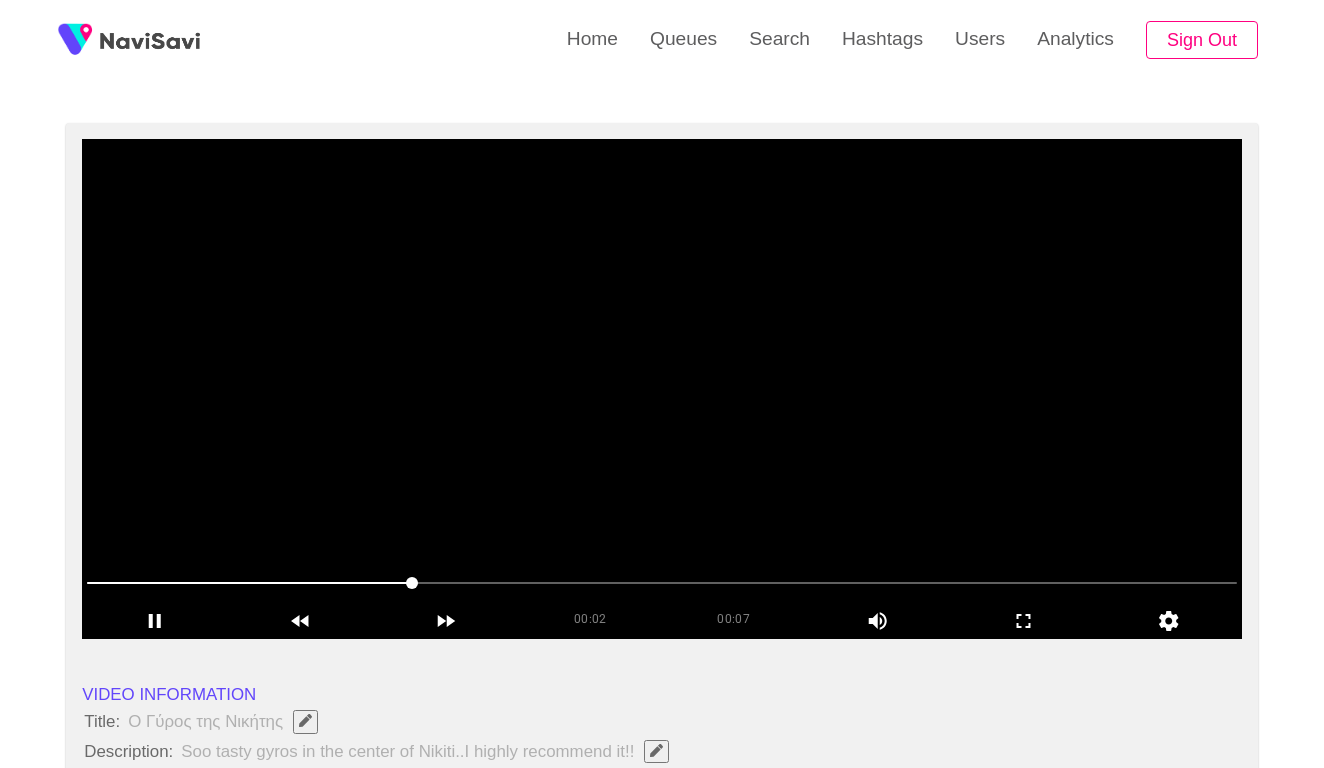 scroll, scrollTop: 134, scrollLeft: 0, axis: vertical 